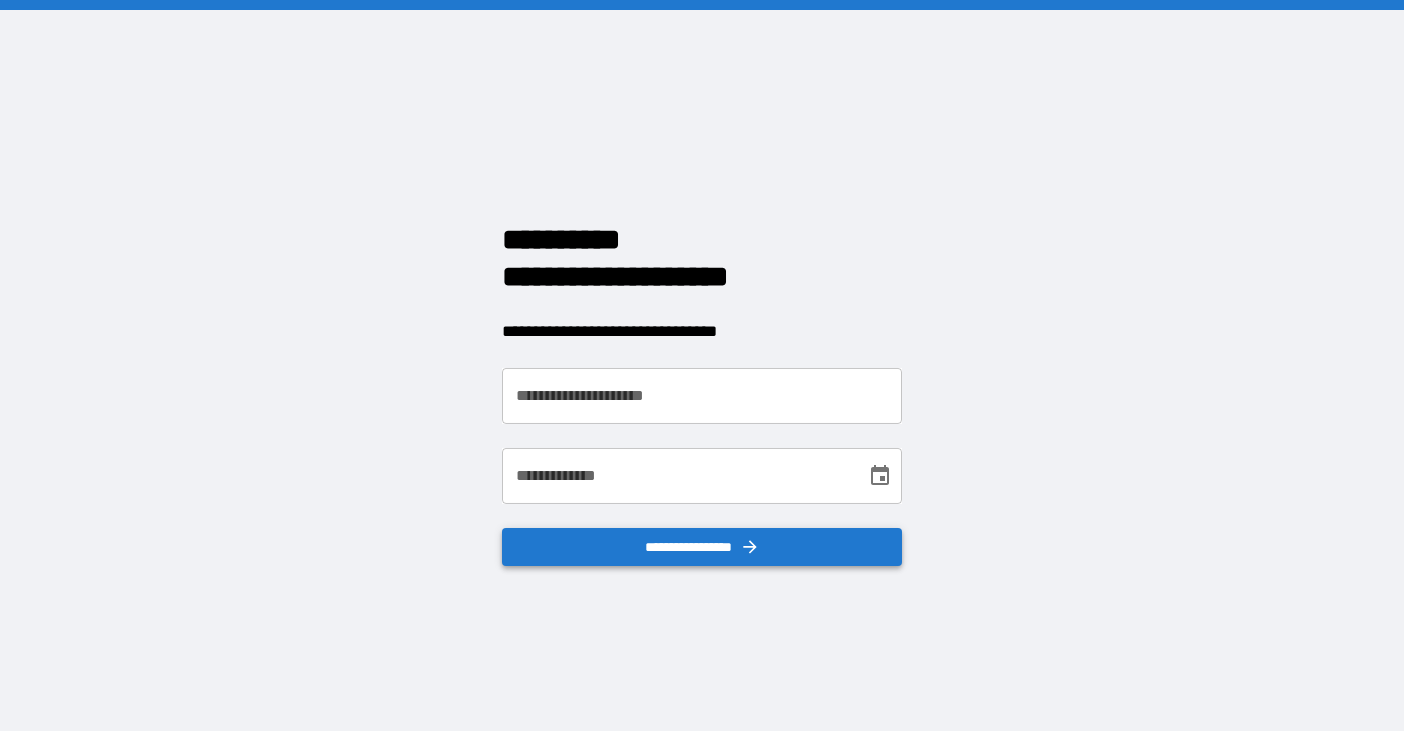 scroll, scrollTop: 0, scrollLeft: 0, axis: both 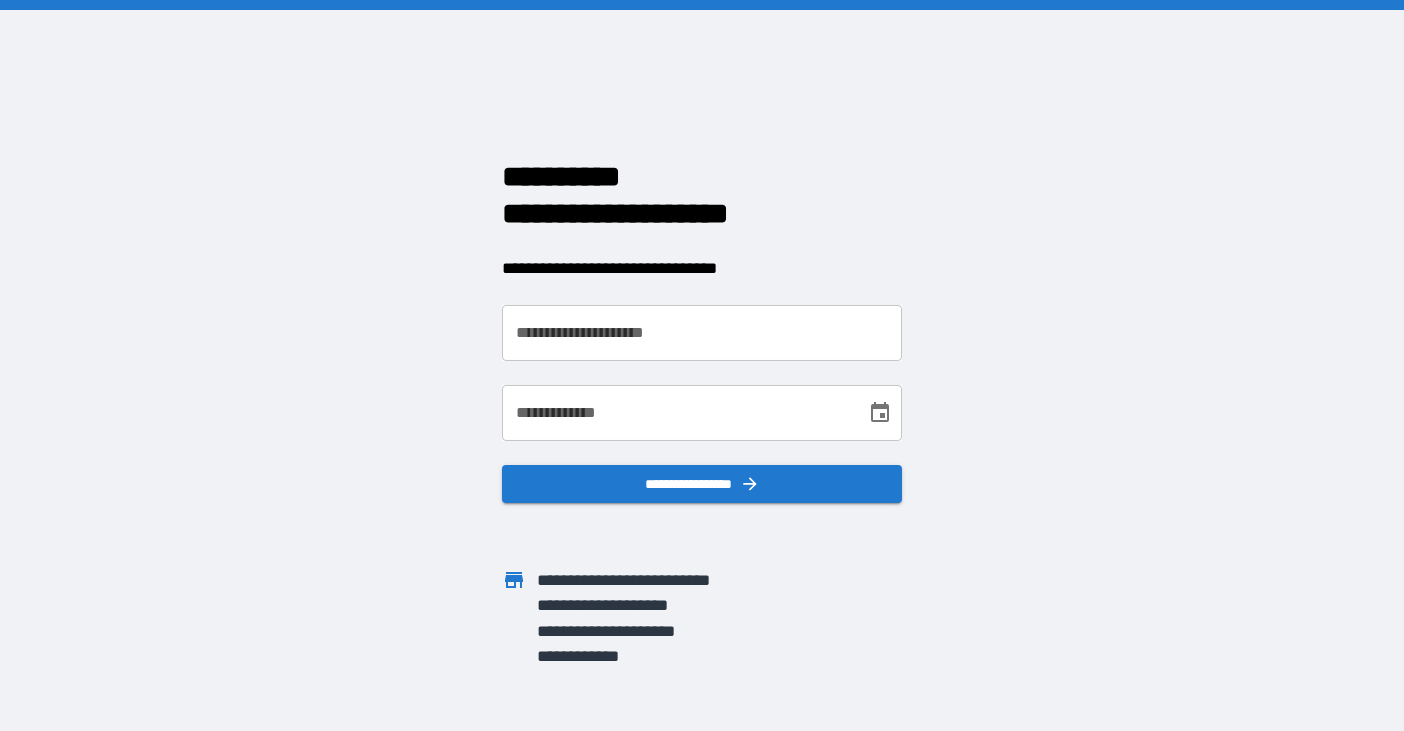 click on "**********" at bounding box center (702, 333) 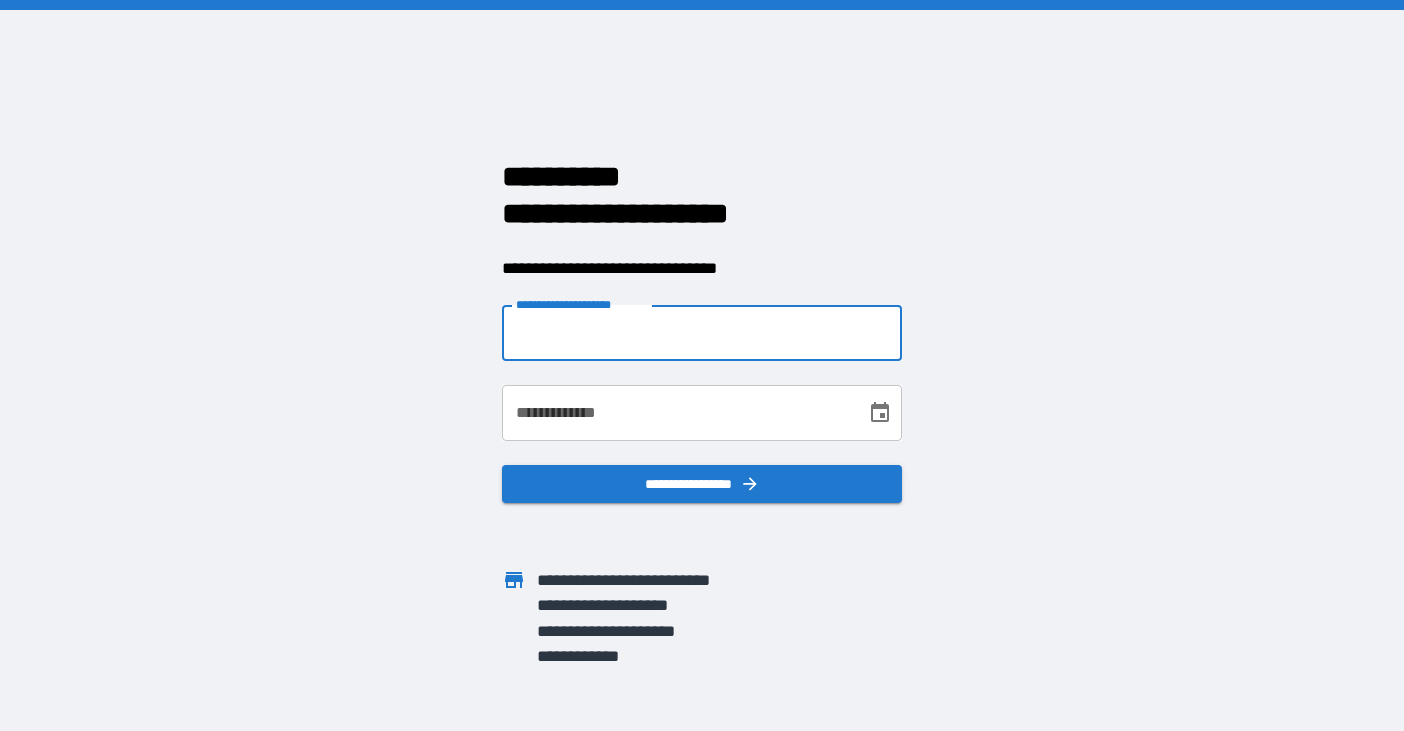 type on "**********" 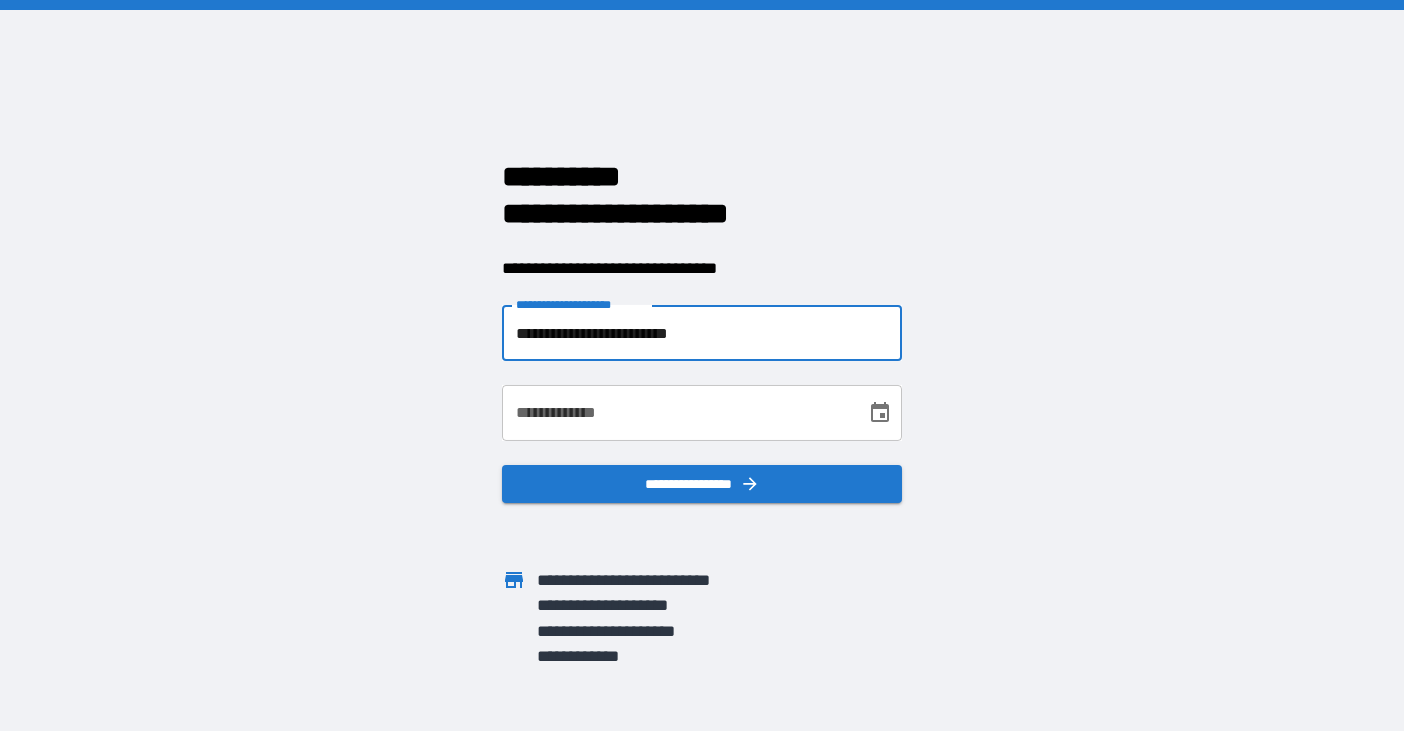 click on "**********" at bounding box center [677, 413] 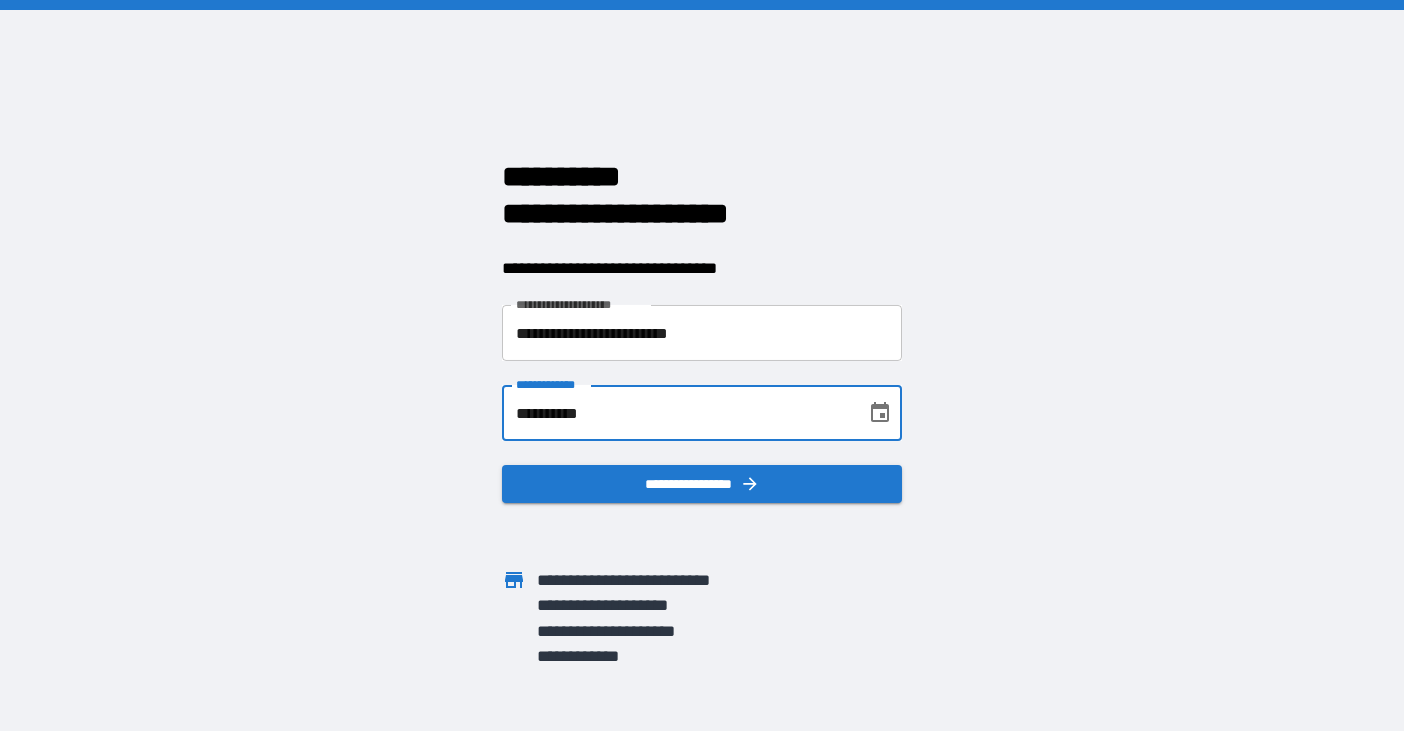 type on "**********" 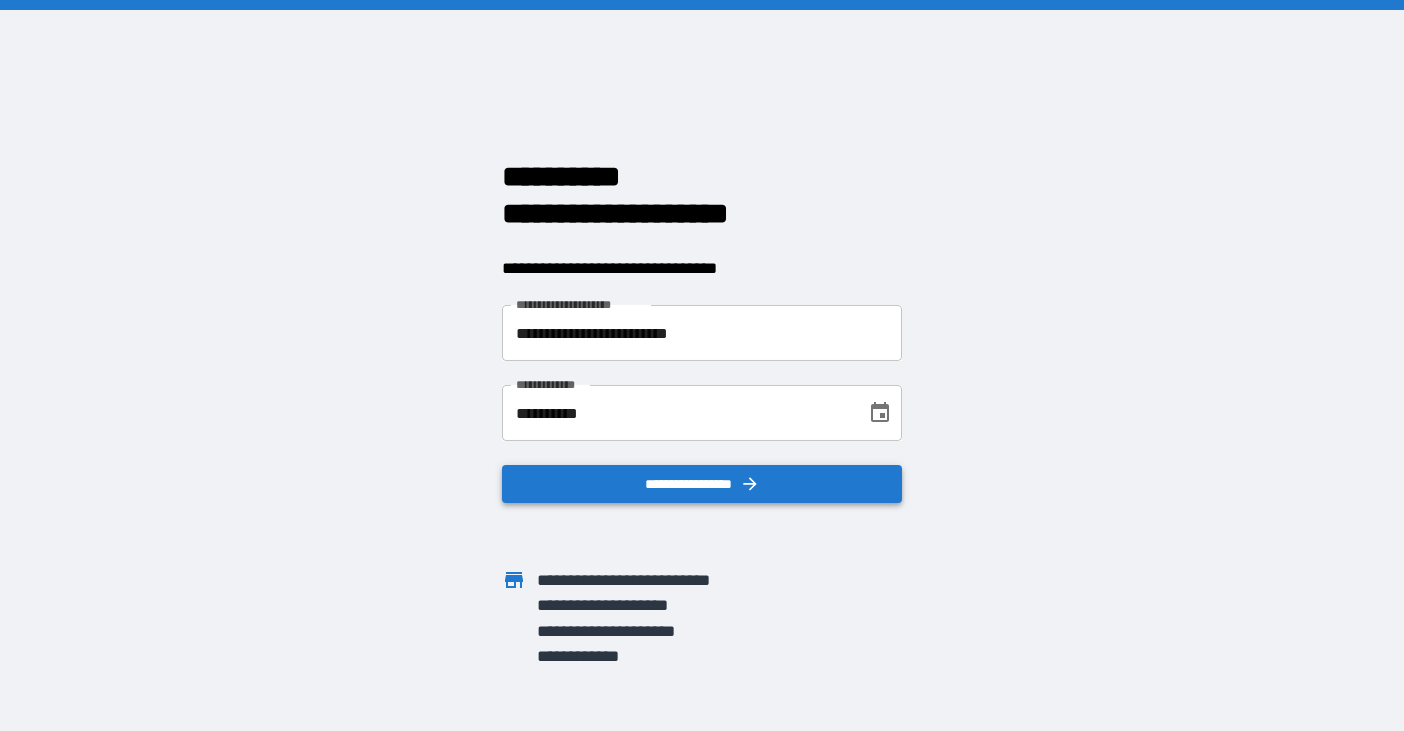 click on "**********" at bounding box center (702, 484) 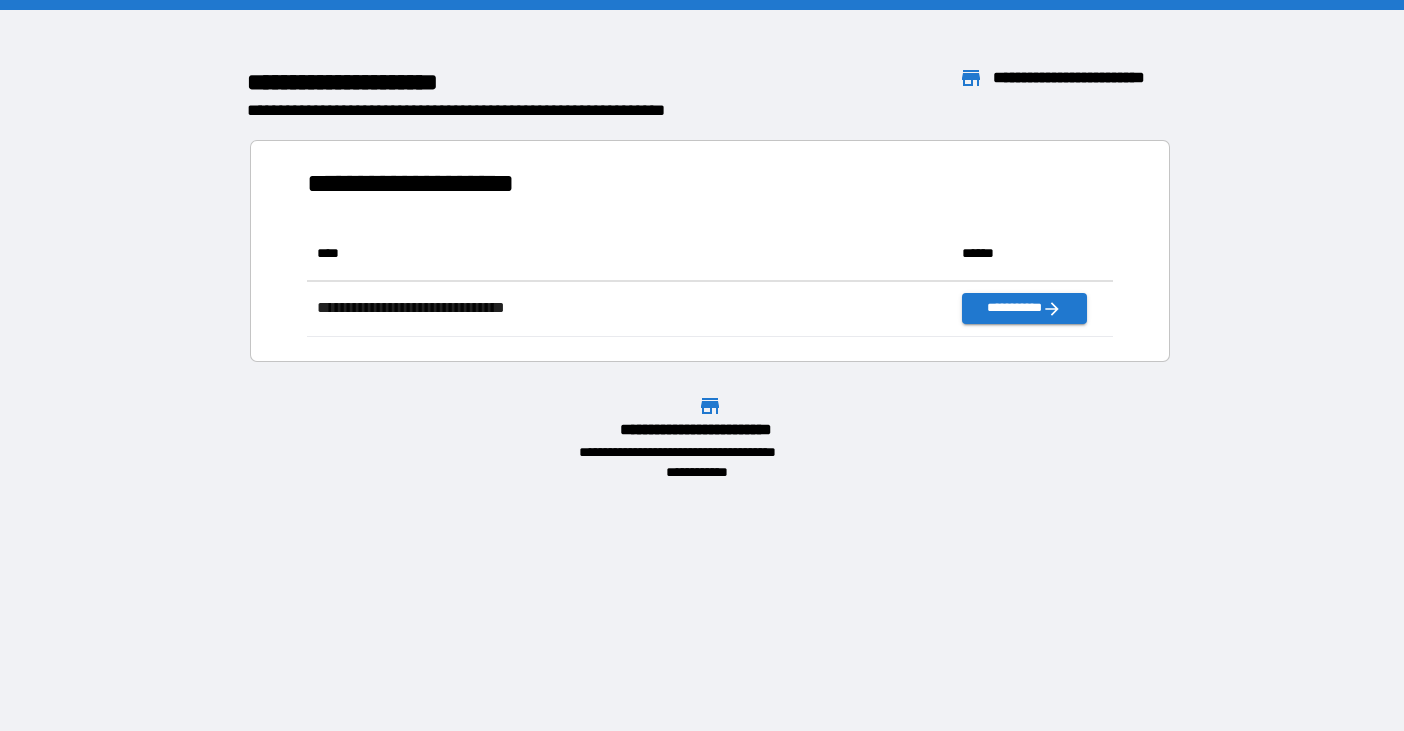 scroll, scrollTop: 16, scrollLeft: 16, axis: both 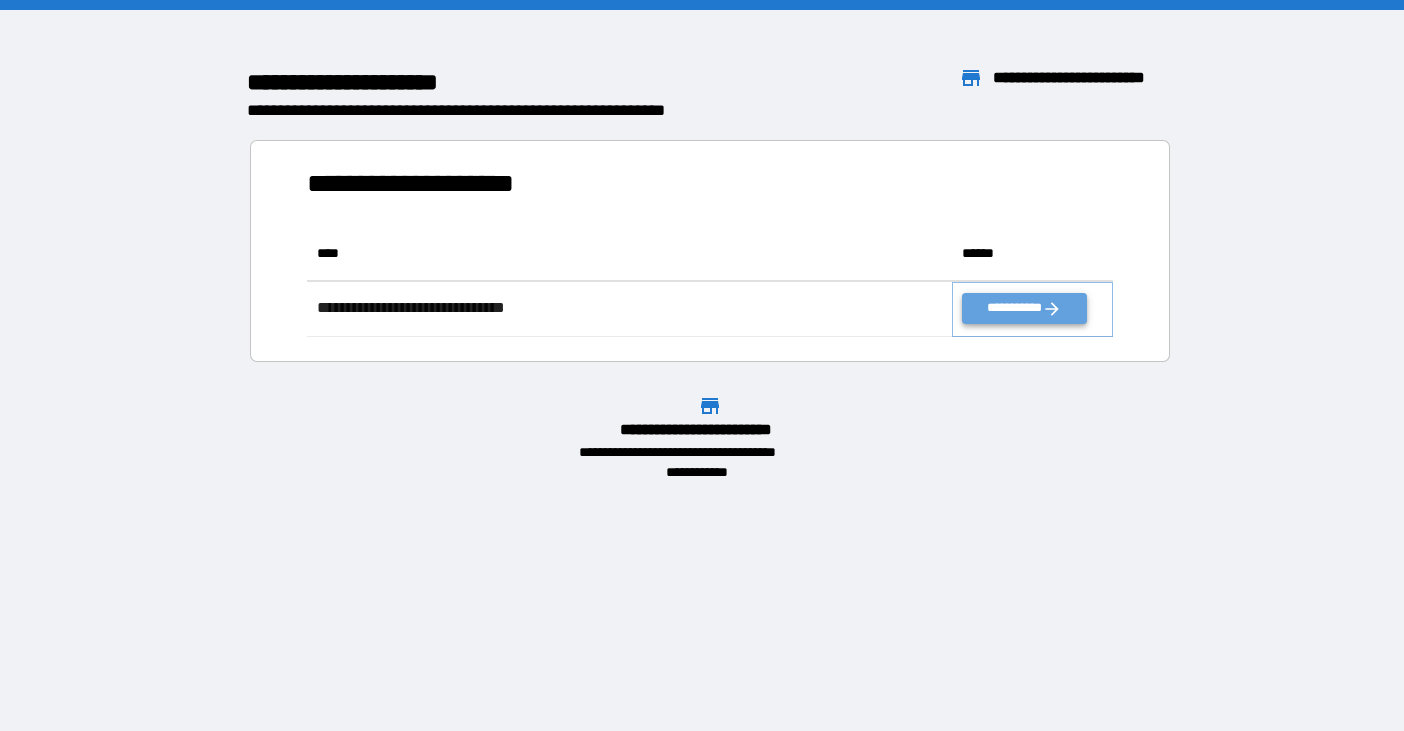 click on "**********" at bounding box center [1024, 308] 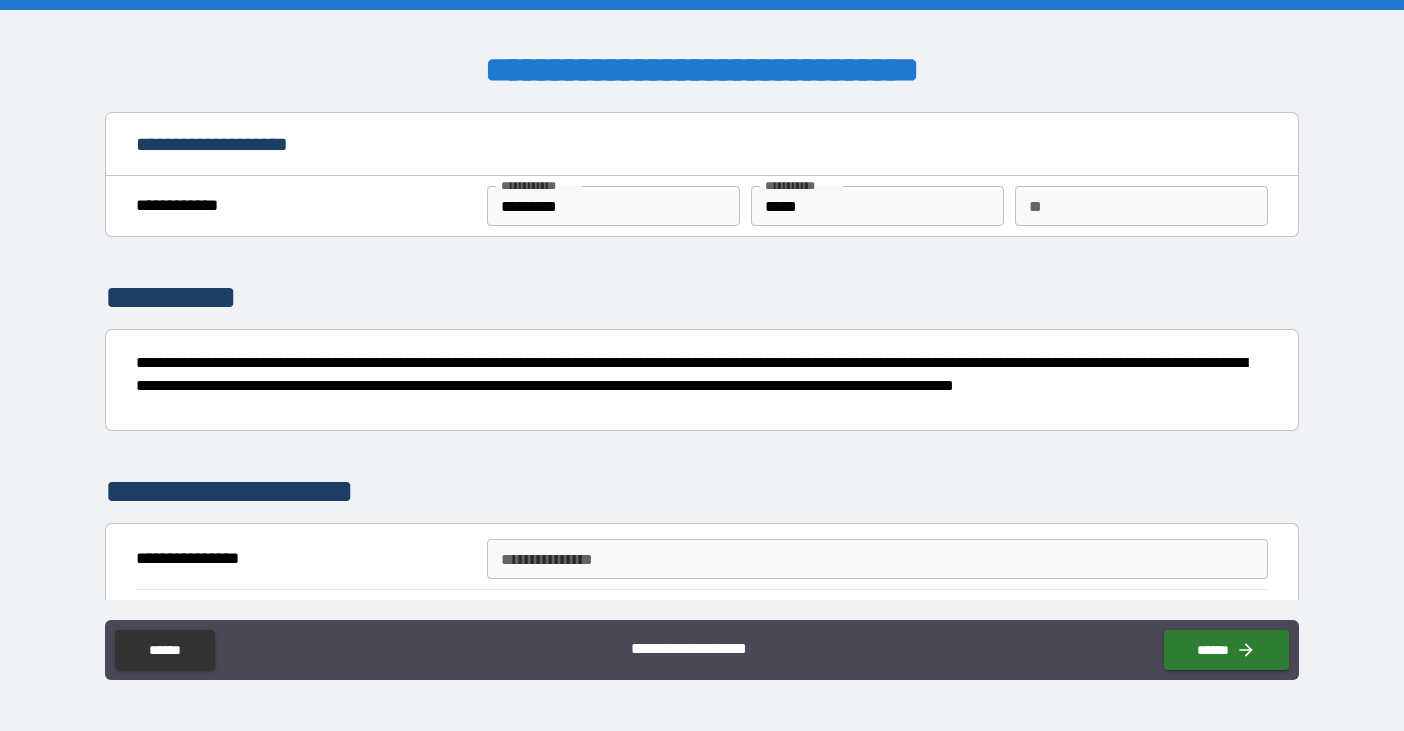 click on "**********" at bounding box center (877, 559) 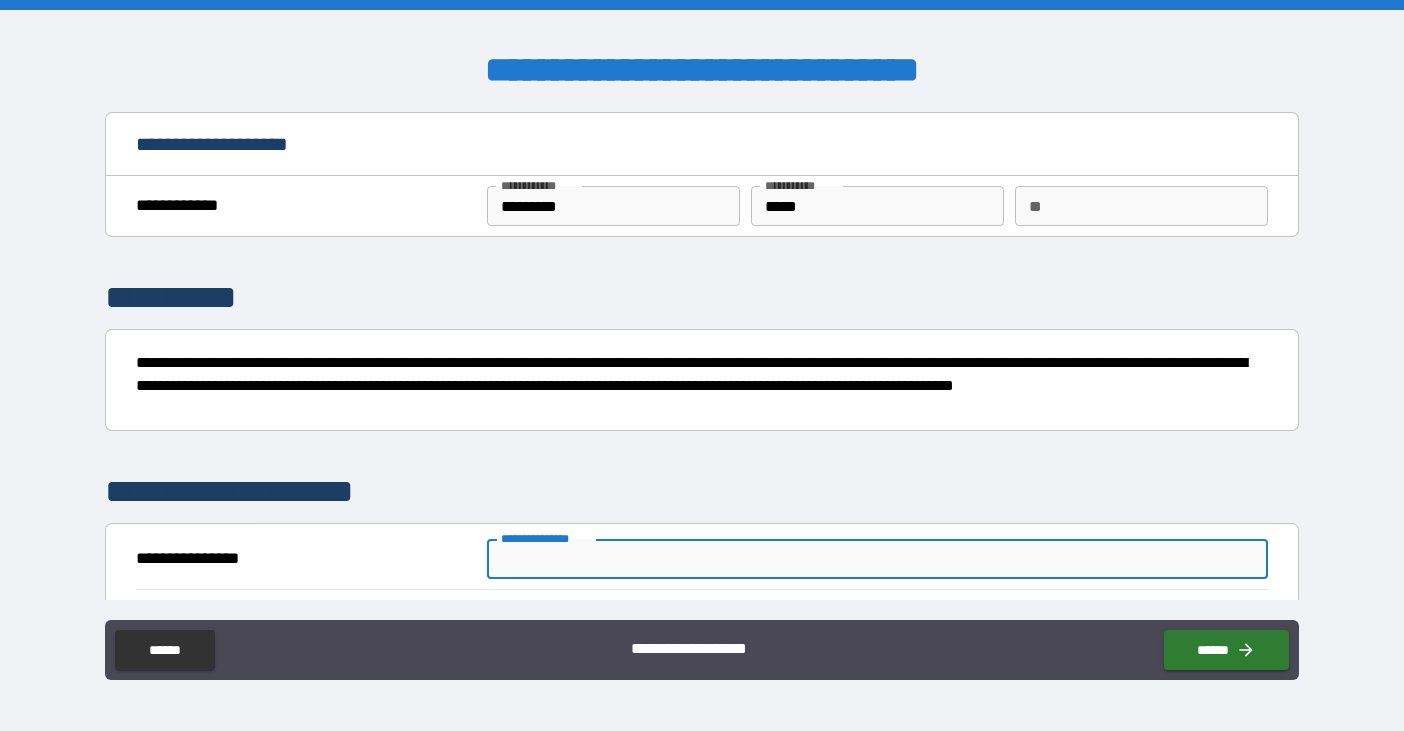 type on "**********" 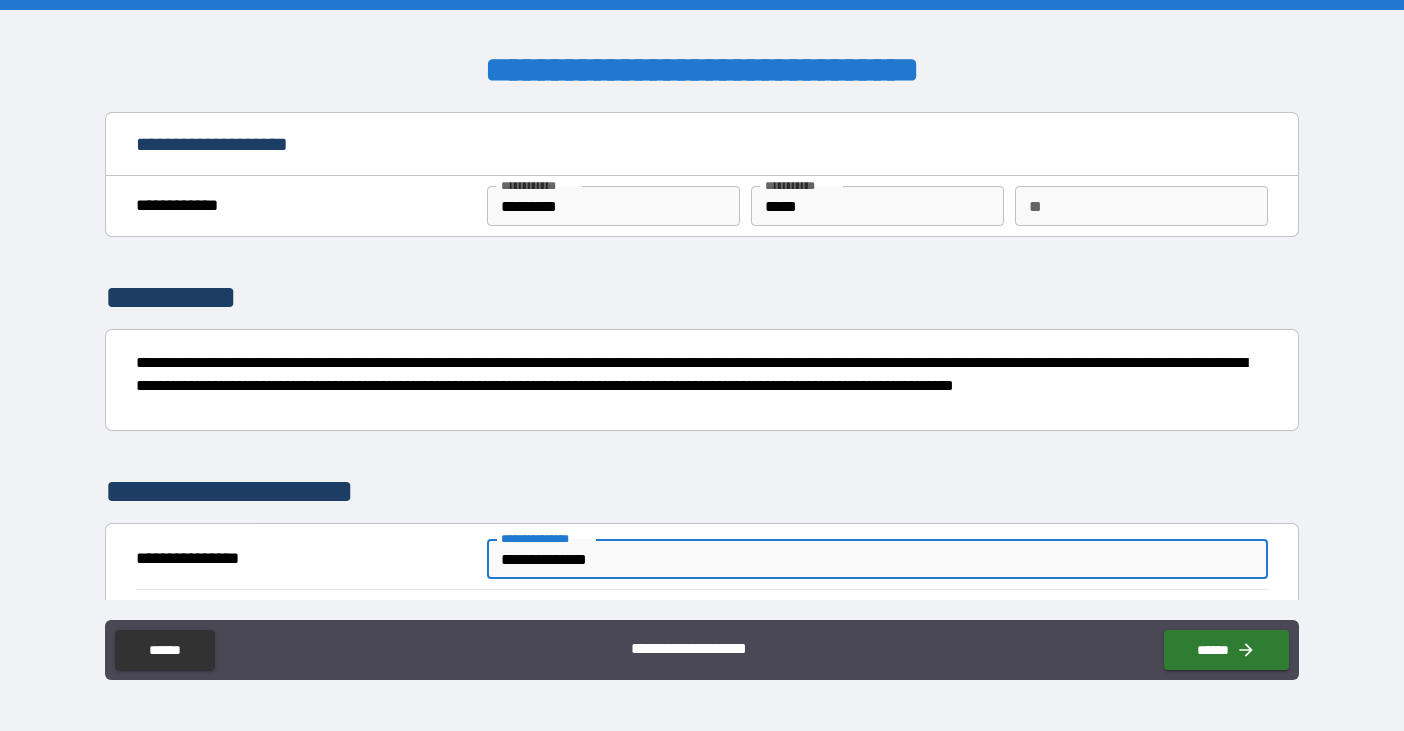 type on "**********" 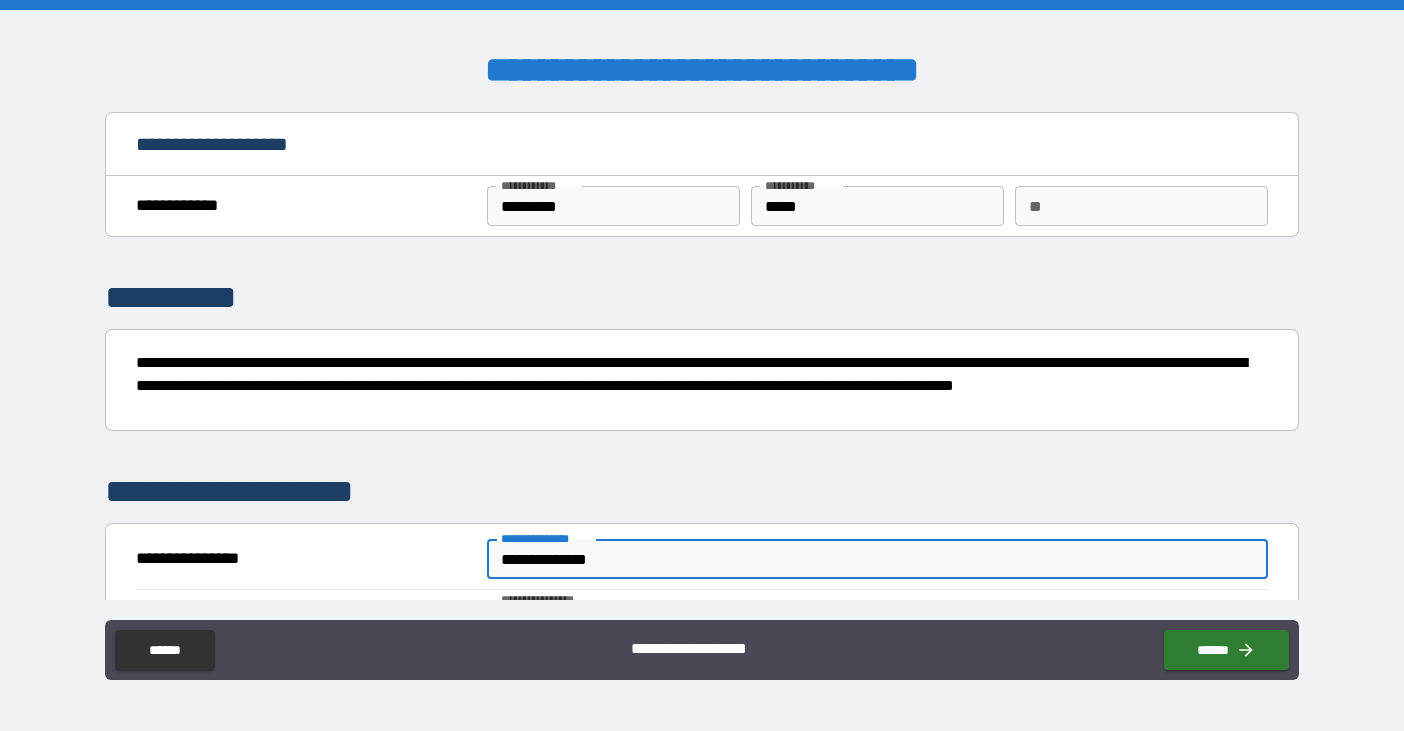 scroll, scrollTop: 300, scrollLeft: 0, axis: vertical 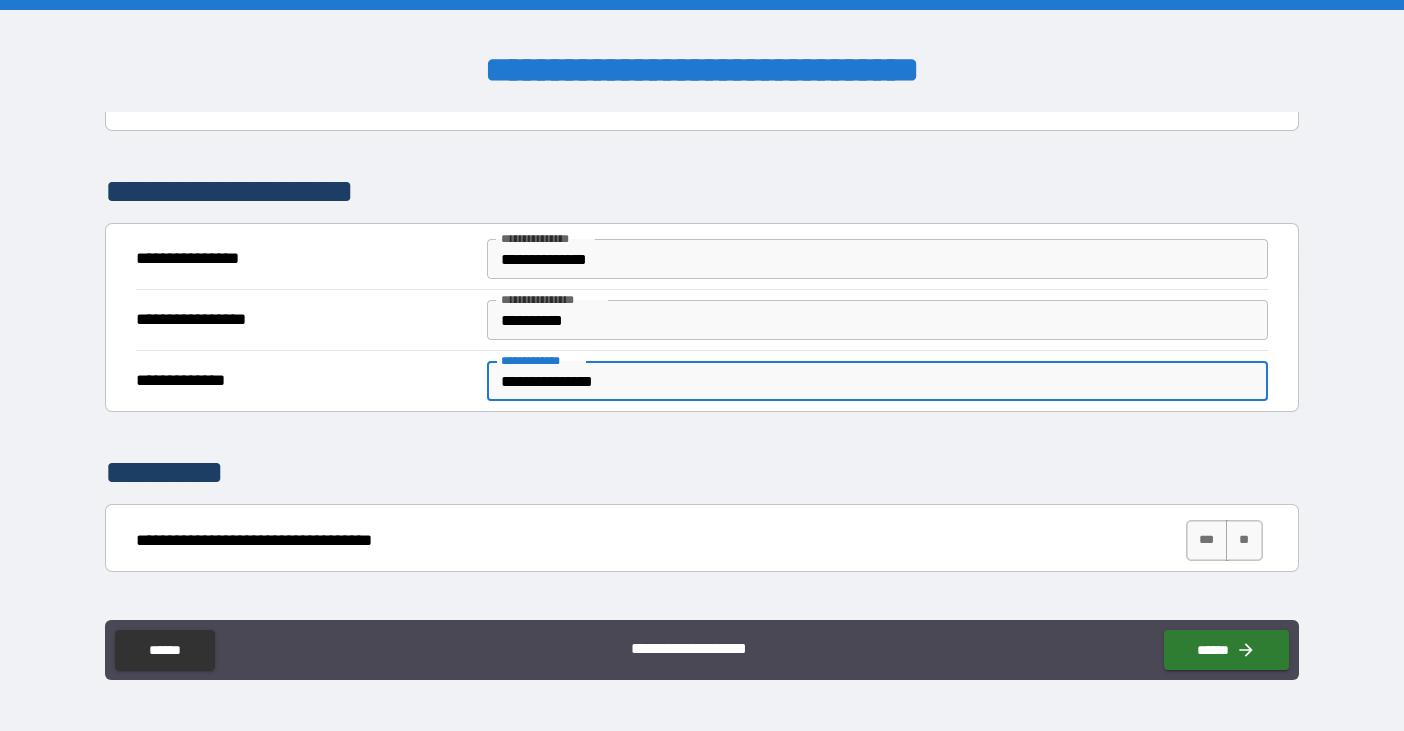 drag, startPoint x: 640, startPoint y: 385, endPoint x: 471, endPoint y: 387, distance: 169.01184 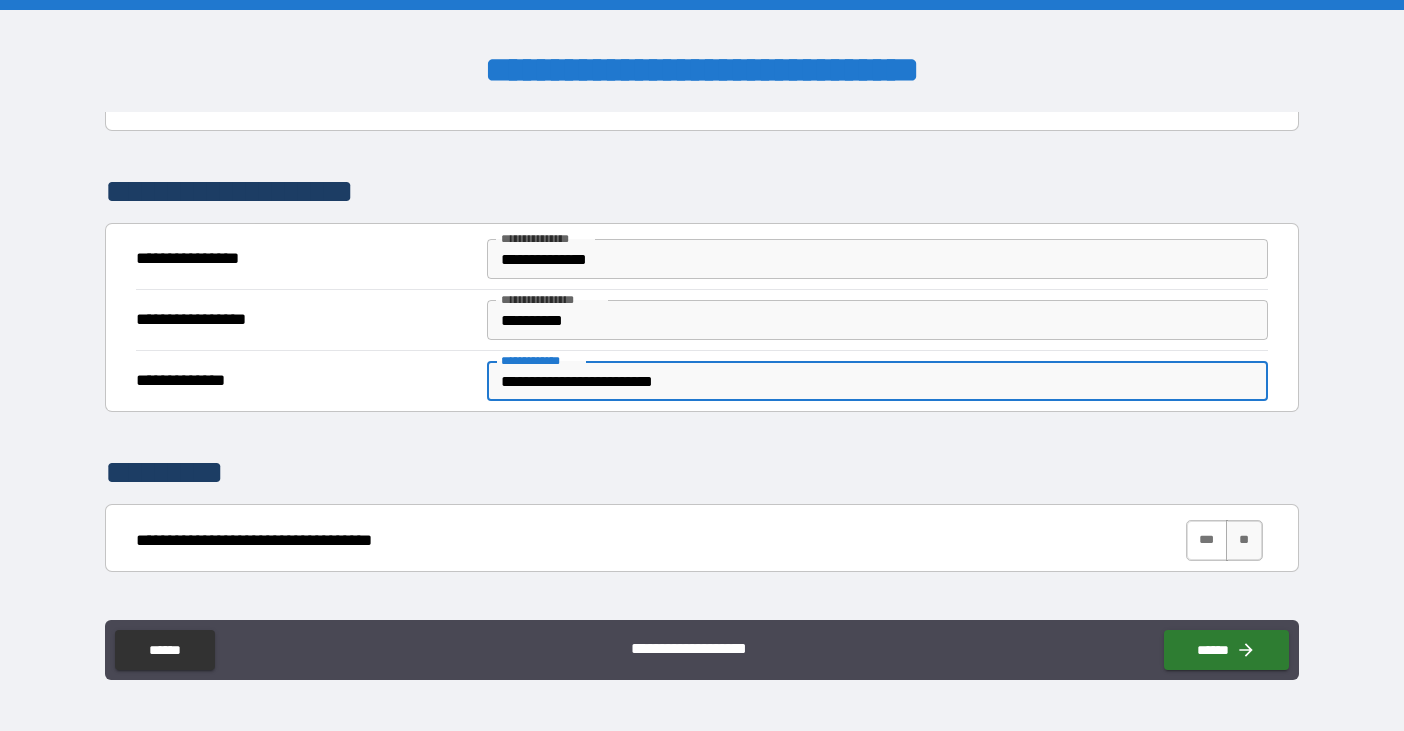 click on "***" at bounding box center [1207, 540] 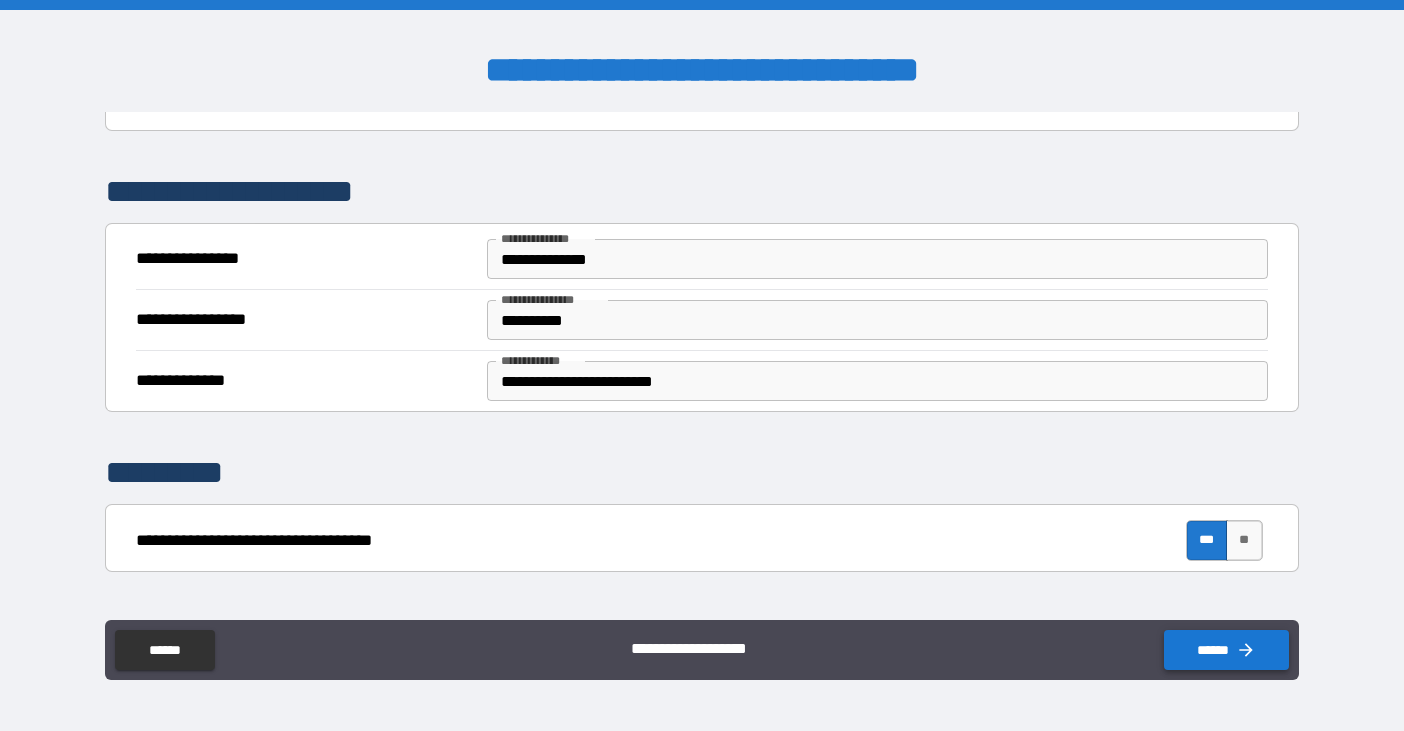 click on "******" at bounding box center [1226, 650] 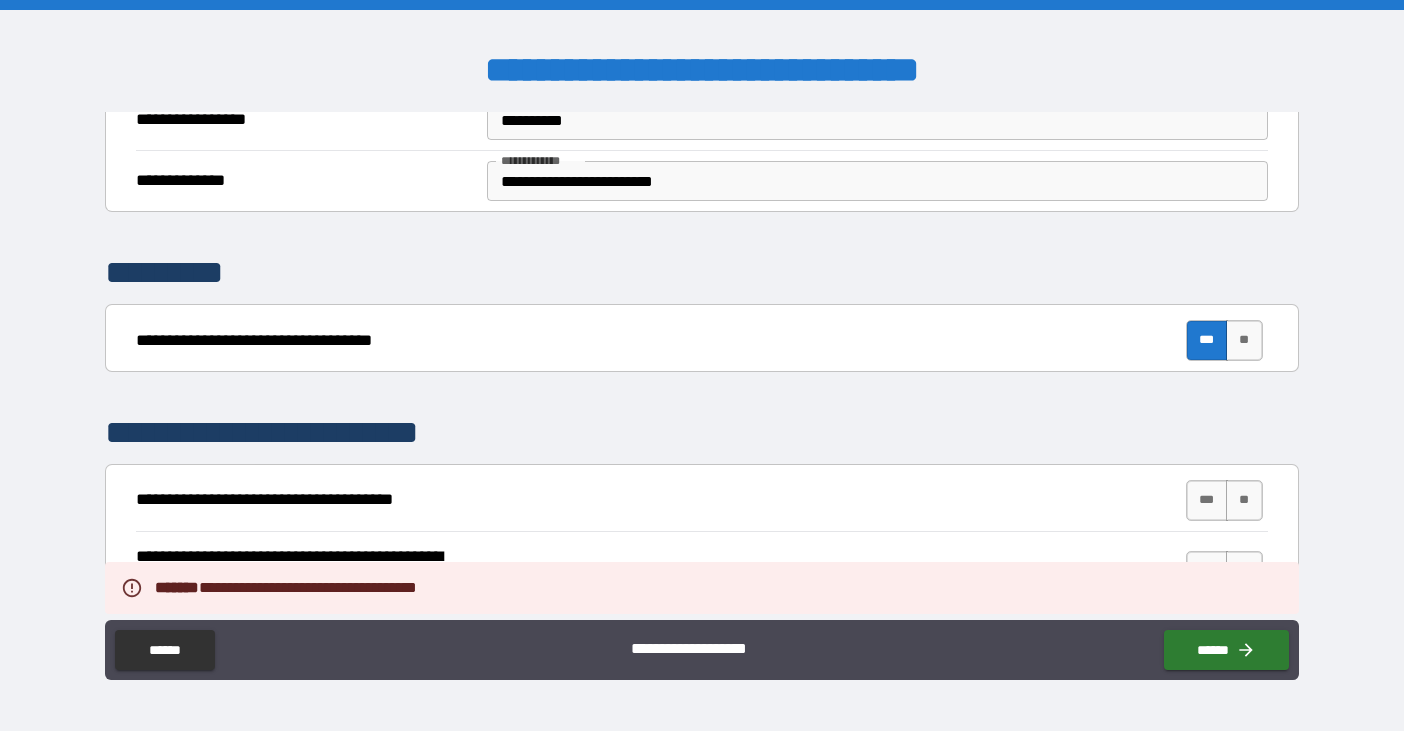 scroll, scrollTop: 700, scrollLeft: 0, axis: vertical 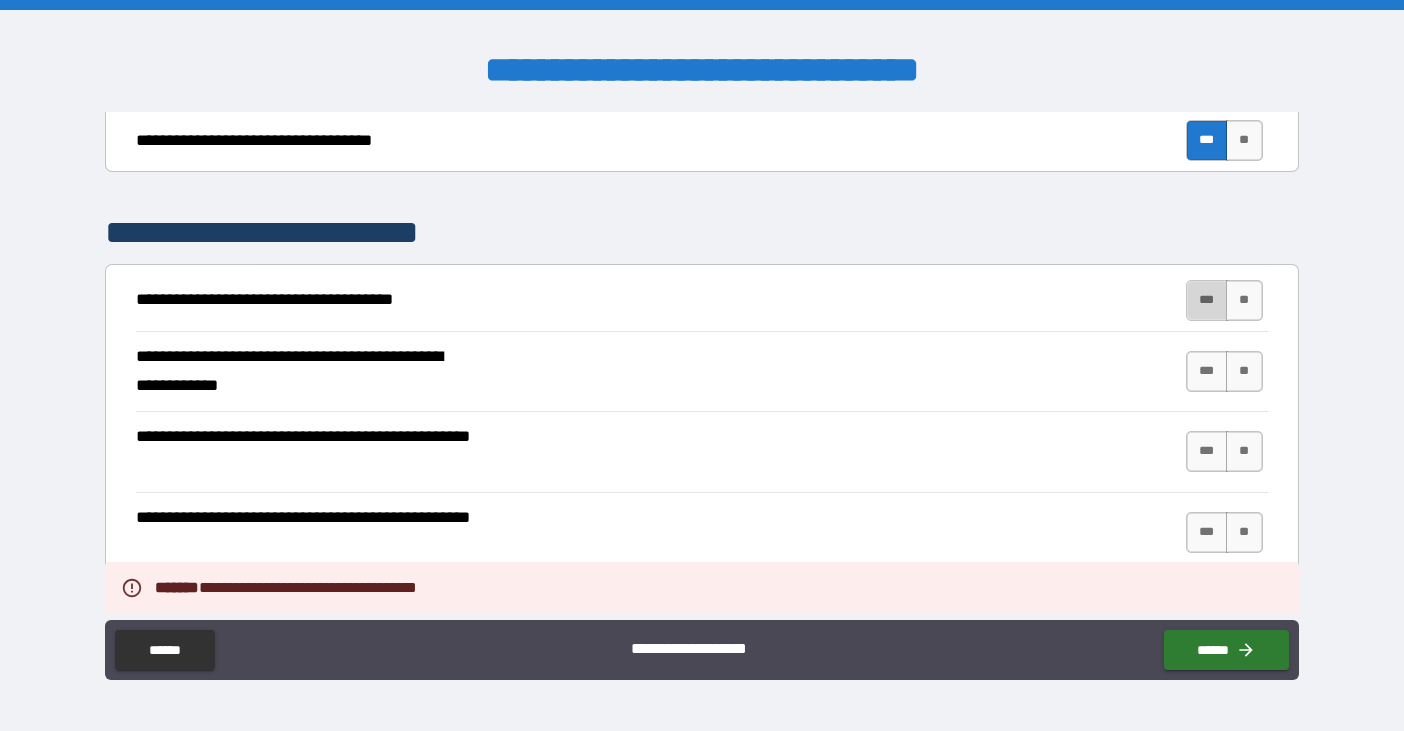 click on "***" at bounding box center [1207, 300] 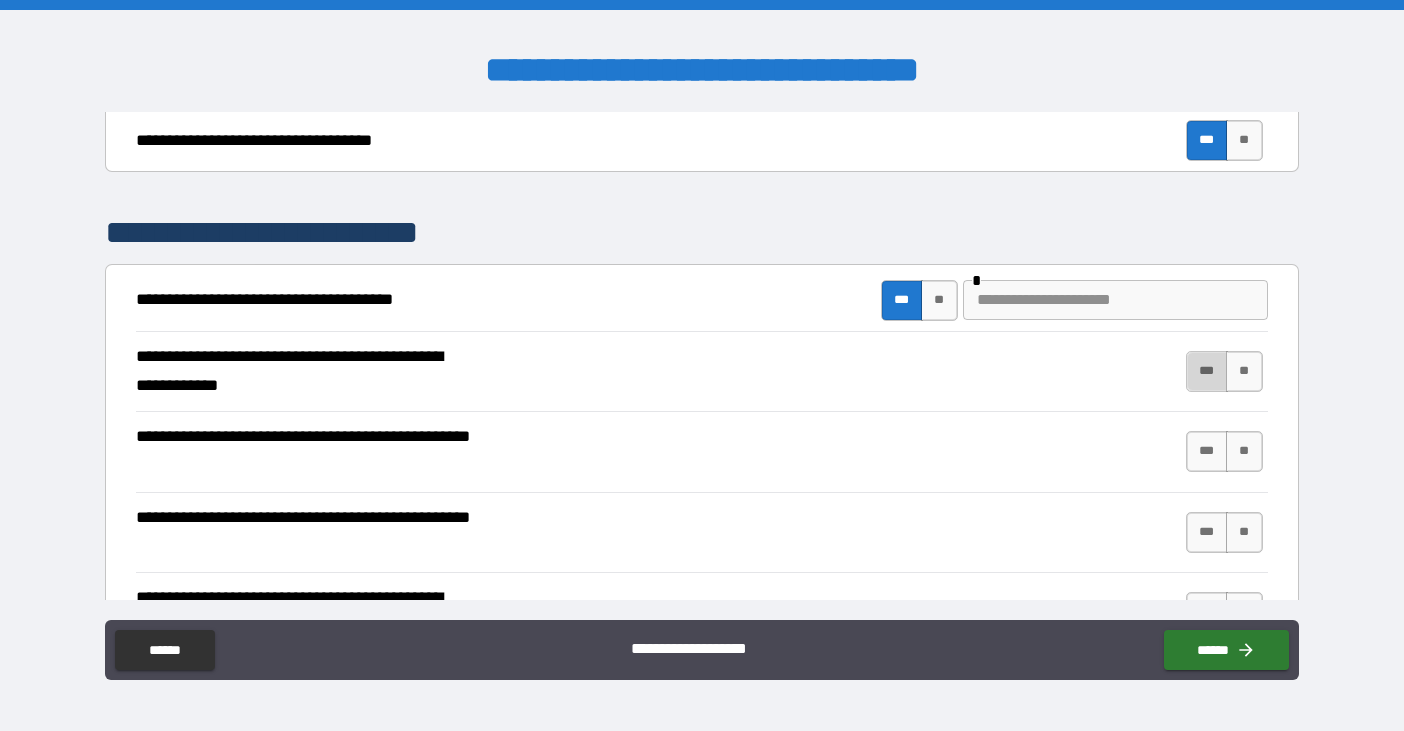 click on "***" at bounding box center [1207, 371] 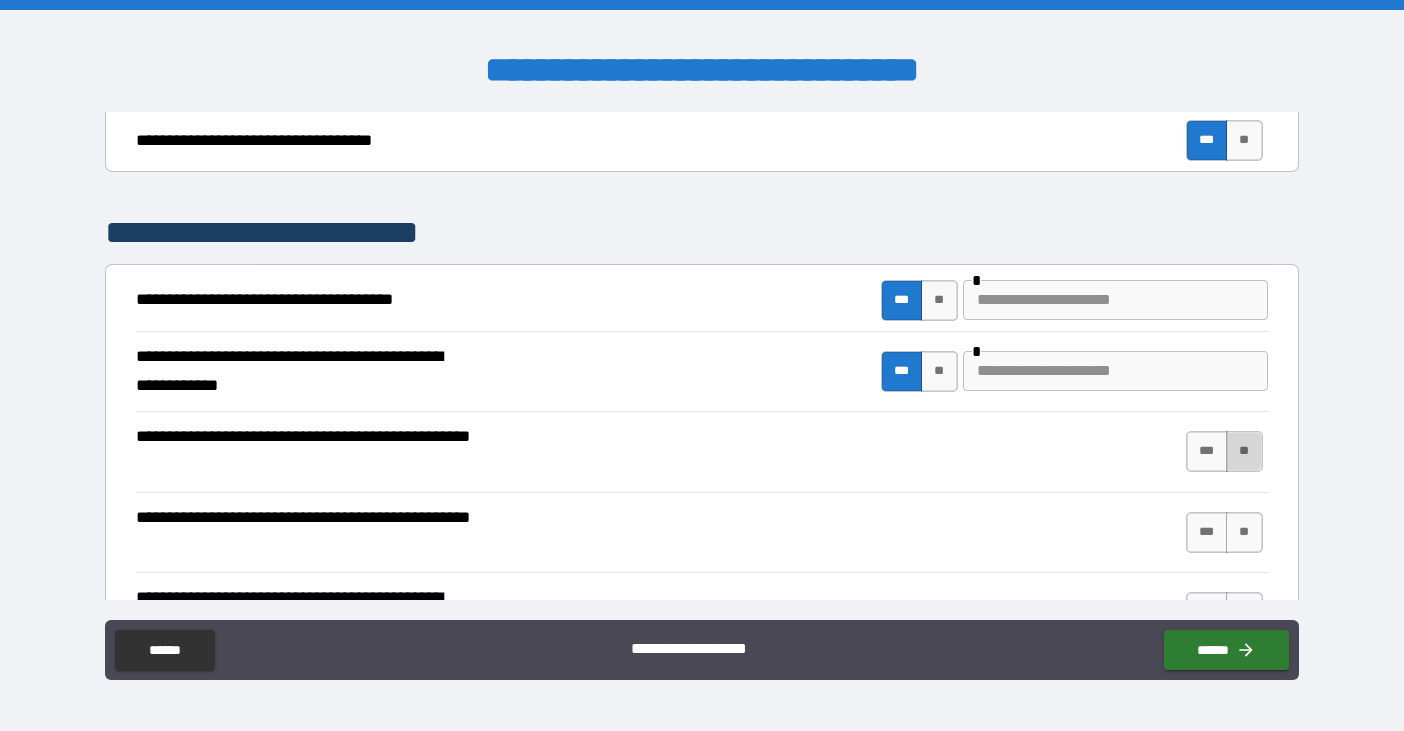 click on "**" at bounding box center [1244, 451] 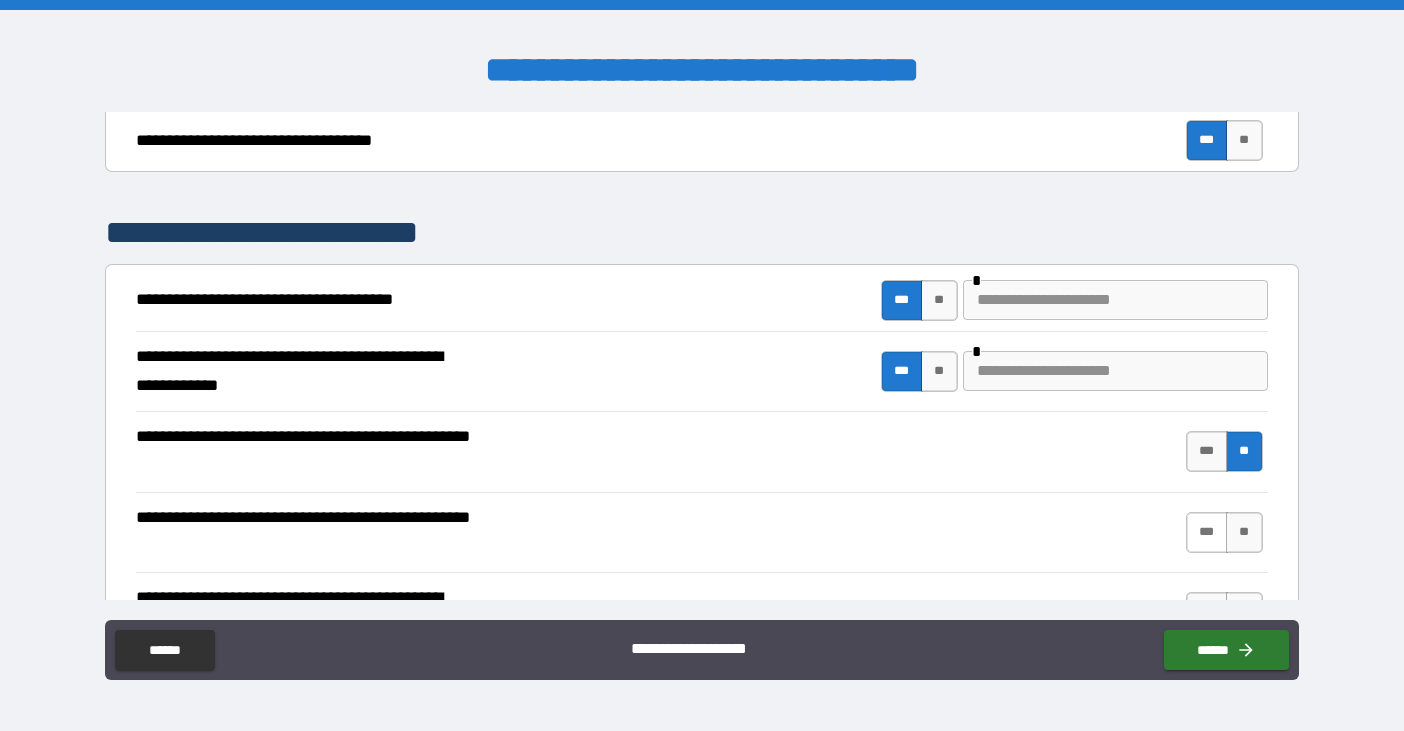 click on "***" at bounding box center [1207, 532] 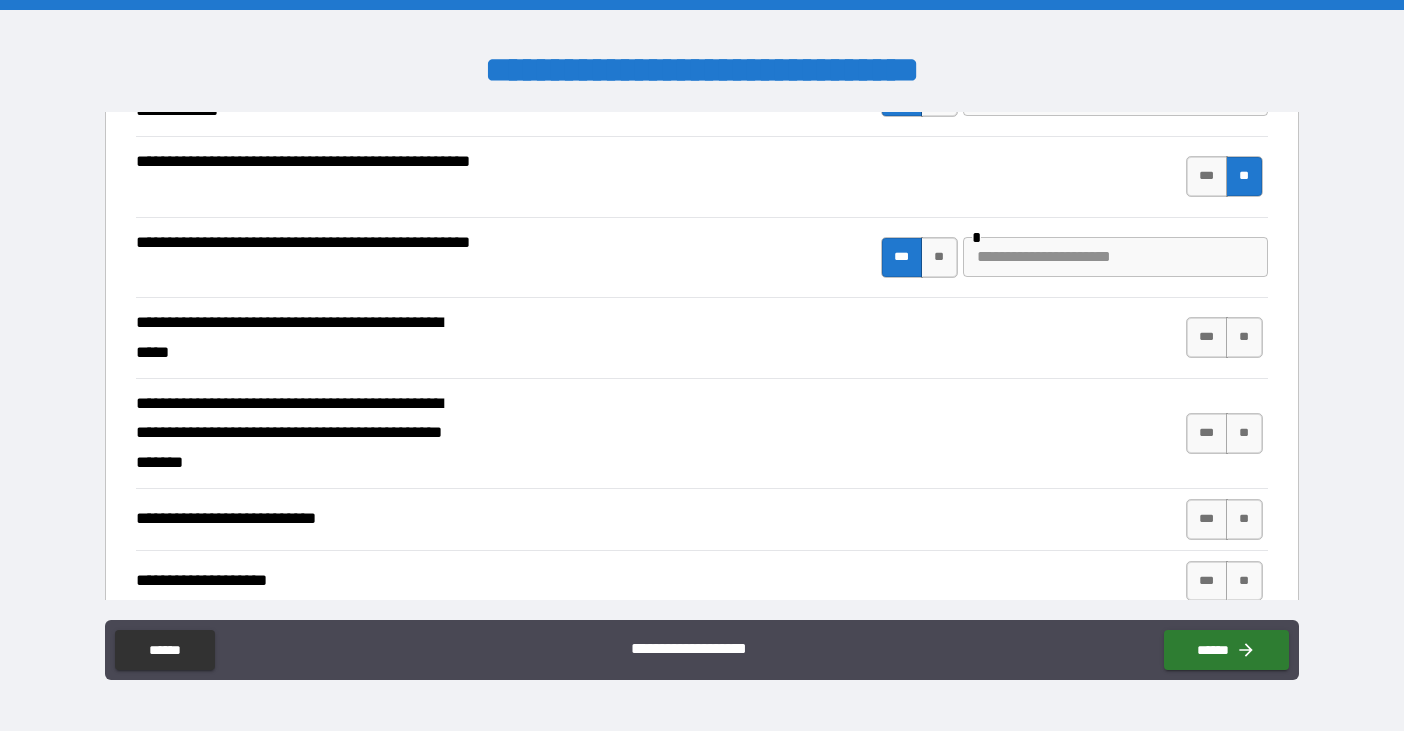 scroll, scrollTop: 1000, scrollLeft: 0, axis: vertical 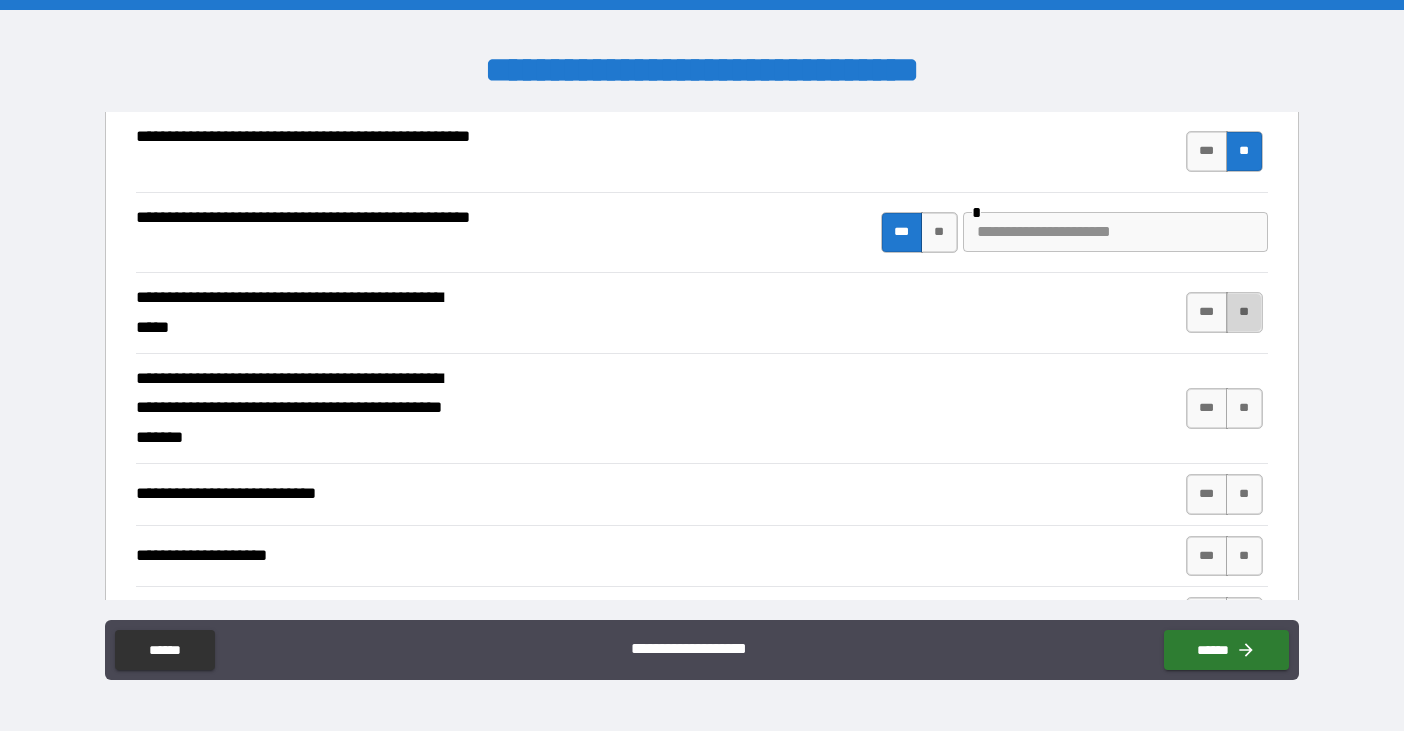 click on "**" at bounding box center (1244, 312) 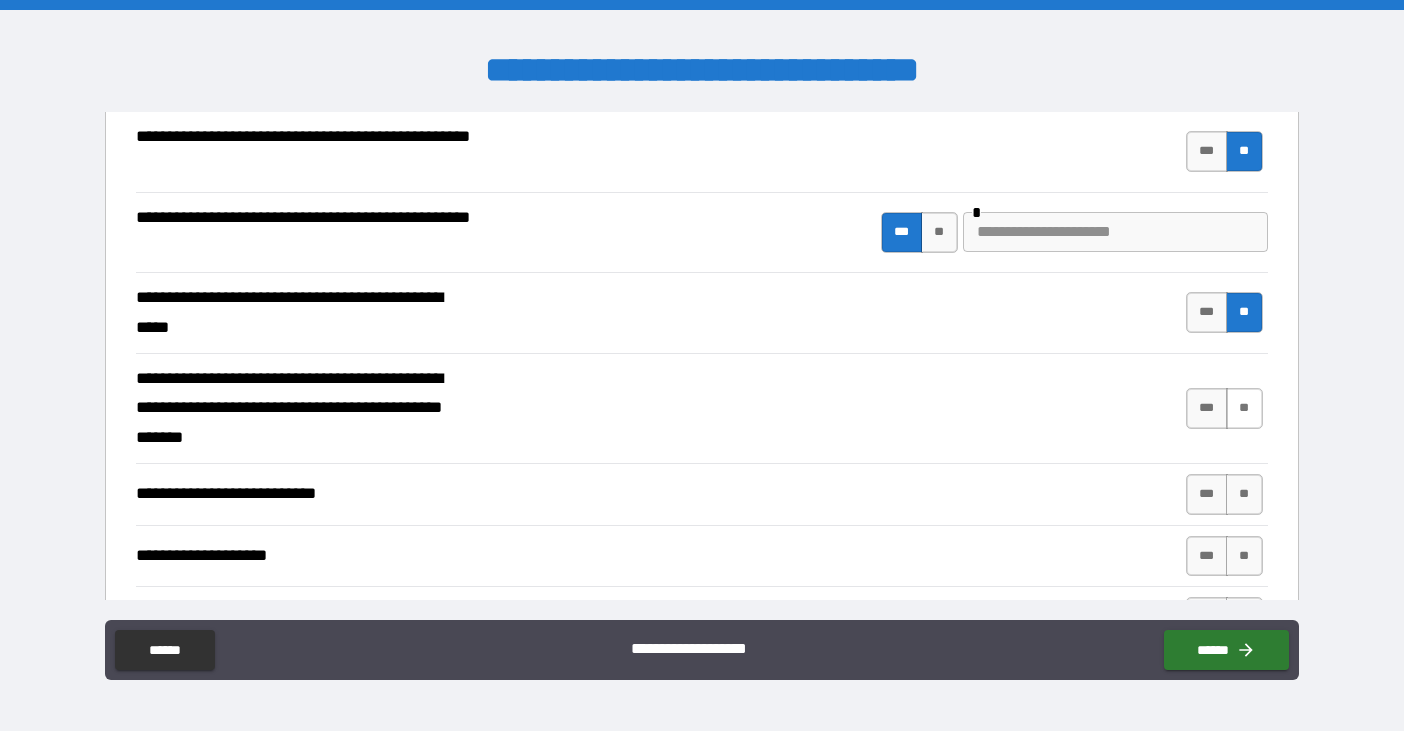 click on "**" at bounding box center [1244, 408] 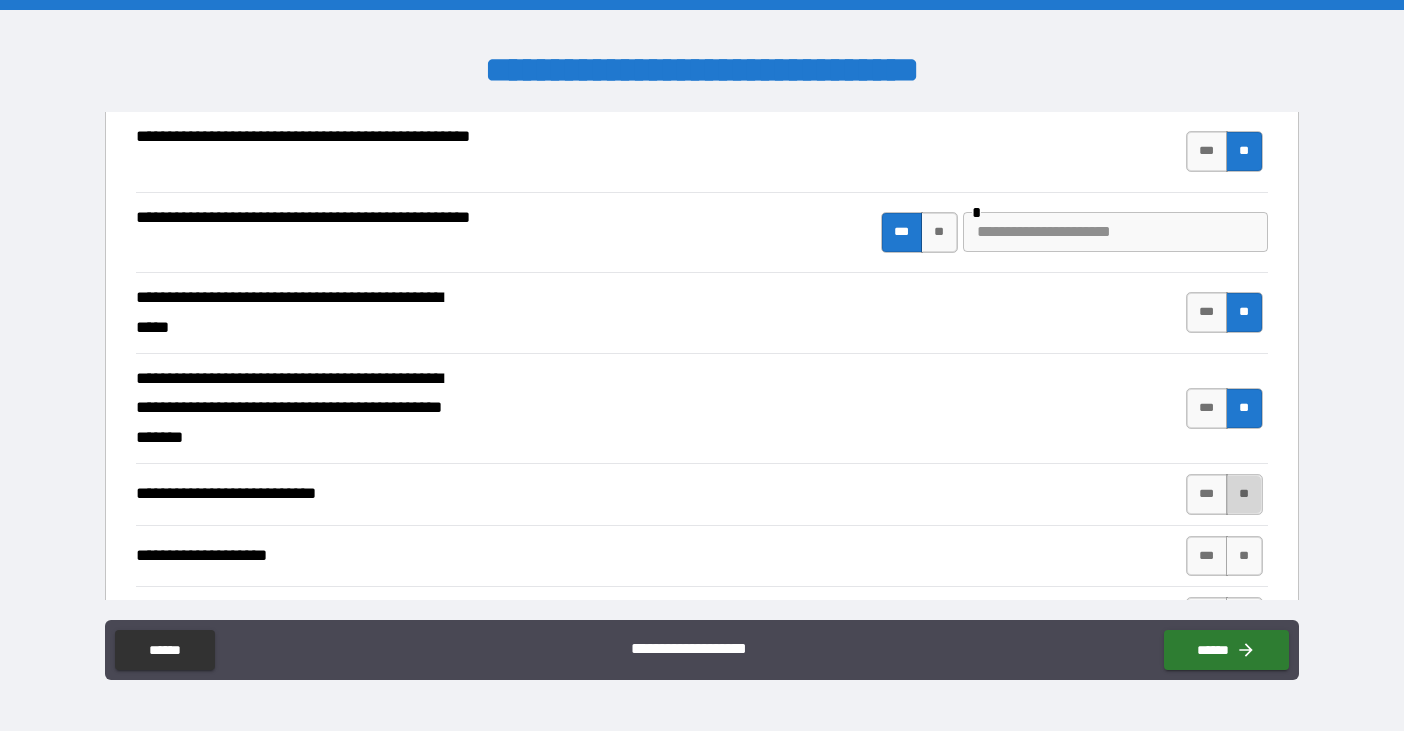 click on "**" at bounding box center [1244, 494] 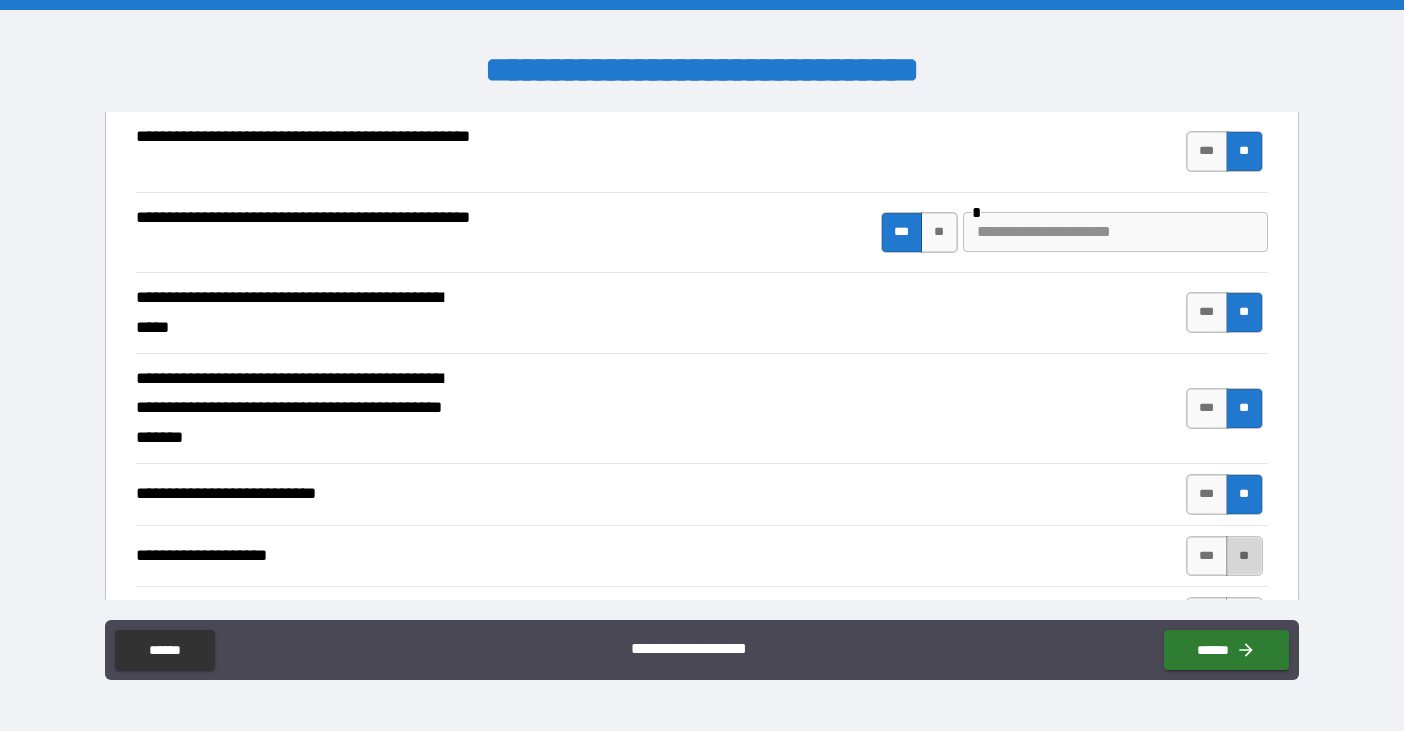 click on "**" at bounding box center [1244, 556] 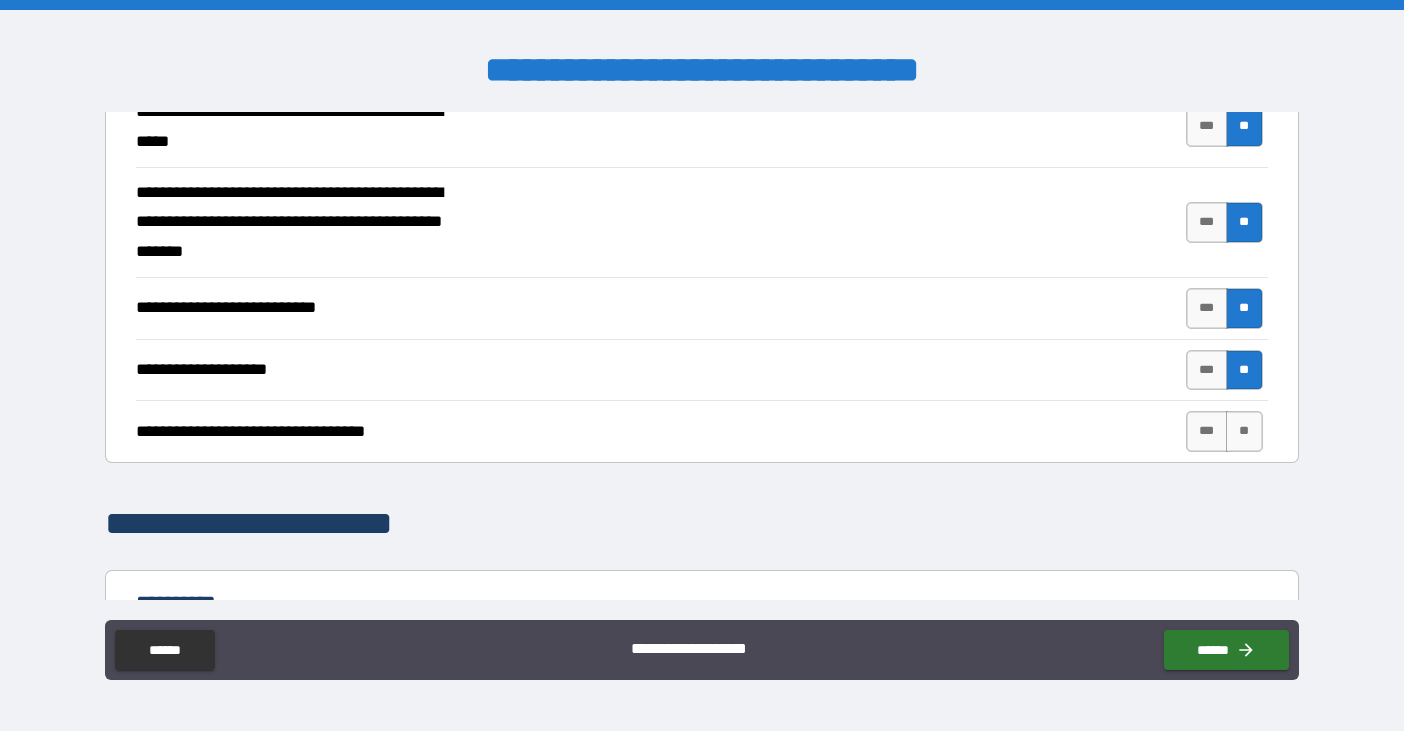 scroll, scrollTop: 1200, scrollLeft: 0, axis: vertical 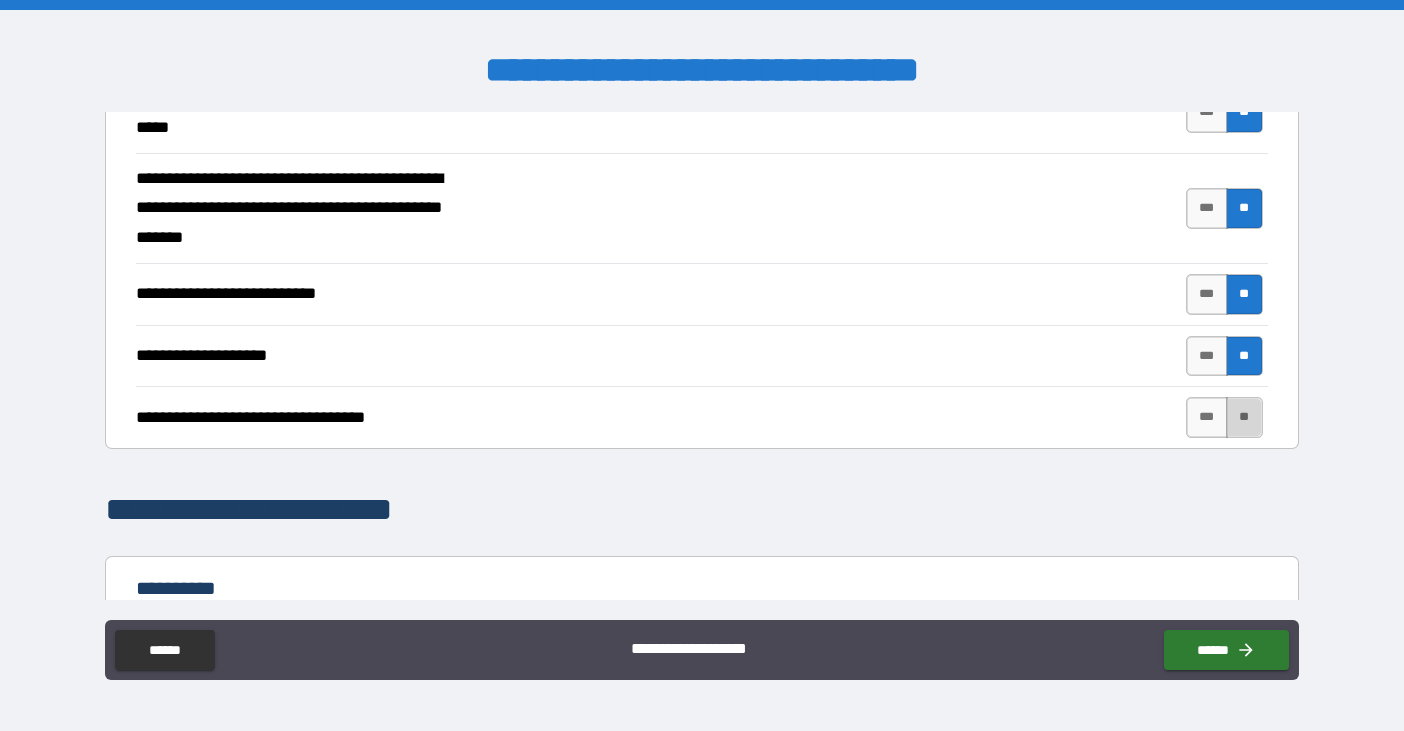 click on "**" at bounding box center [1244, 417] 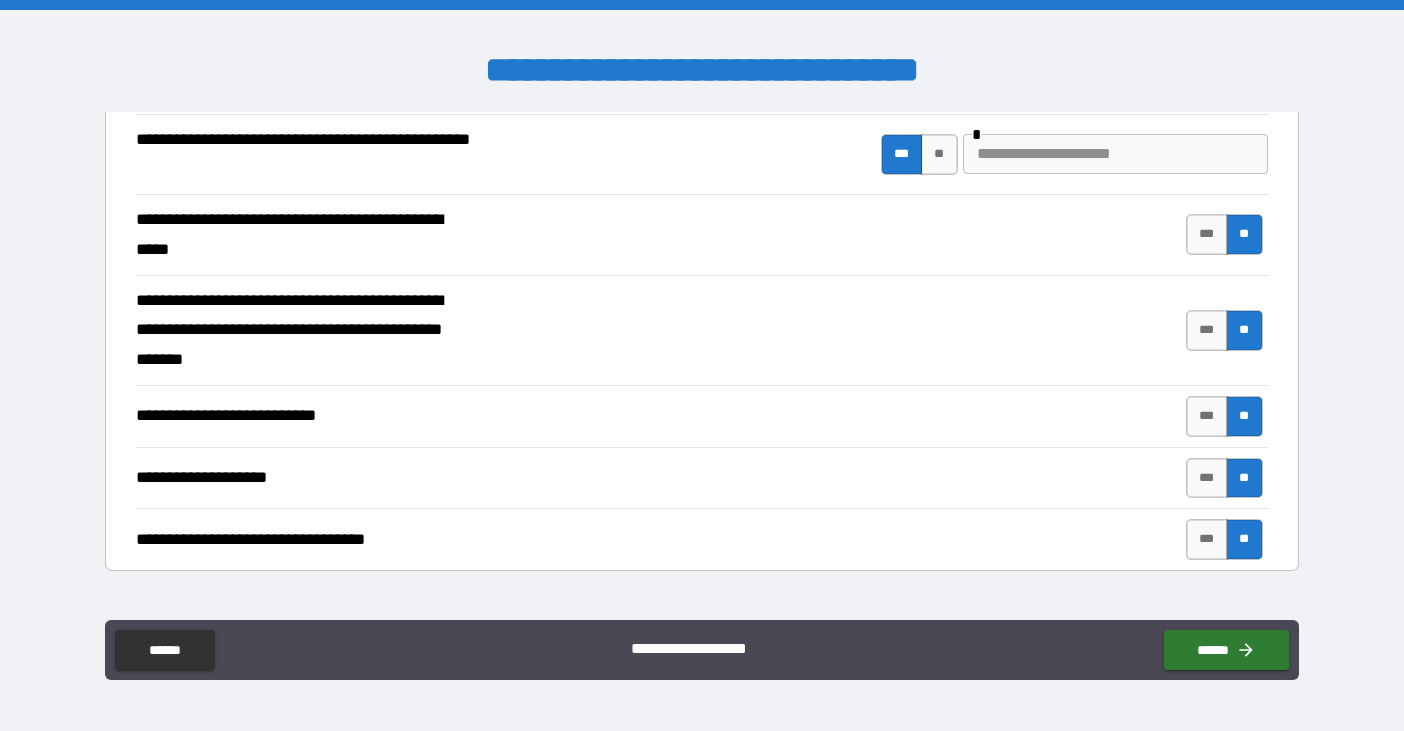 scroll, scrollTop: 800, scrollLeft: 0, axis: vertical 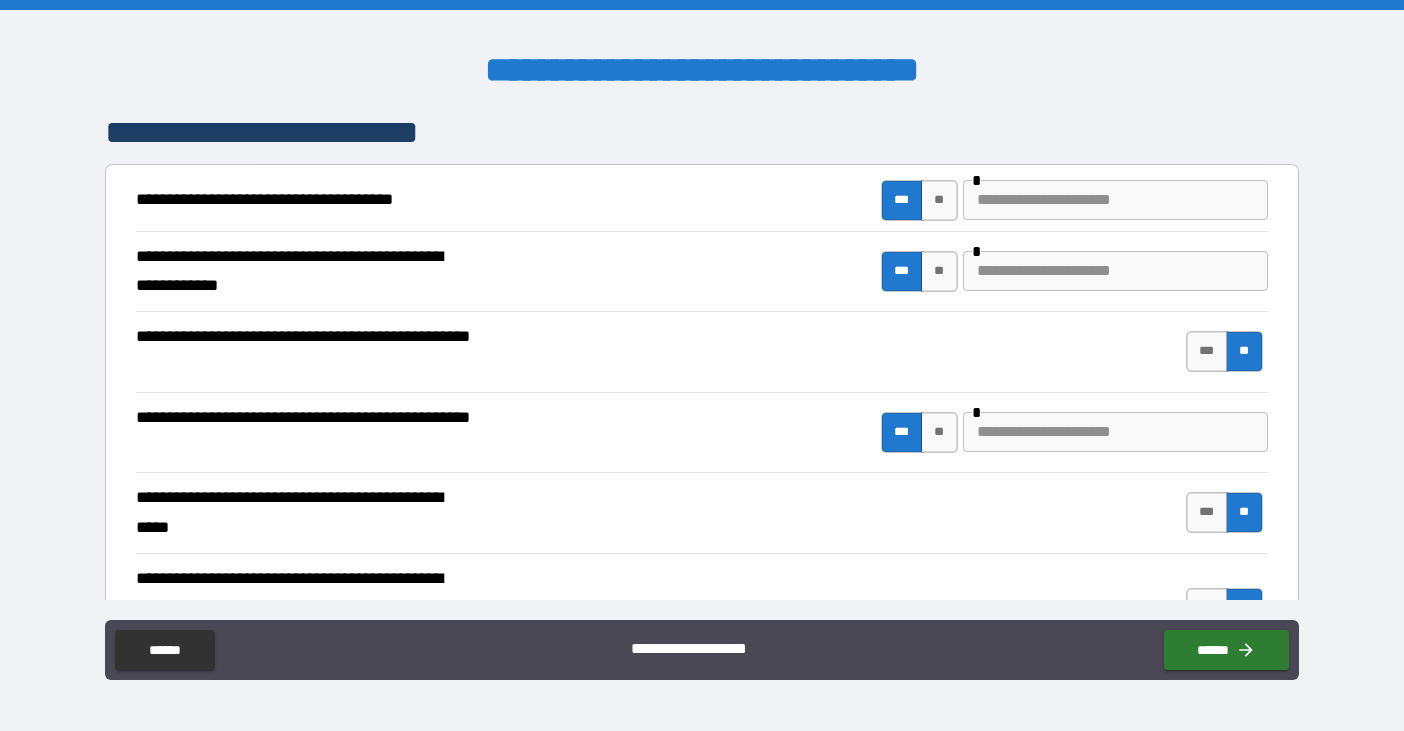 click at bounding box center (1115, 200) 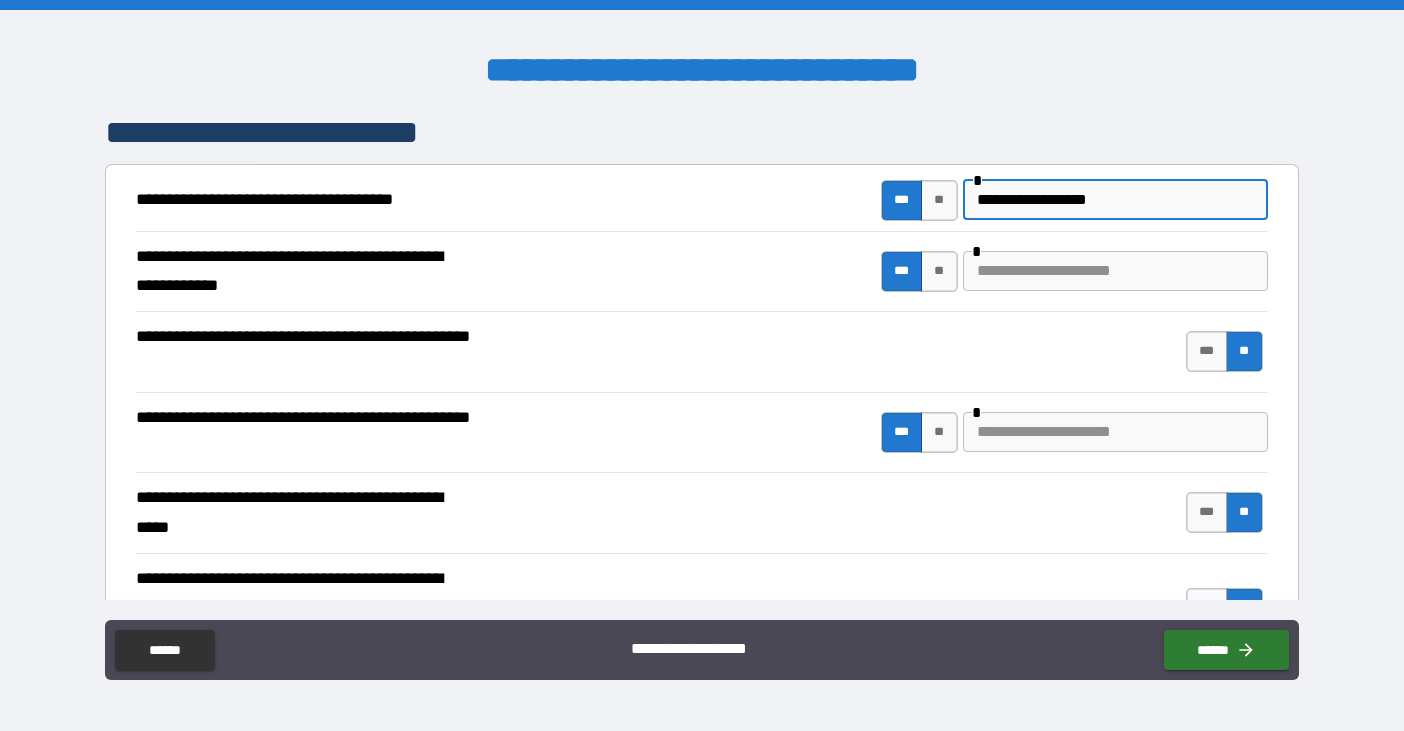 type on "**********" 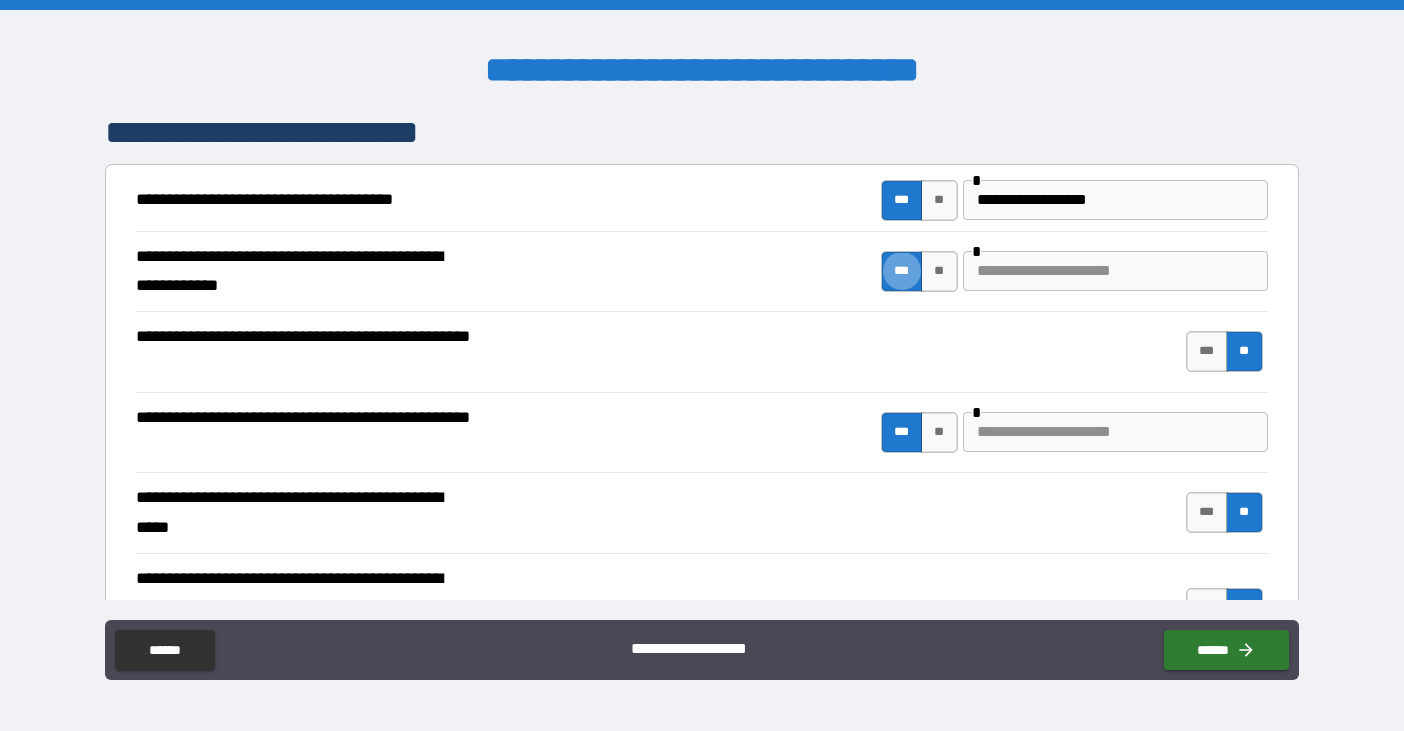 type on "*****" 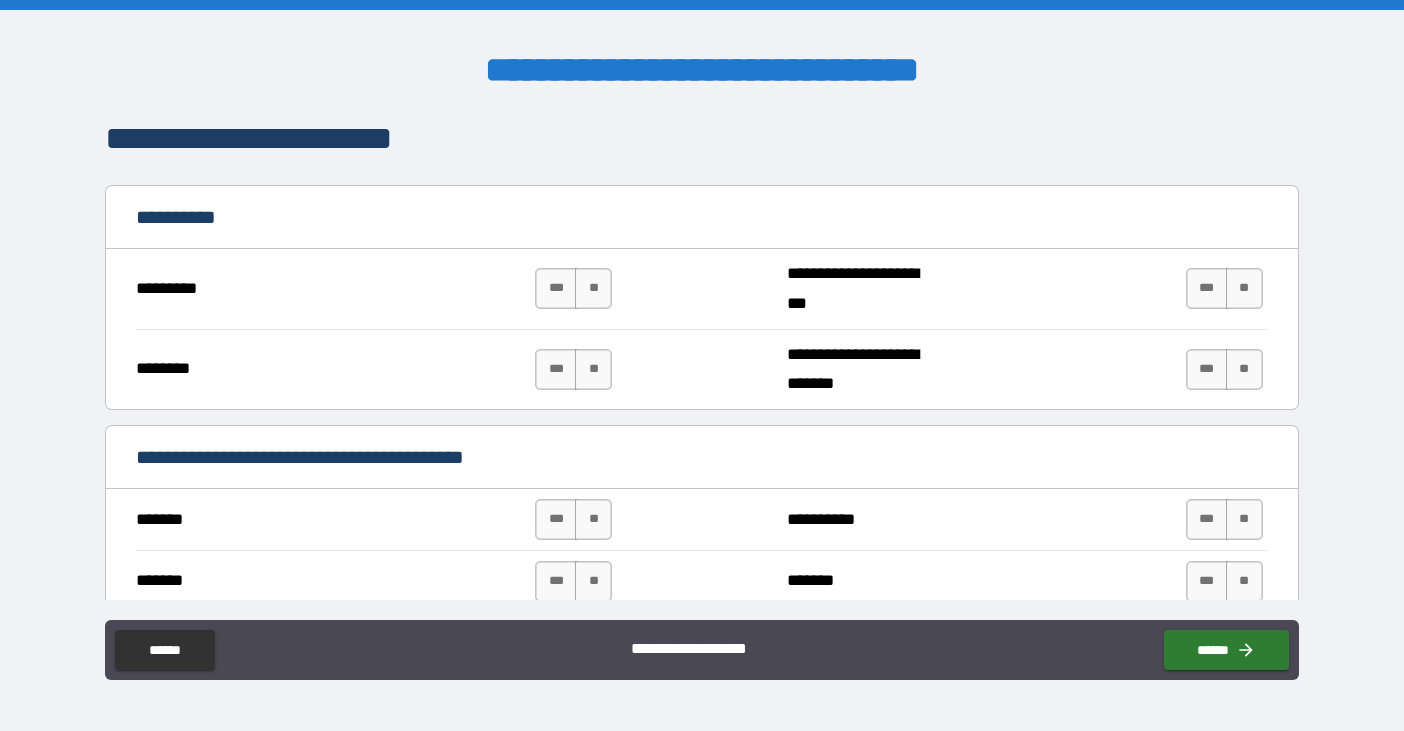 scroll, scrollTop: 1600, scrollLeft: 0, axis: vertical 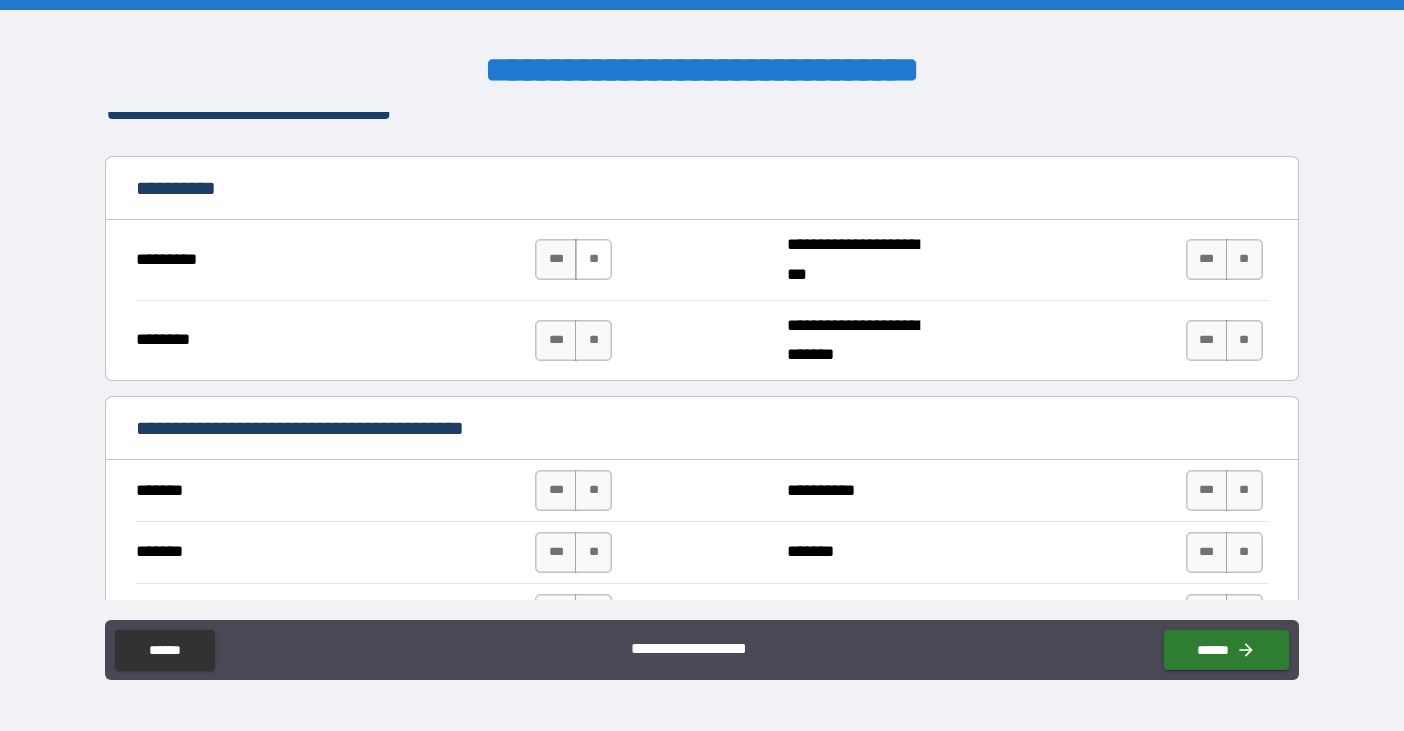type on "**********" 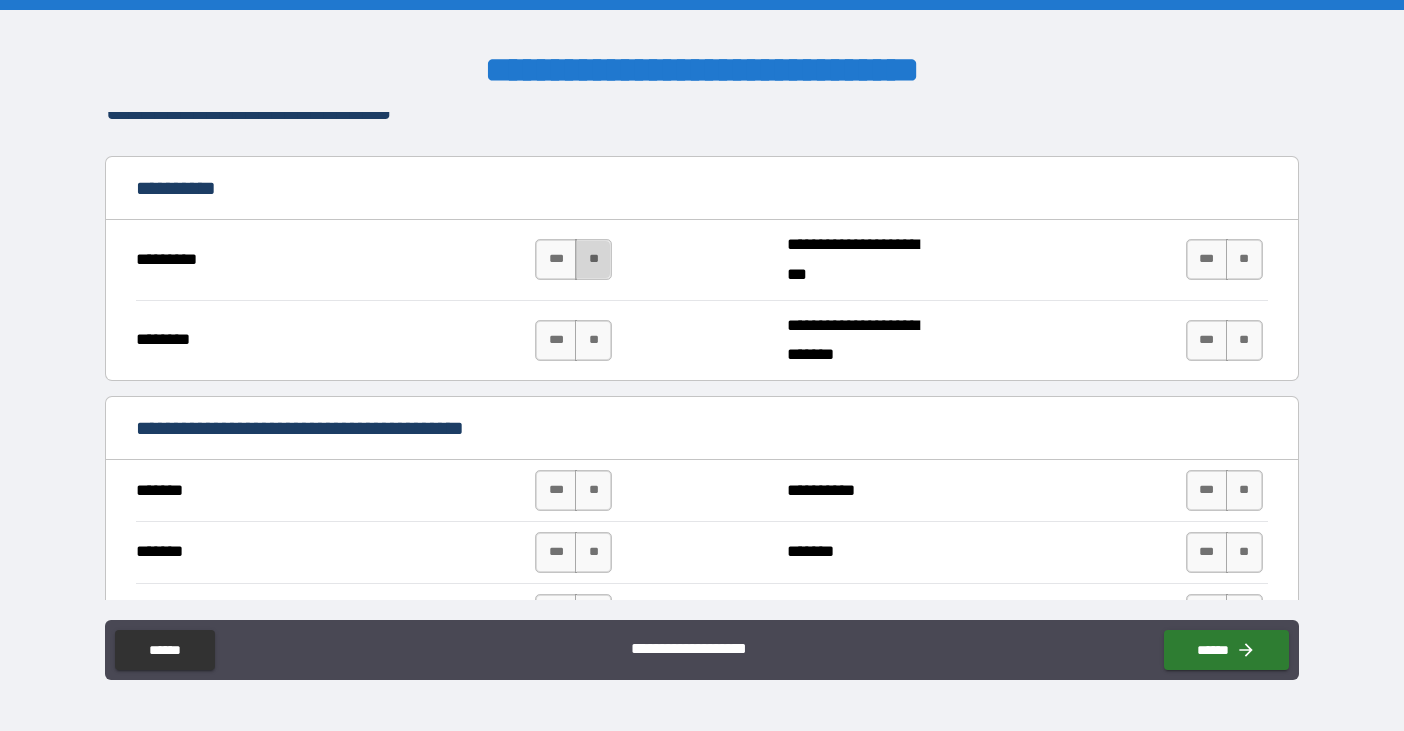 click on "**" at bounding box center (593, 259) 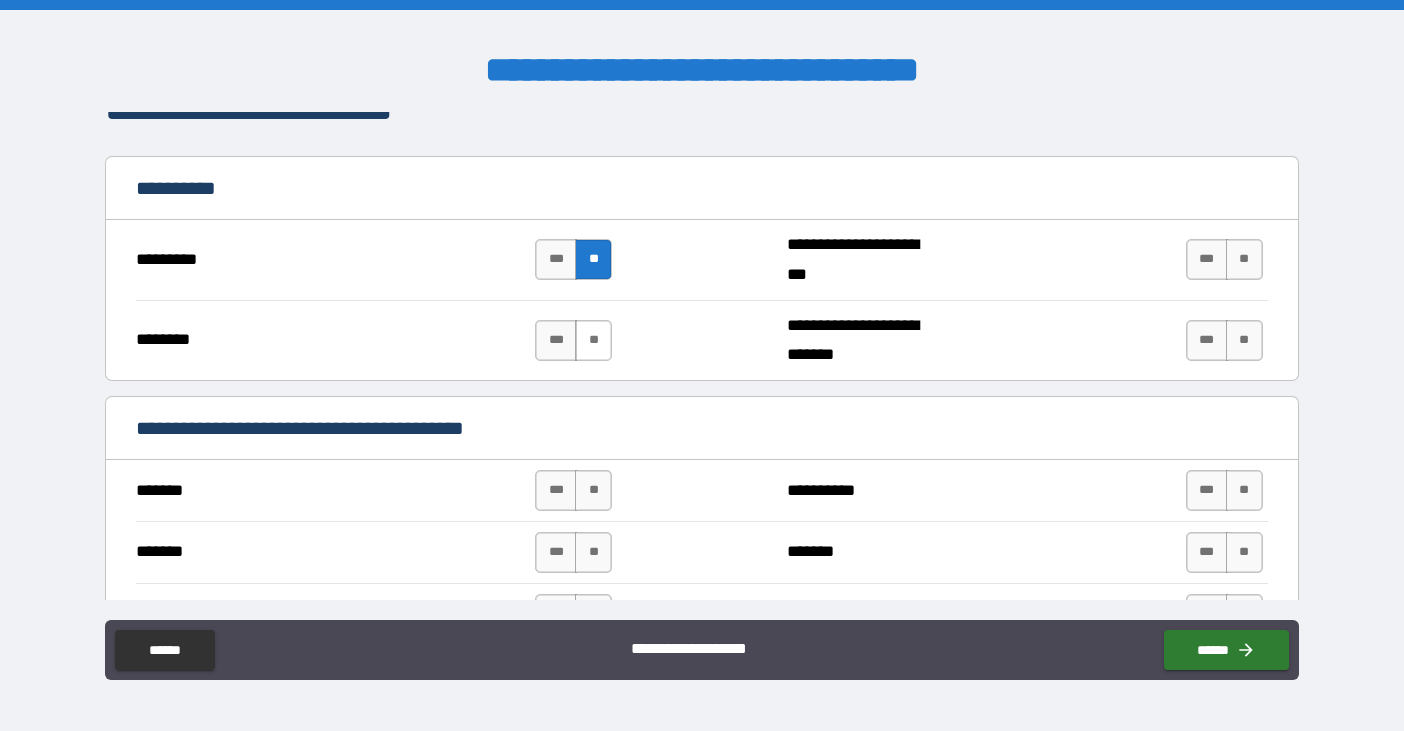 click on "**" at bounding box center (593, 340) 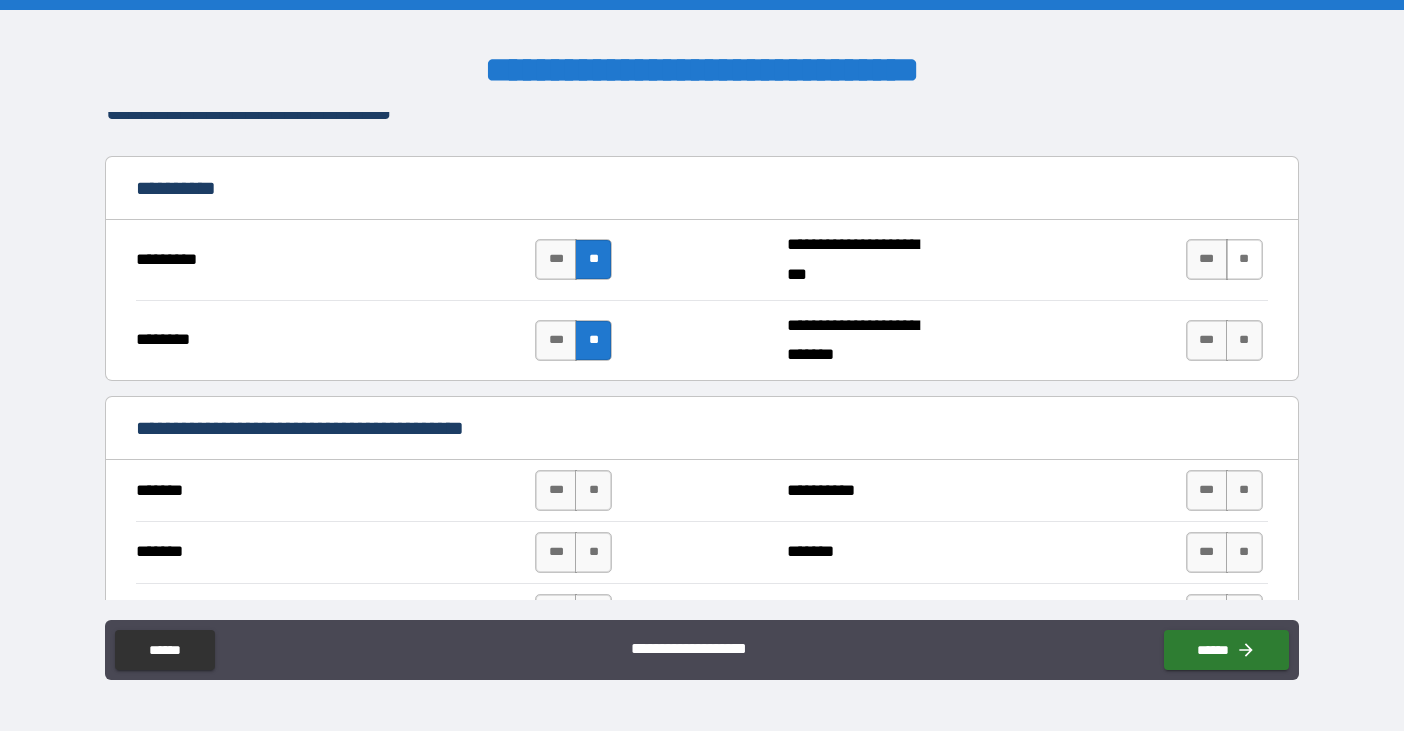 click on "**" at bounding box center [1244, 259] 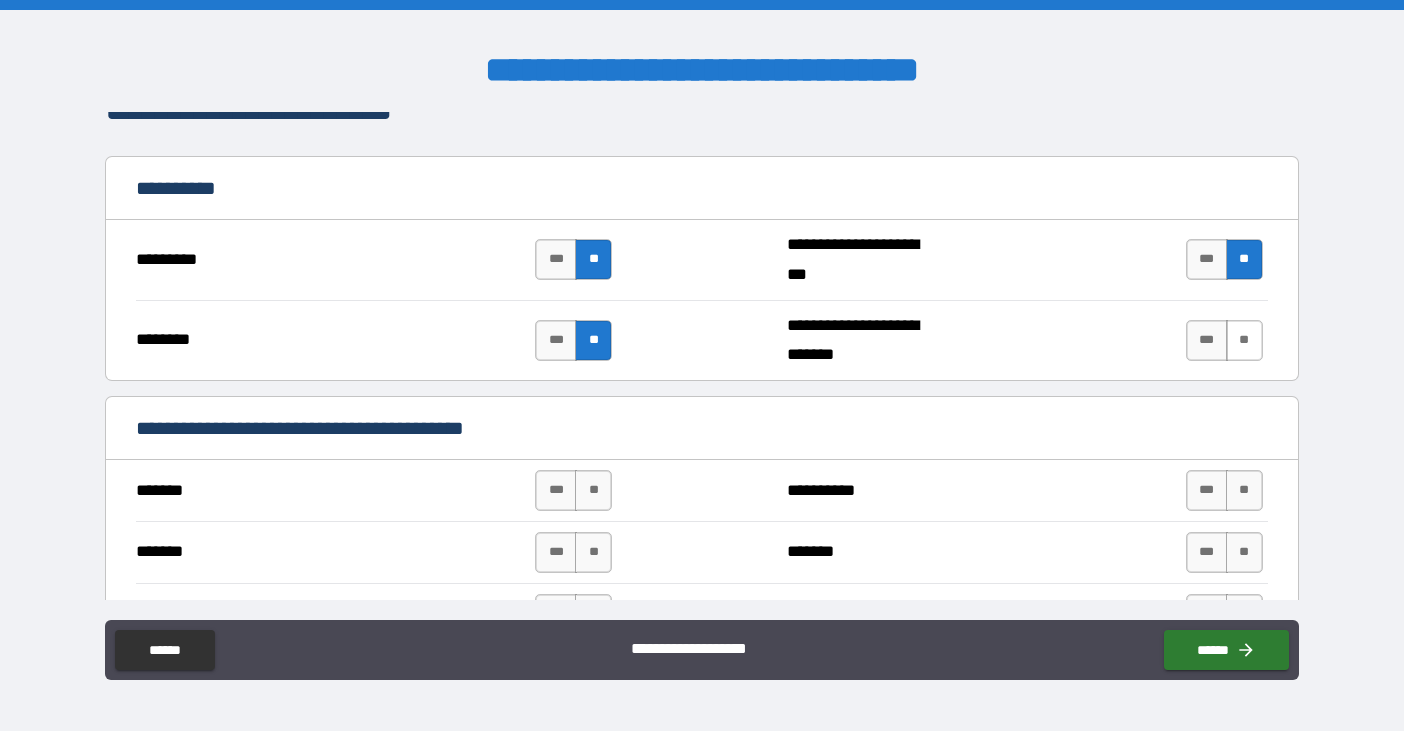 click on "**" at bounding box center (1244, 340) 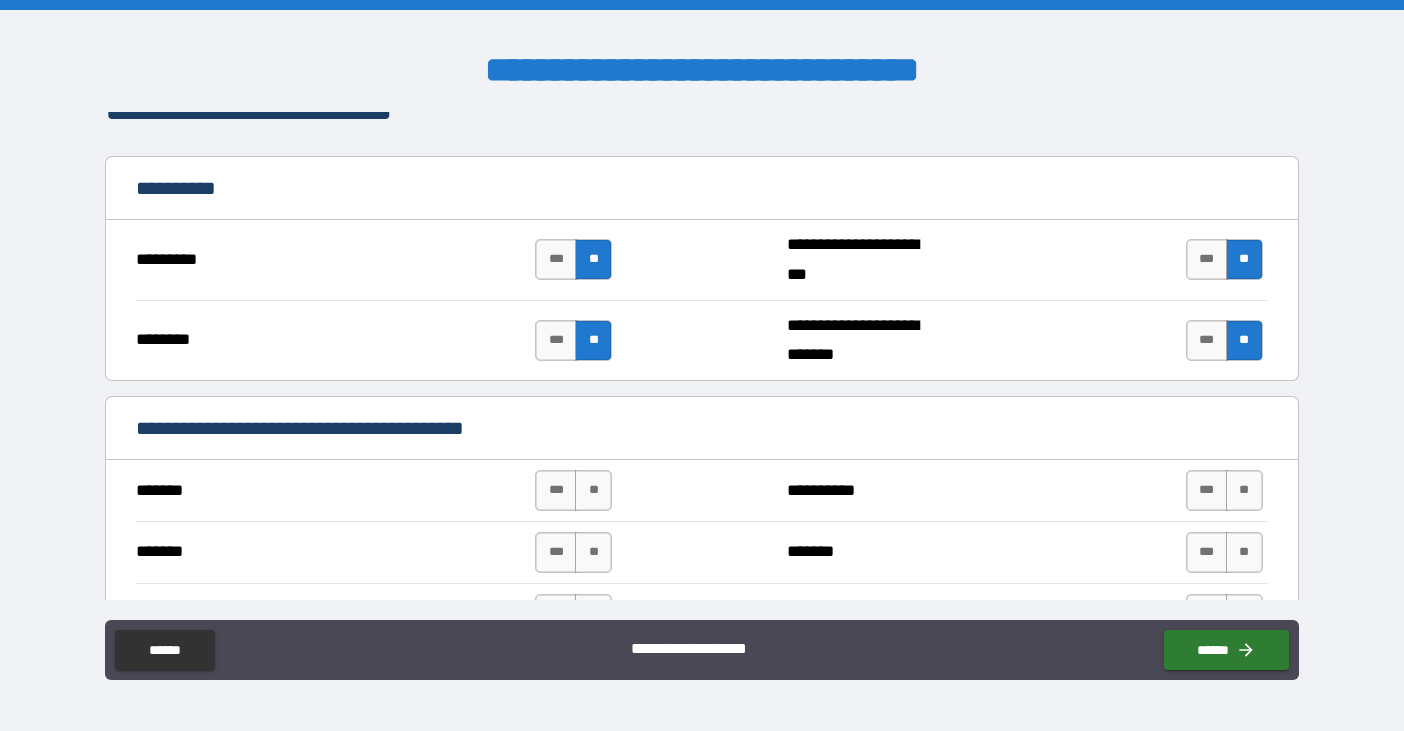 scroll, scrollTop: 1900, scrollLeft: 0, axis: vertical 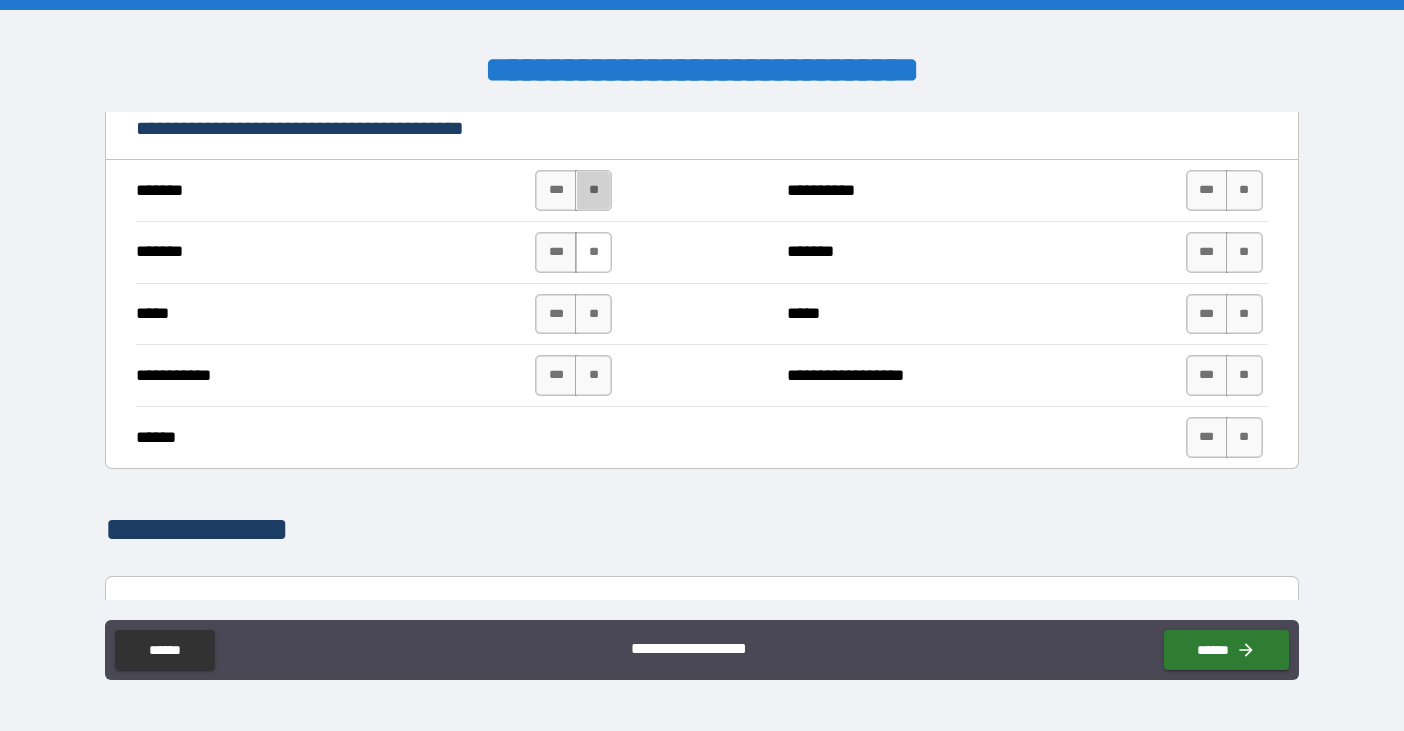 drag, startPoint x: 603, startPoint y: 193, endPoint x: 605, endPoint y: 248, distance: 55.03635 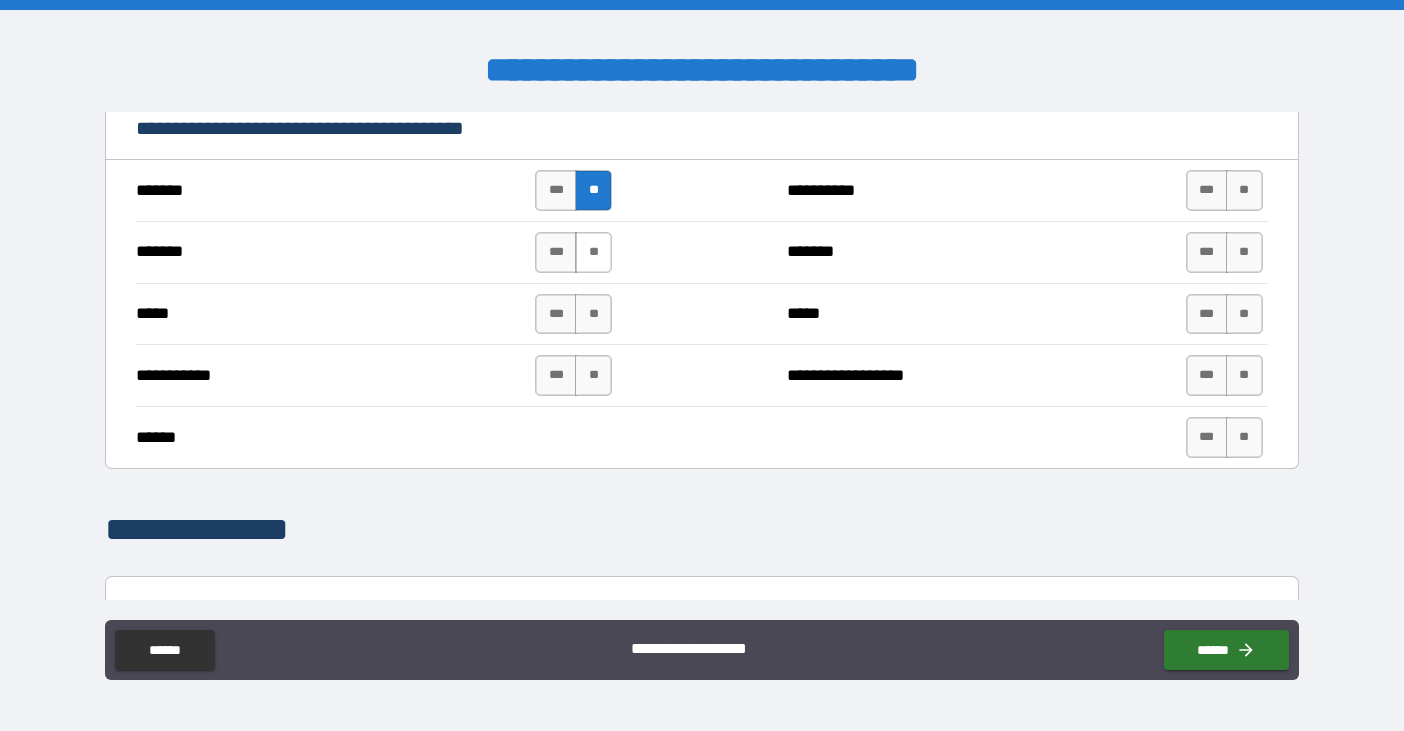 click on "**" at bounding box center (593, 252) 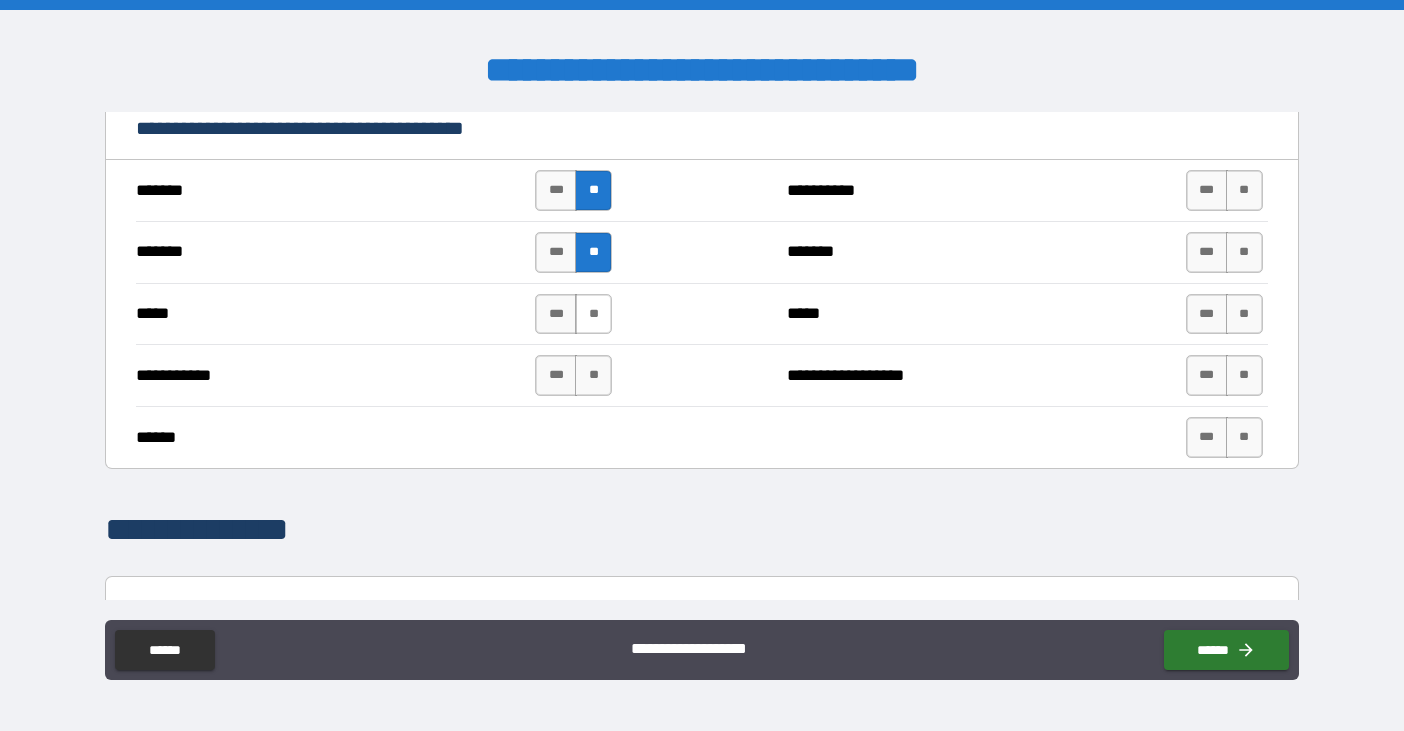 click on "**" at bounding box center [593, 314] 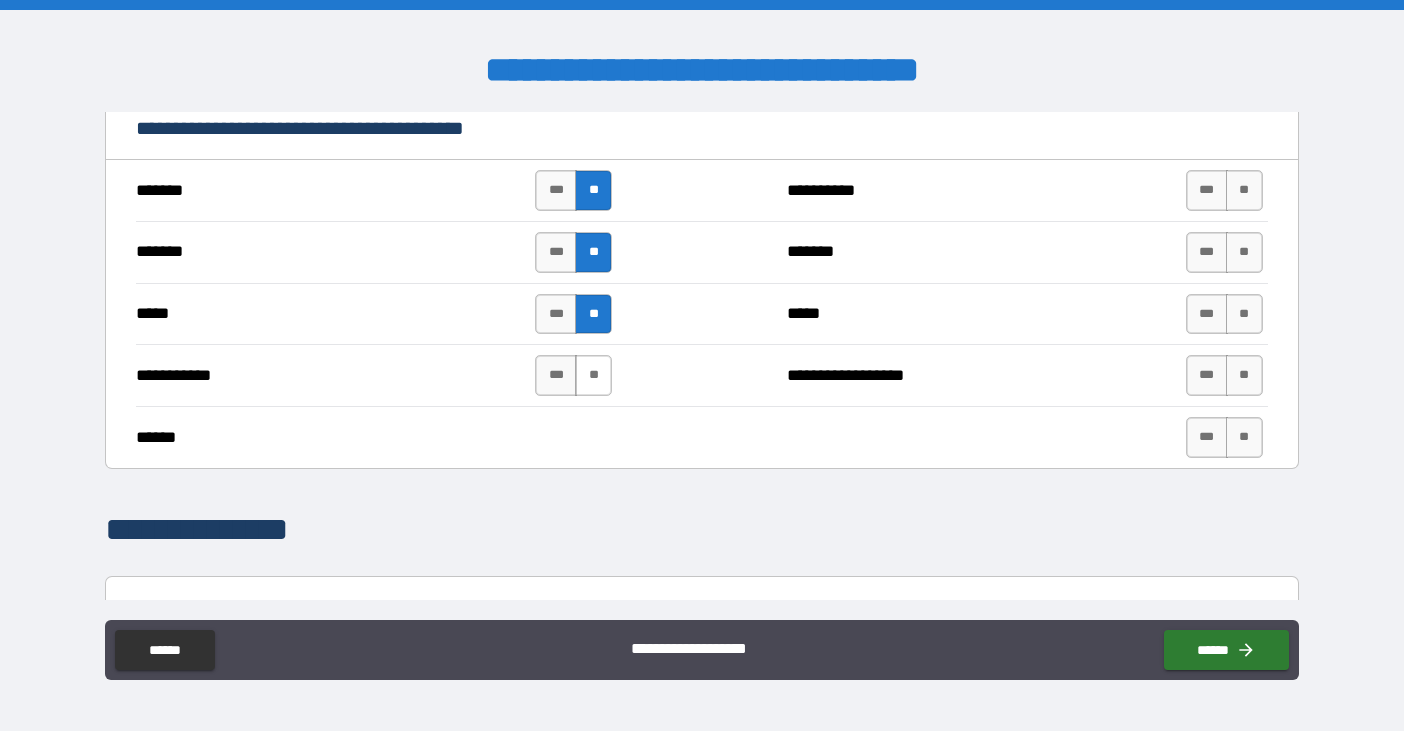 click on "**" at bounding box center (593, 375) 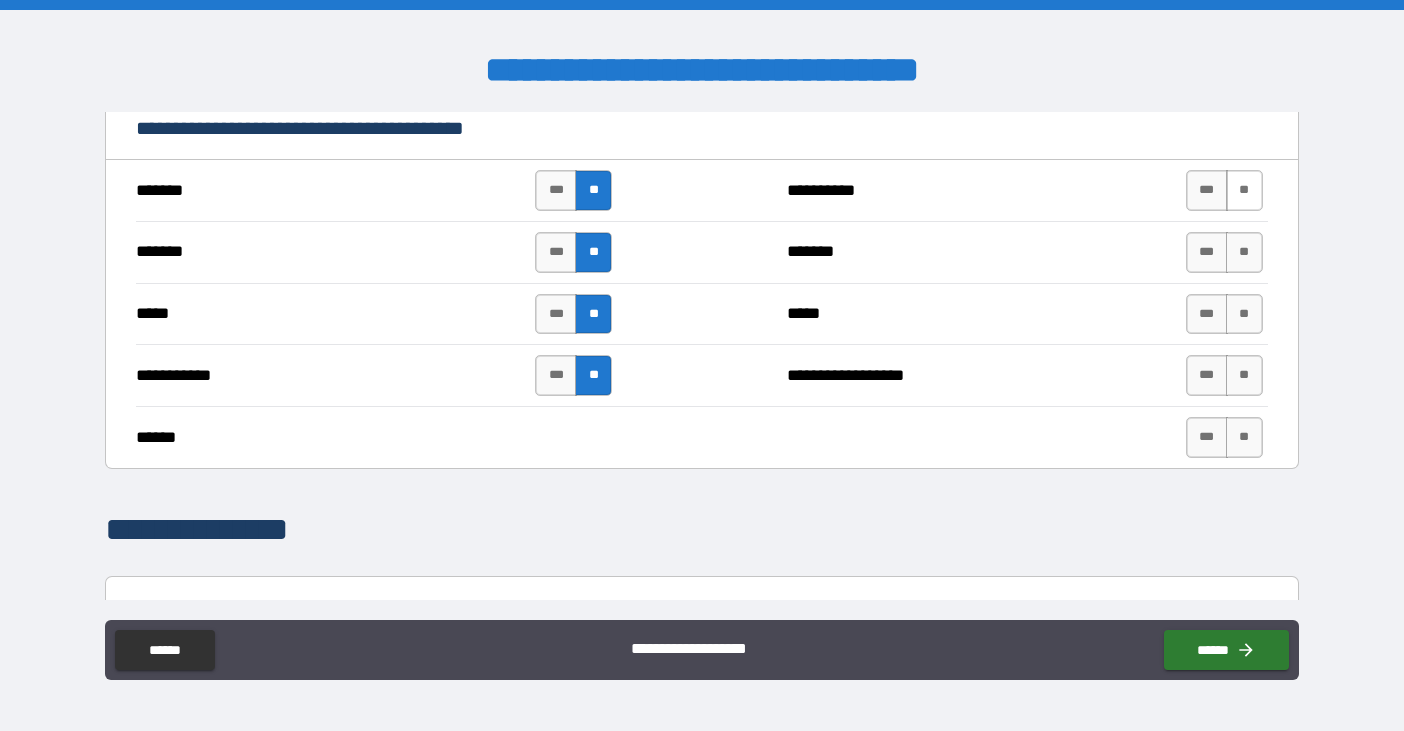 click on "**" at bounding box center (1244, 190) 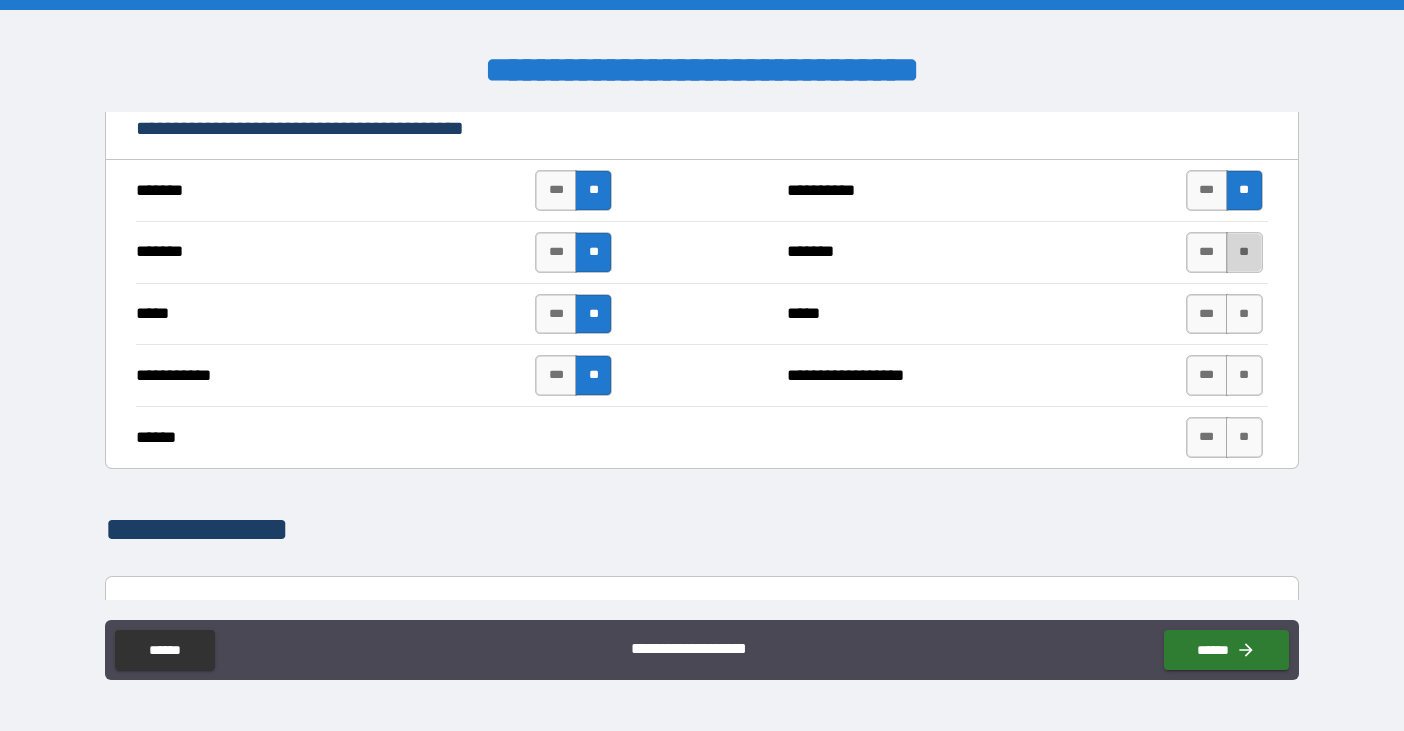 click on "**" at bounding box center (1244, 252) 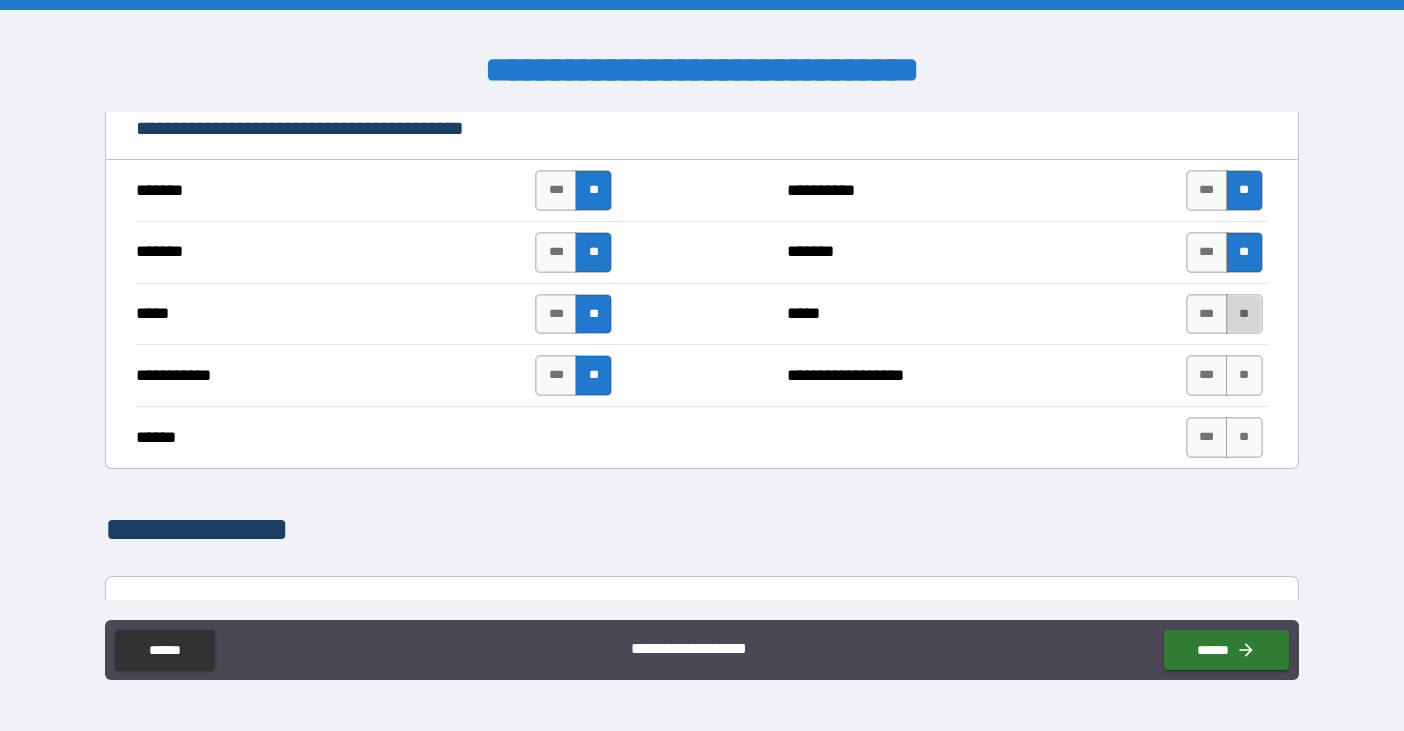 click on "**" at bounding box center [1244, 314] 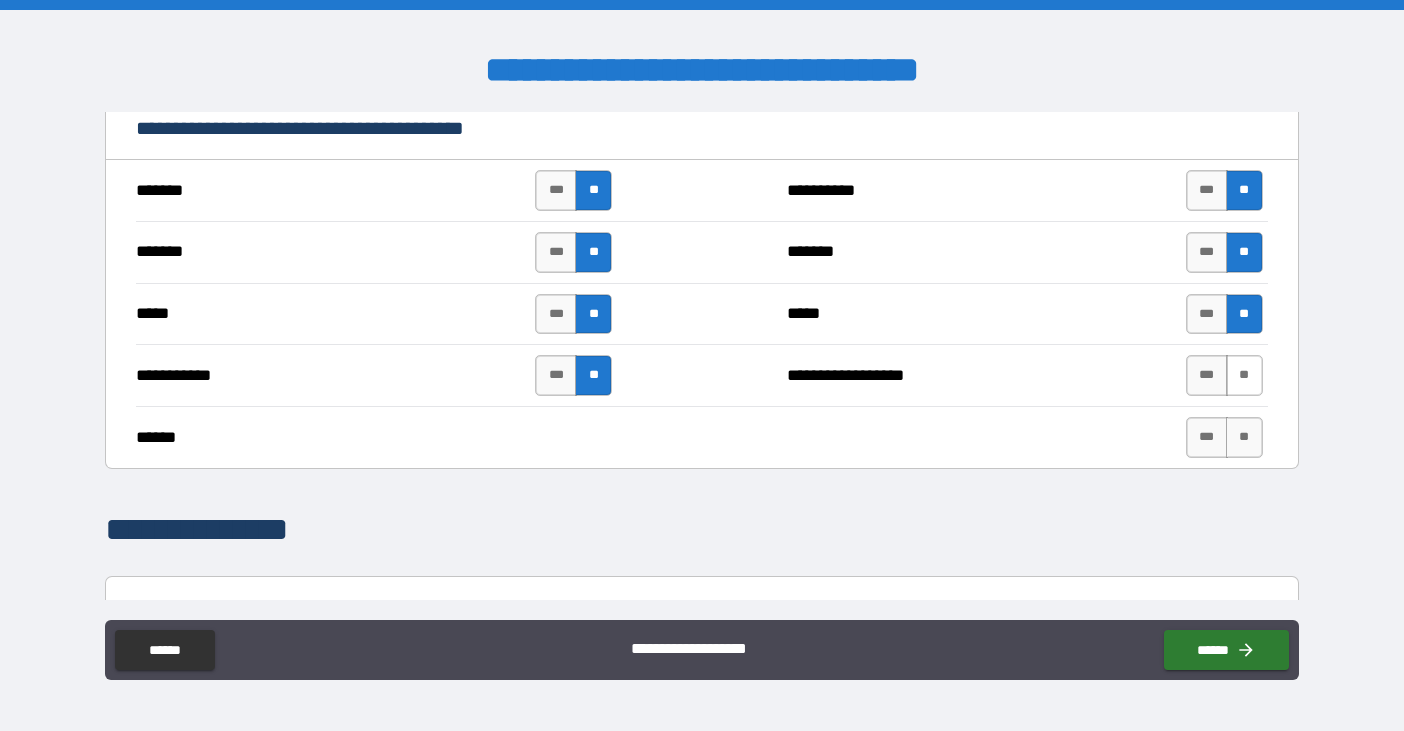 click on "**" at bounding box center [1244, 375] 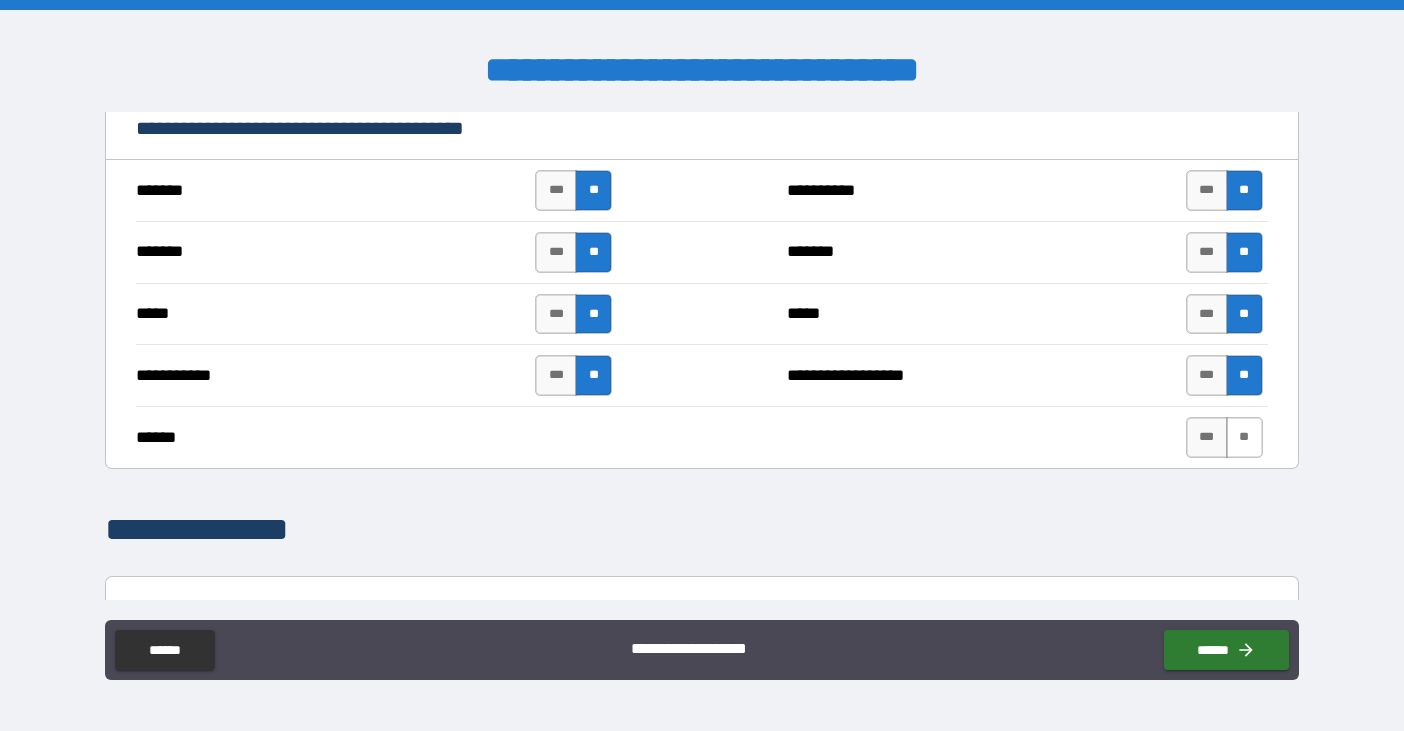 click on "**" at bounding box center (1244, 437) 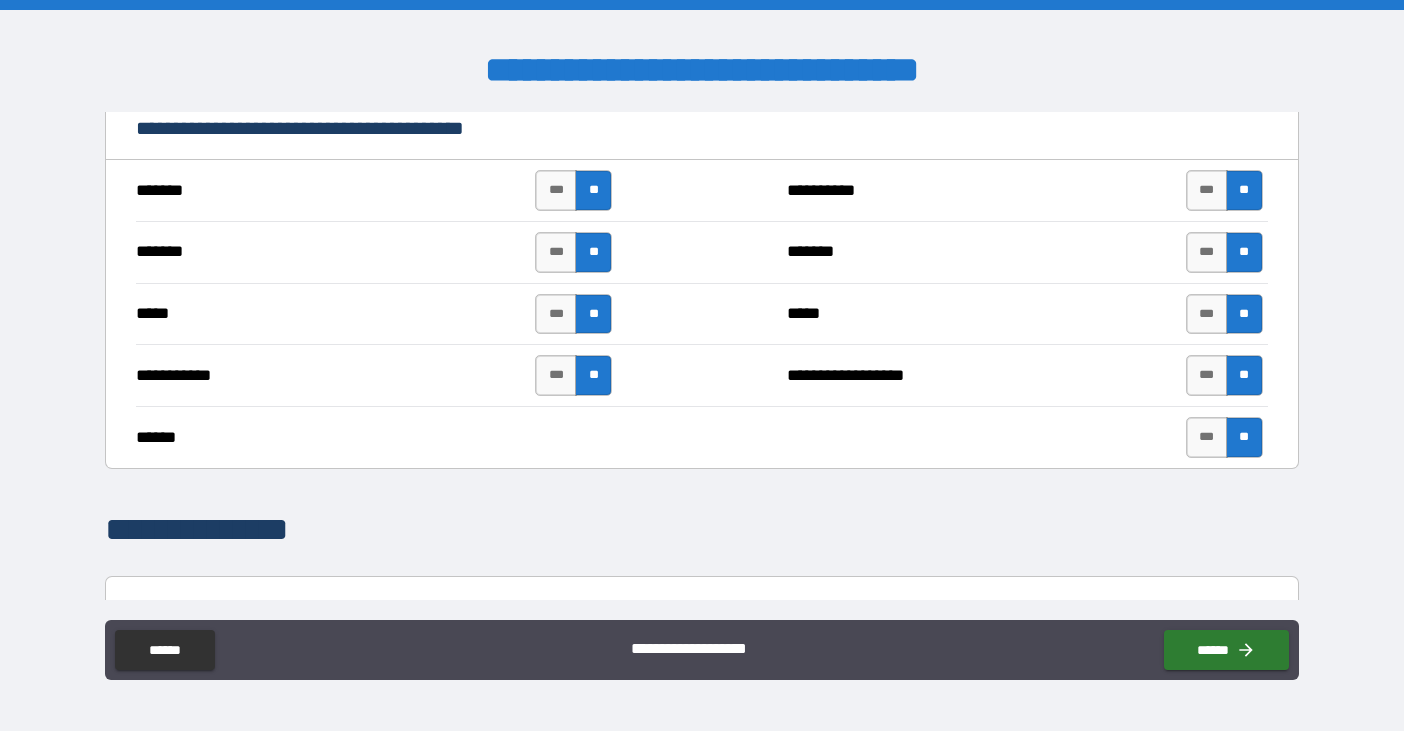 scroll, scrollTop: 2200, scrollLeft: 0, axis: vertical 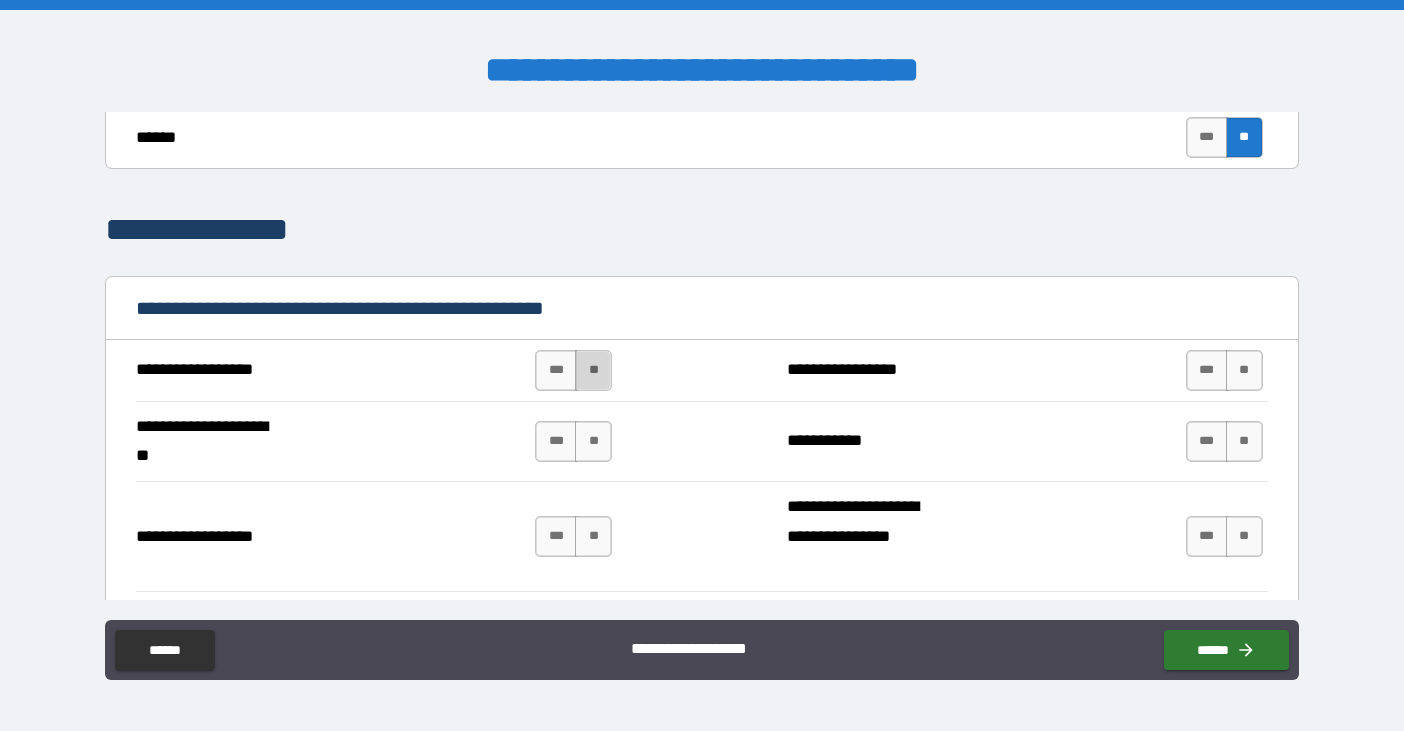 click on "**" at bounding box center (593, 370) 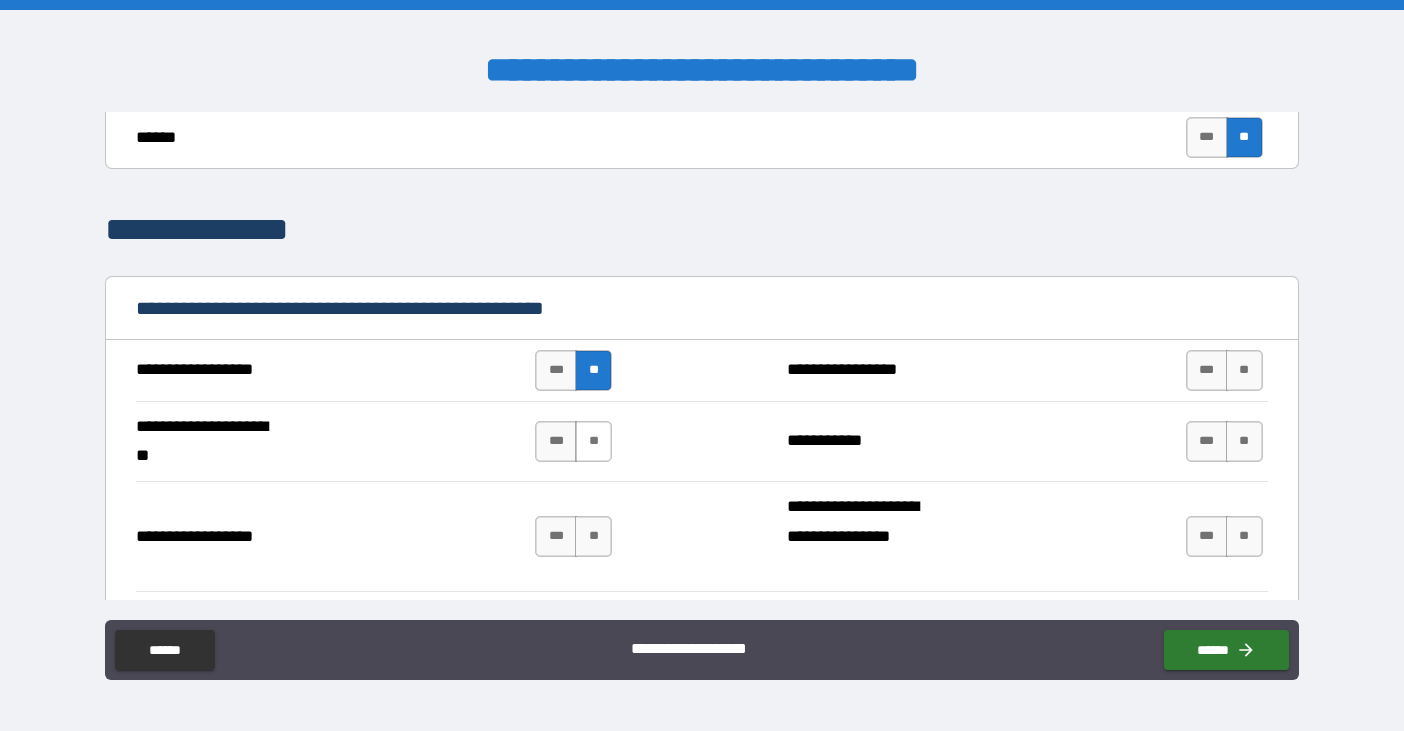 click on "**" at bounding box center [593, 441] 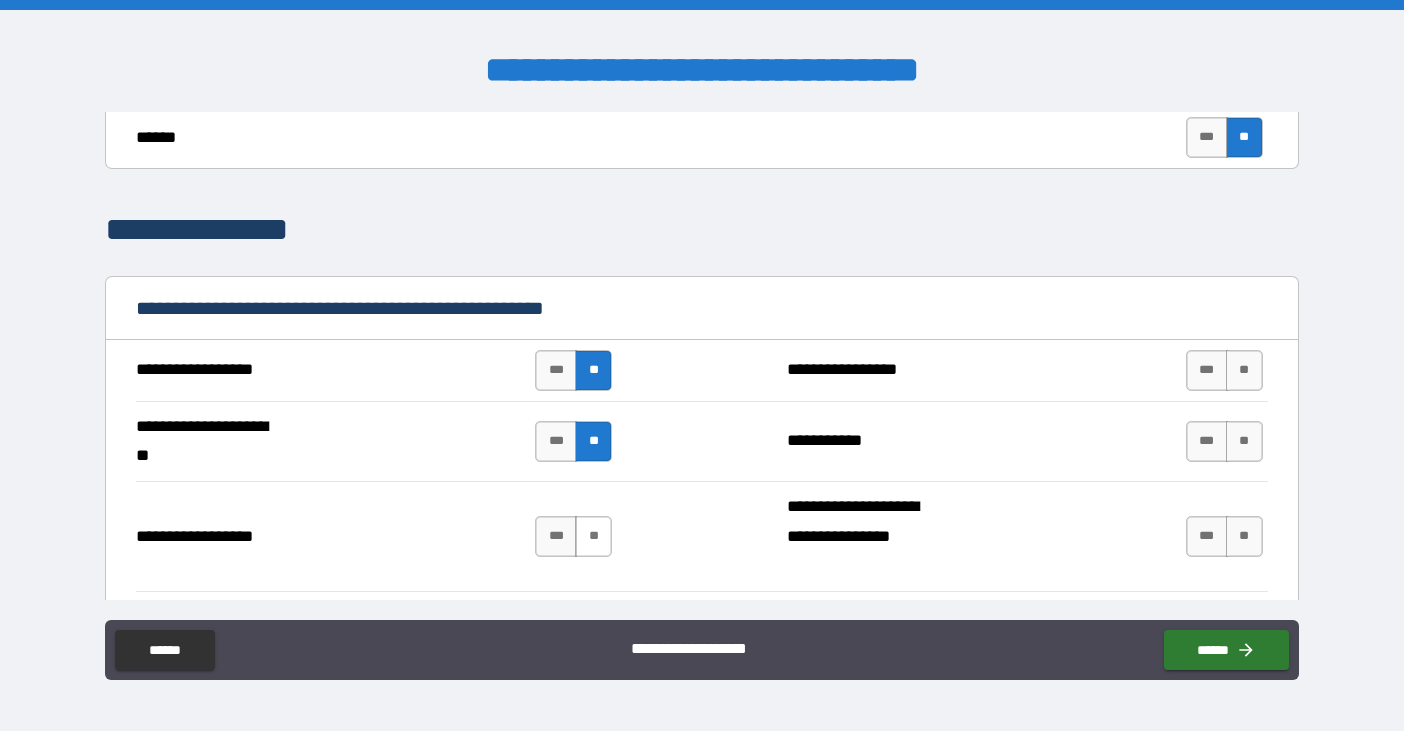 click on "**" at bounding box center [593, 536] 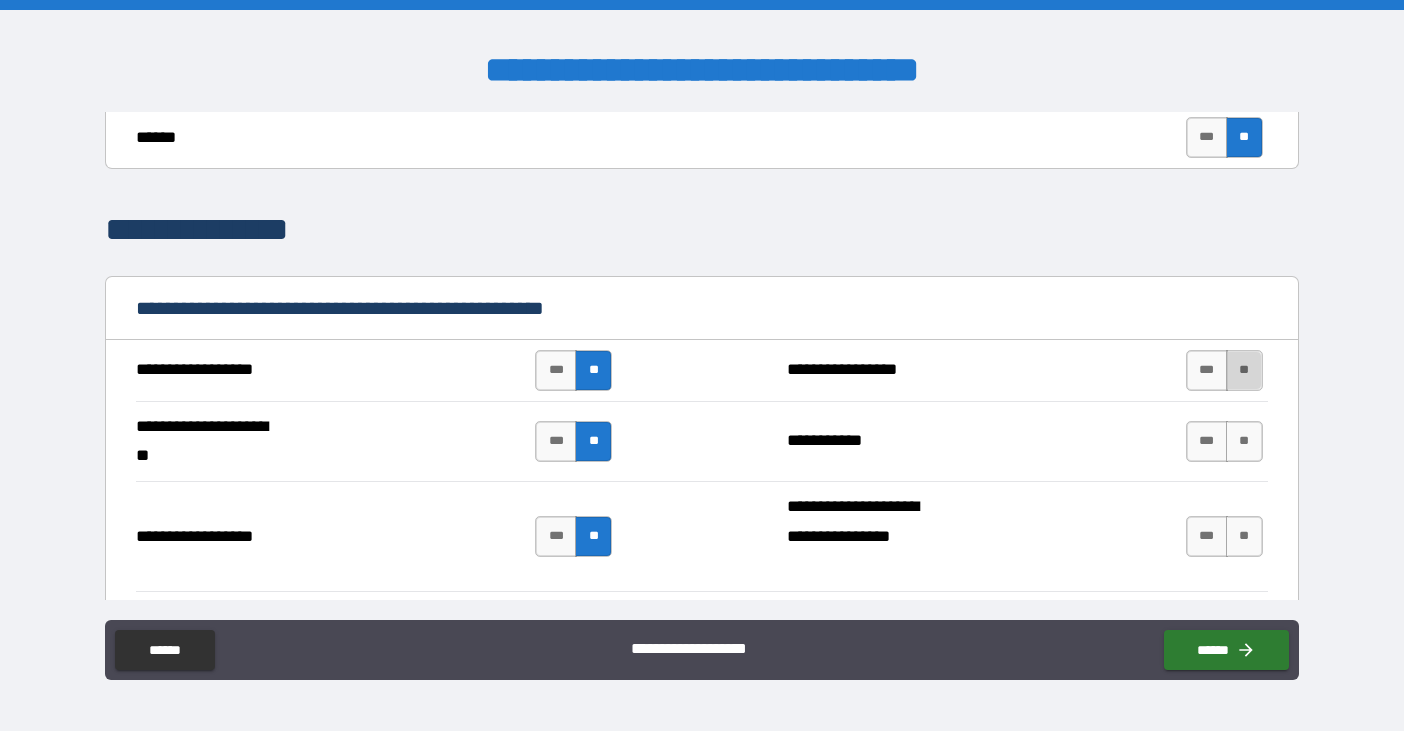 click on "**" at bounding box center [1244, 370] 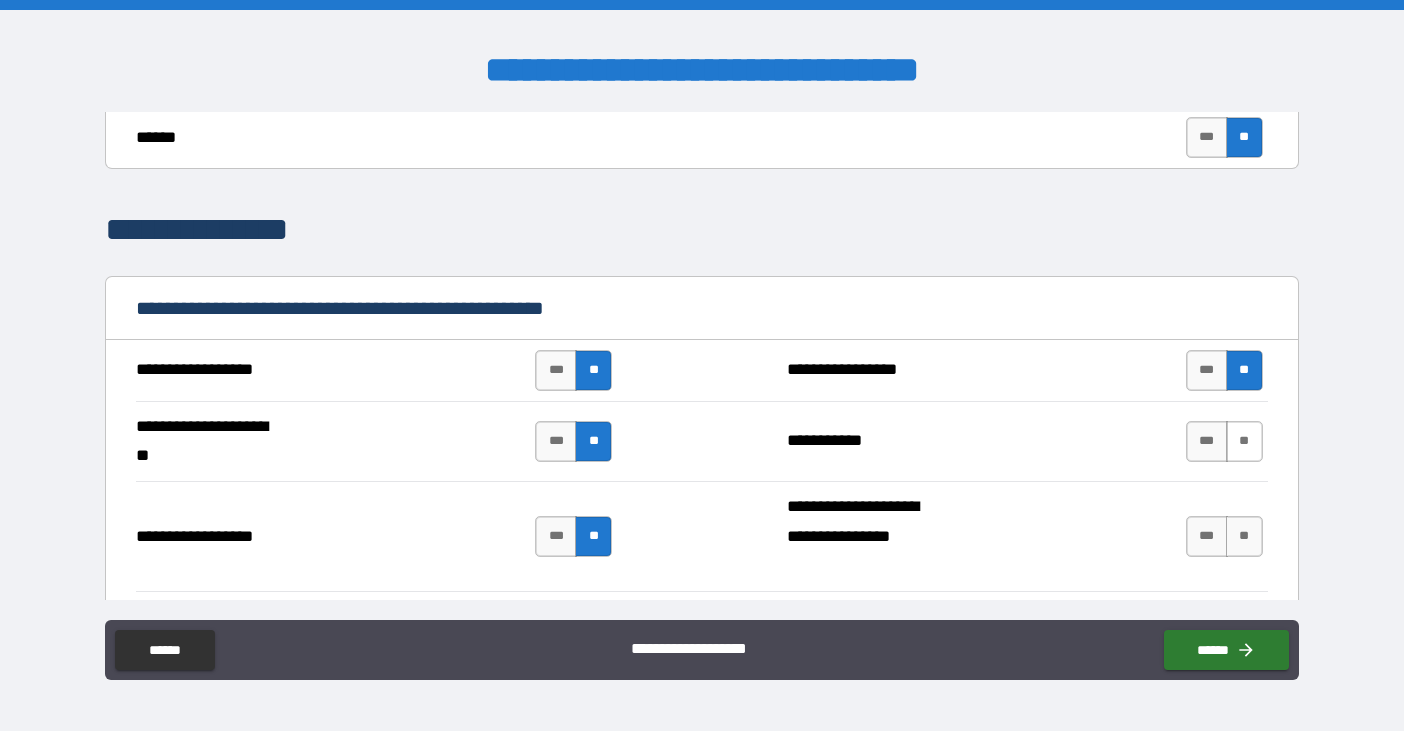 click on "**" at bounding box center [1244, 441] 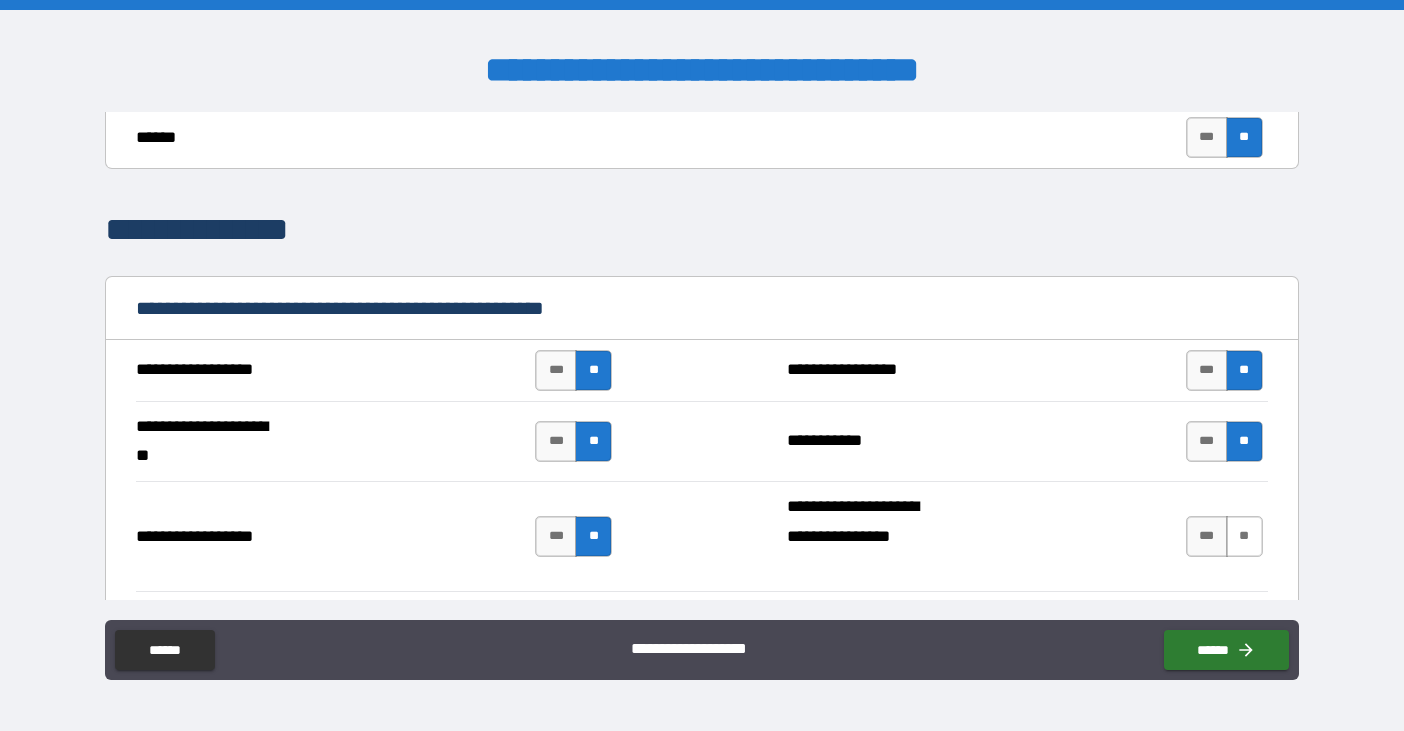 click on "**" at bounding box center (1244, 536) 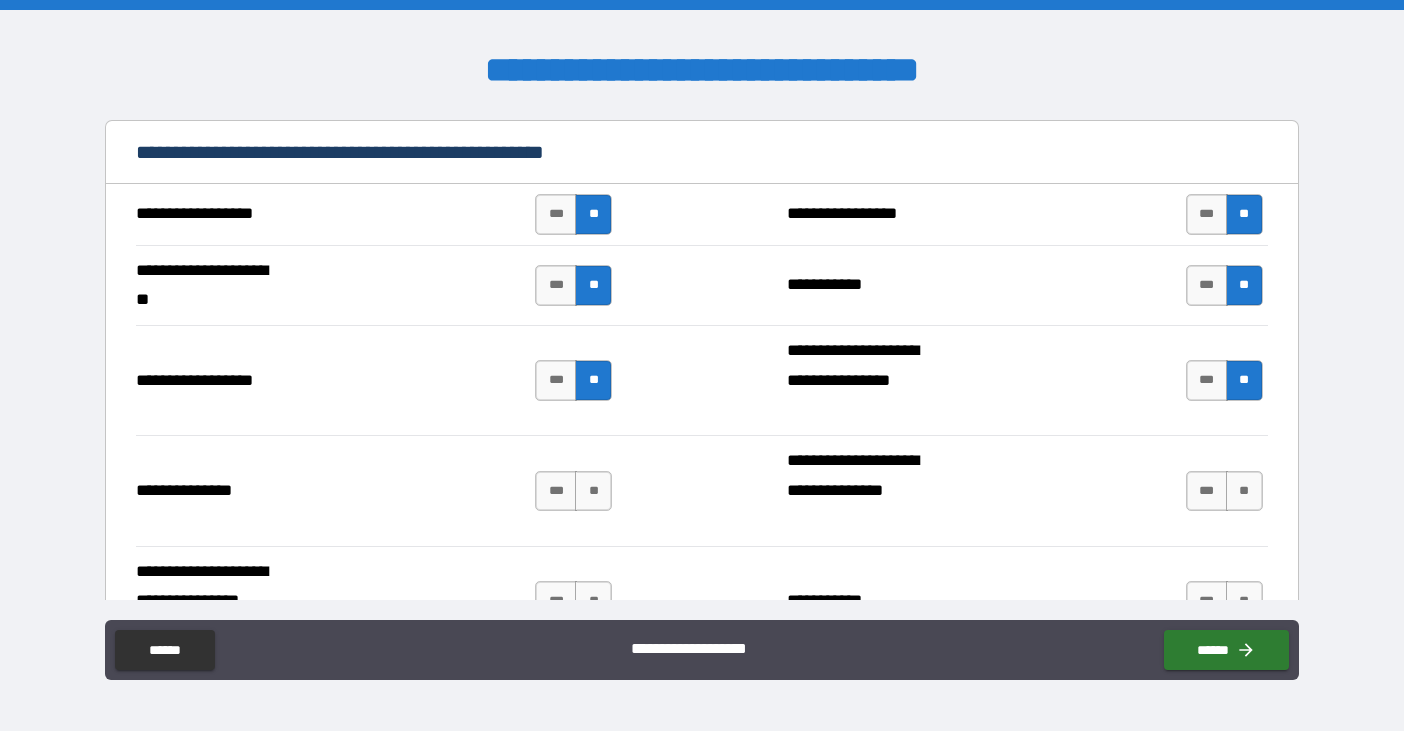 scroll, scrollTop: 2600, scrollLeft: 0, axis: vertical 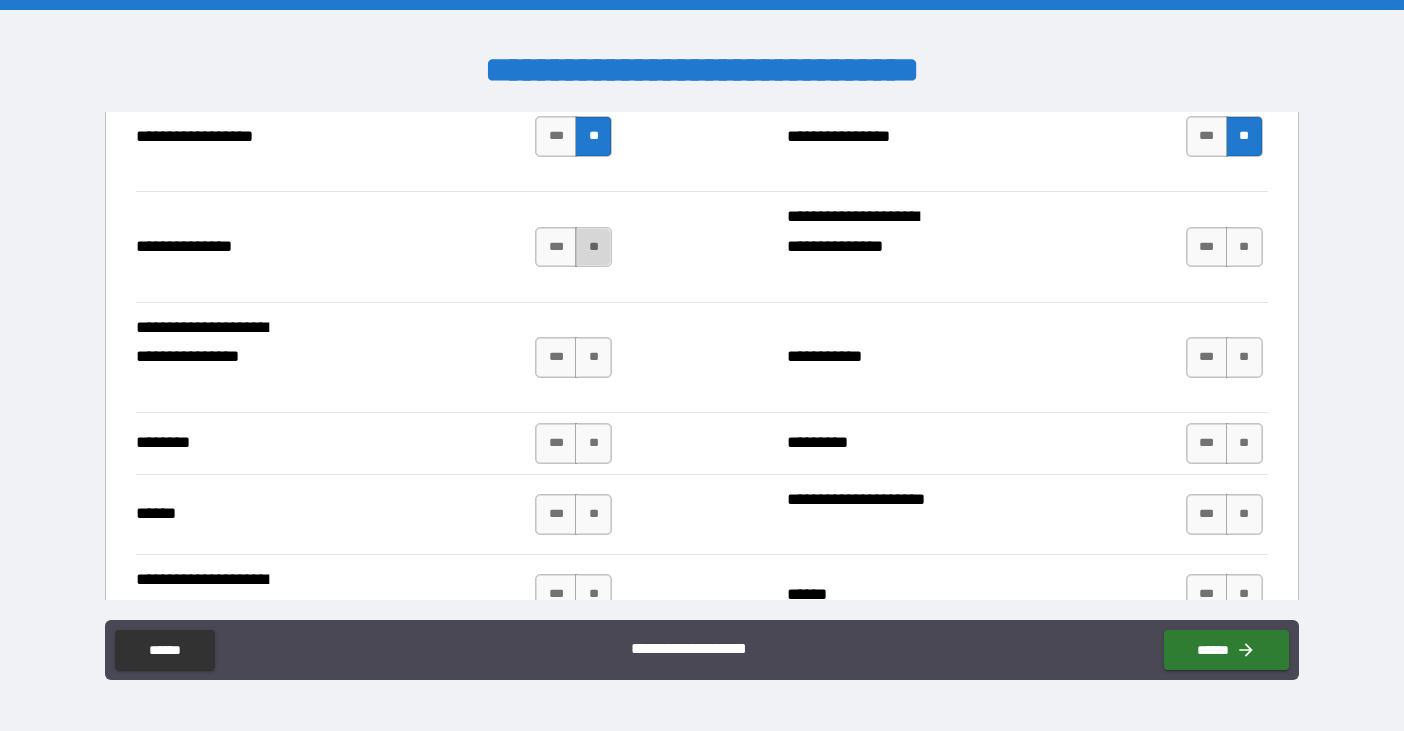 click on "**" at bounding box center (593, 247) 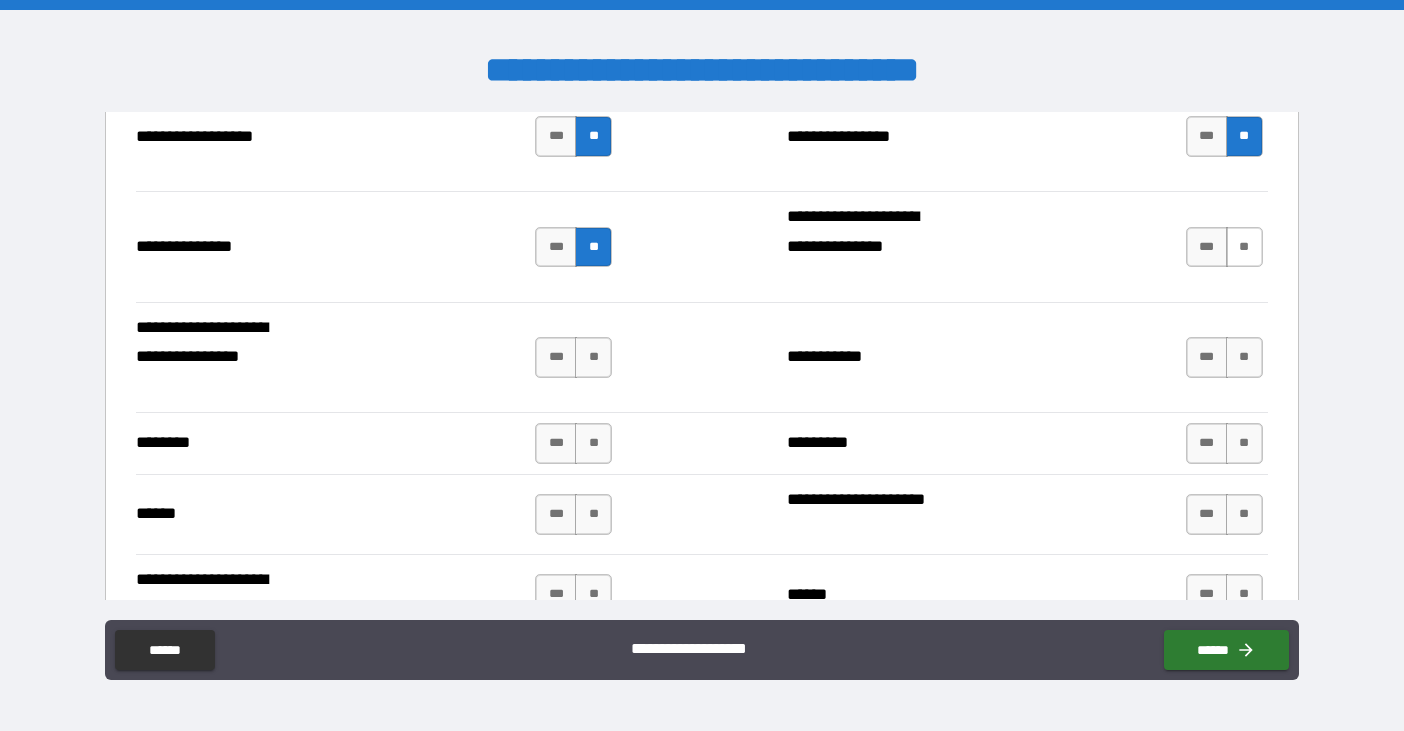 click on "**" at bounding box center [1244, 247] 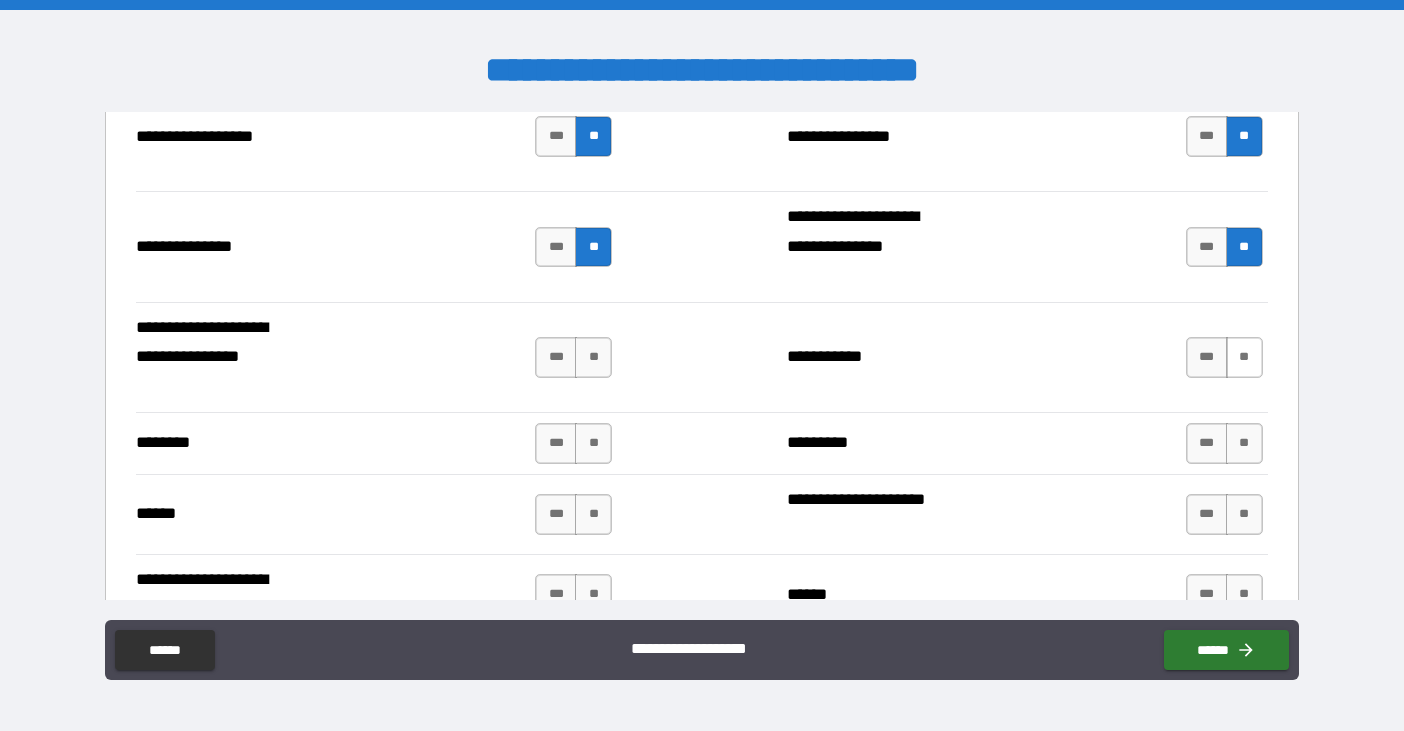 click on "**" at bounding box center (1244, 357) 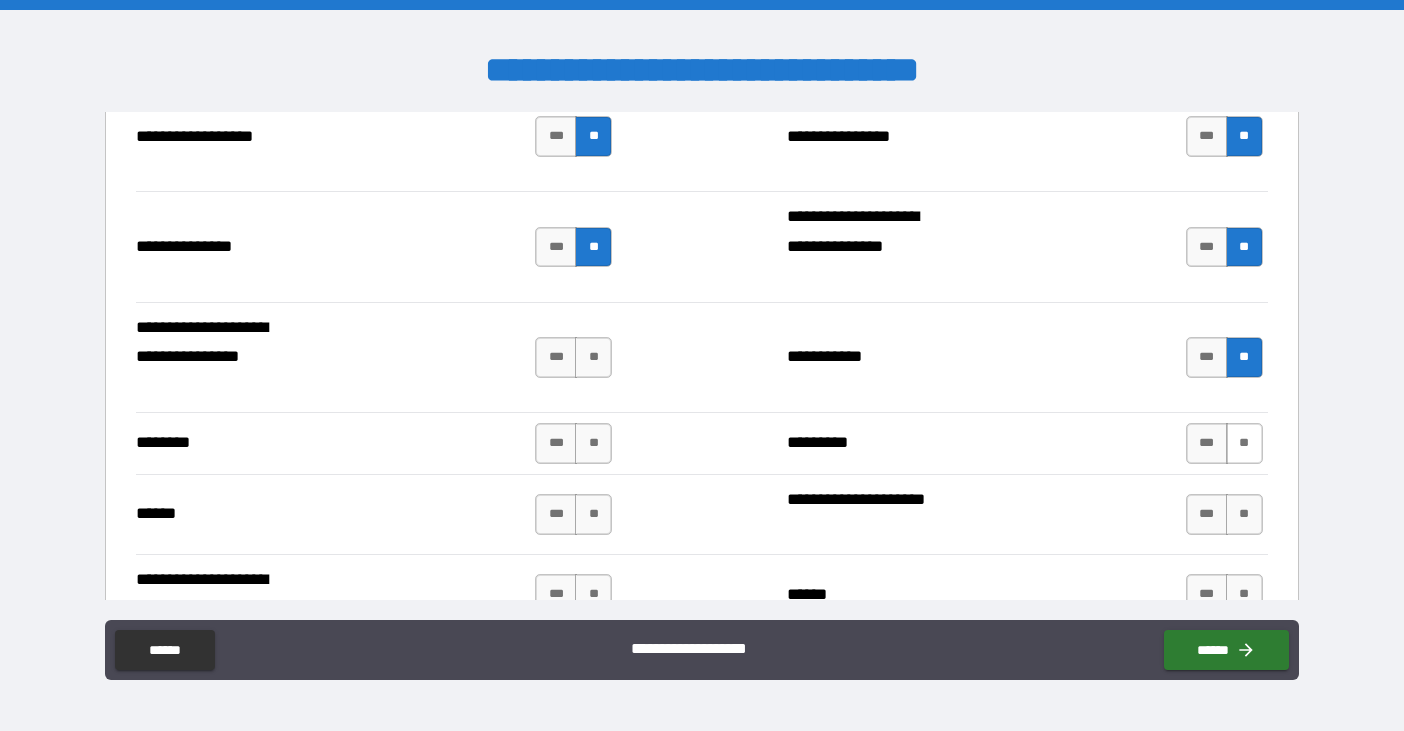 click on "**" at bounding box center [1244, 443] 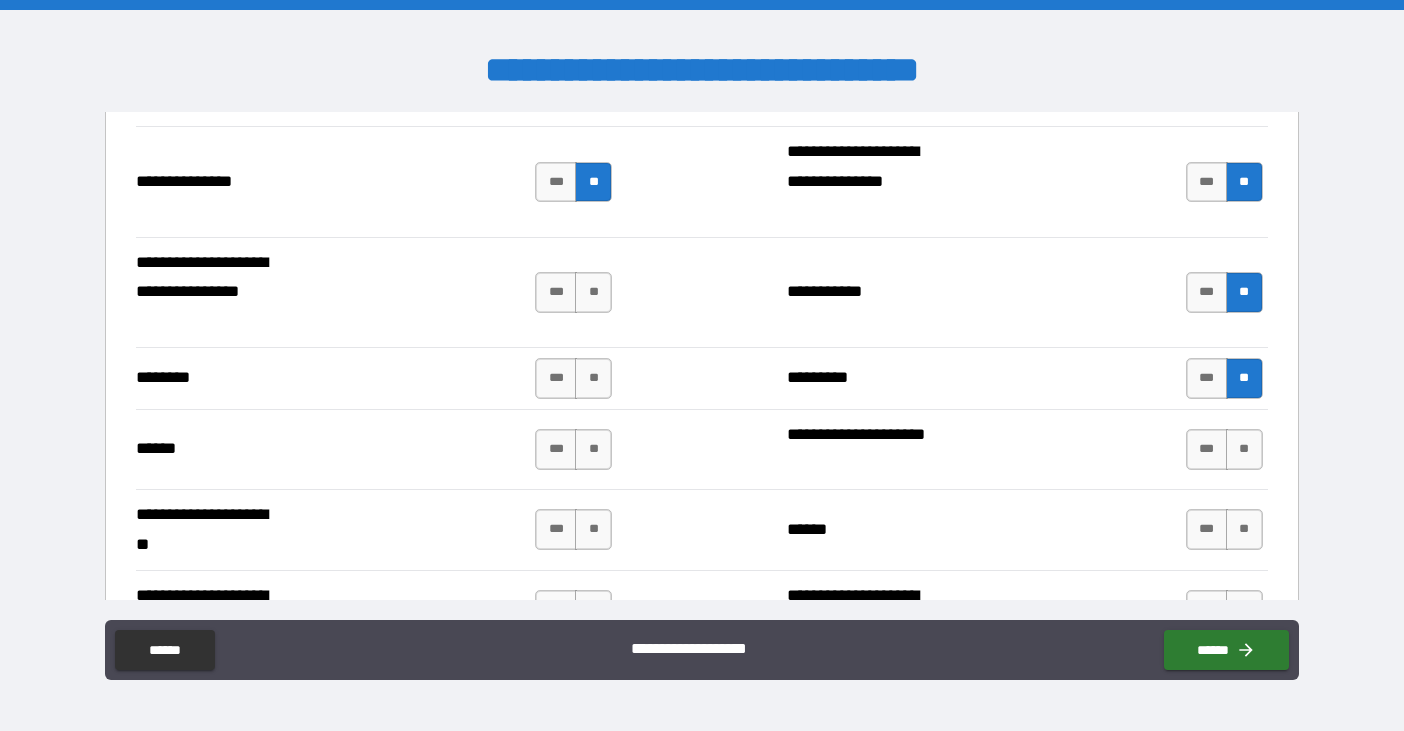 scroll, scrollTop: 2700, scrollLeft: 0, axis: vertical 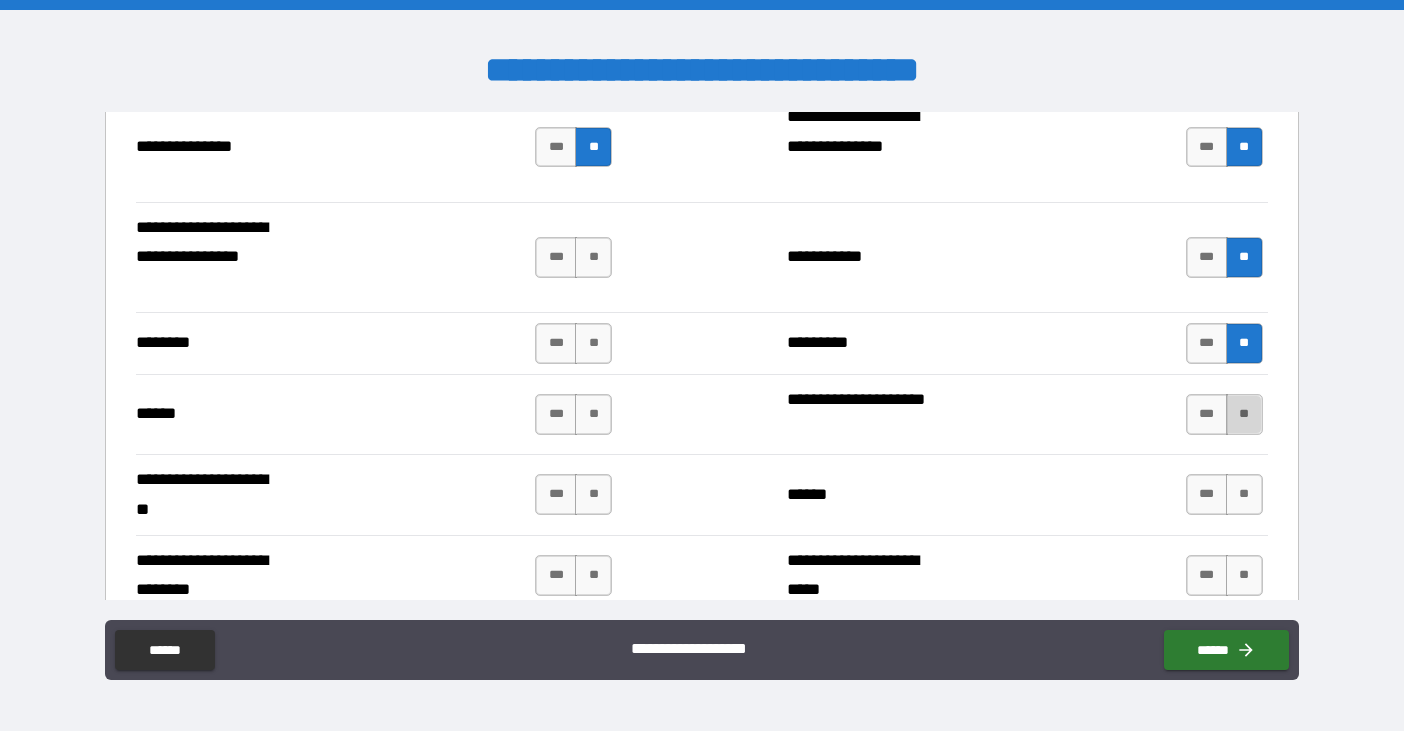 click on "**" at bounding box center [1244, 414] 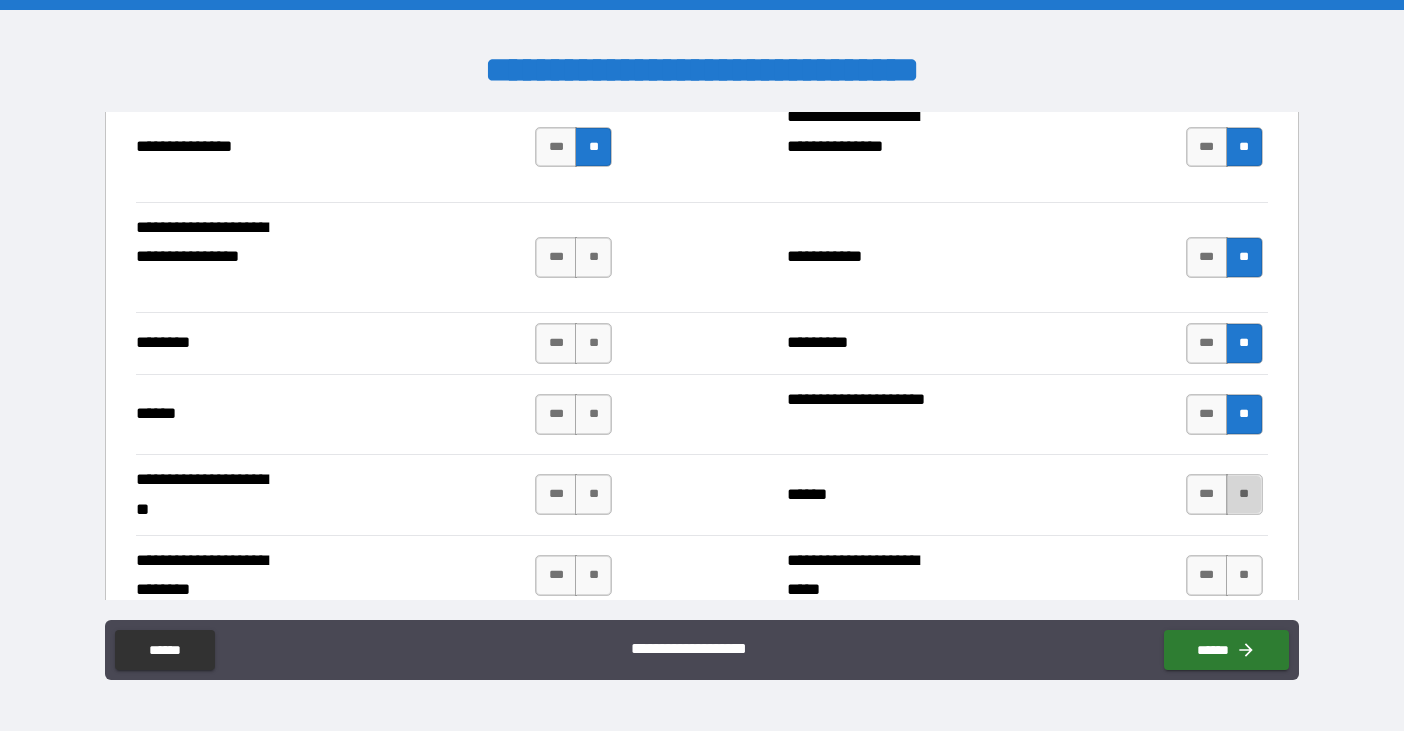click on "**" at bounding box center [1244, 494] 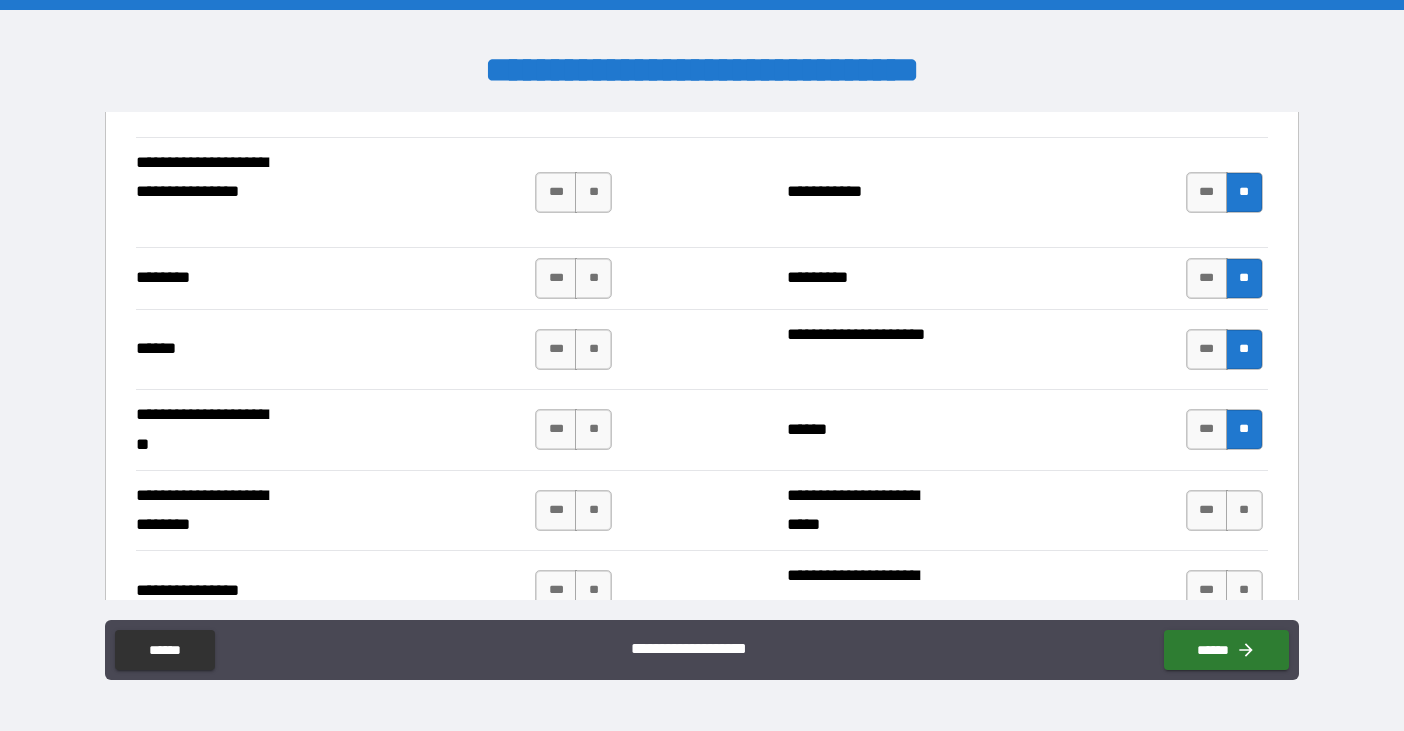 scroll, scrollTop: 2800, scrollLeft: 0, axis: vertical 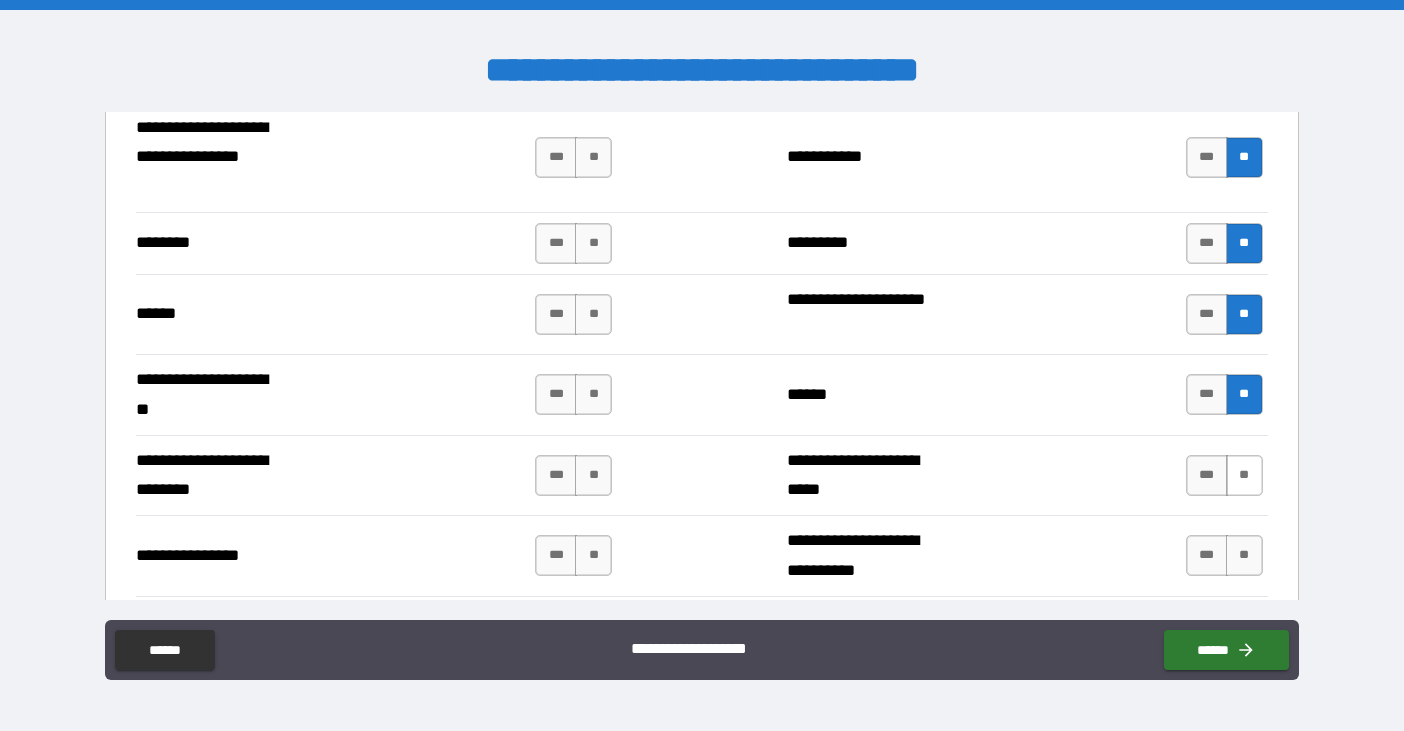 click on "**" at bounding box center [1244, 475] 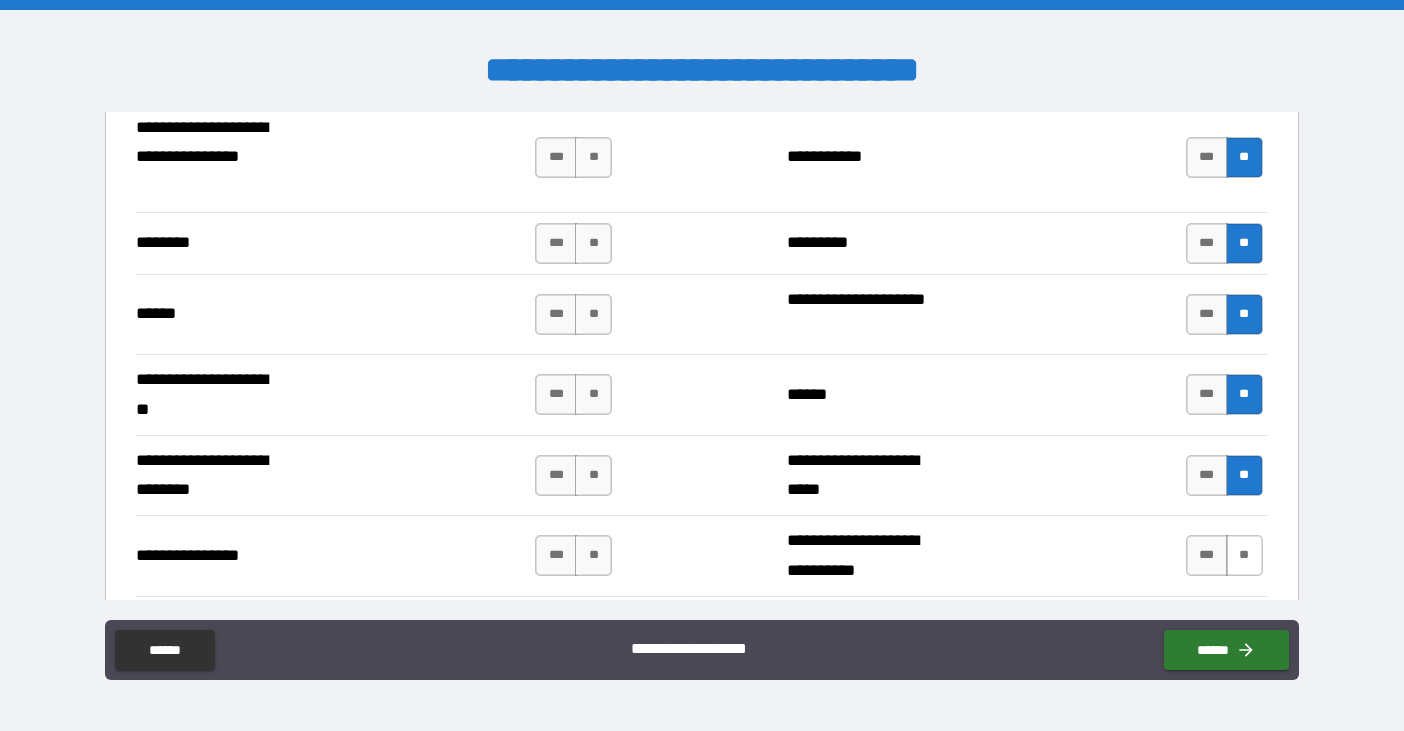 click on "**" at bounding box center [1244, 555] 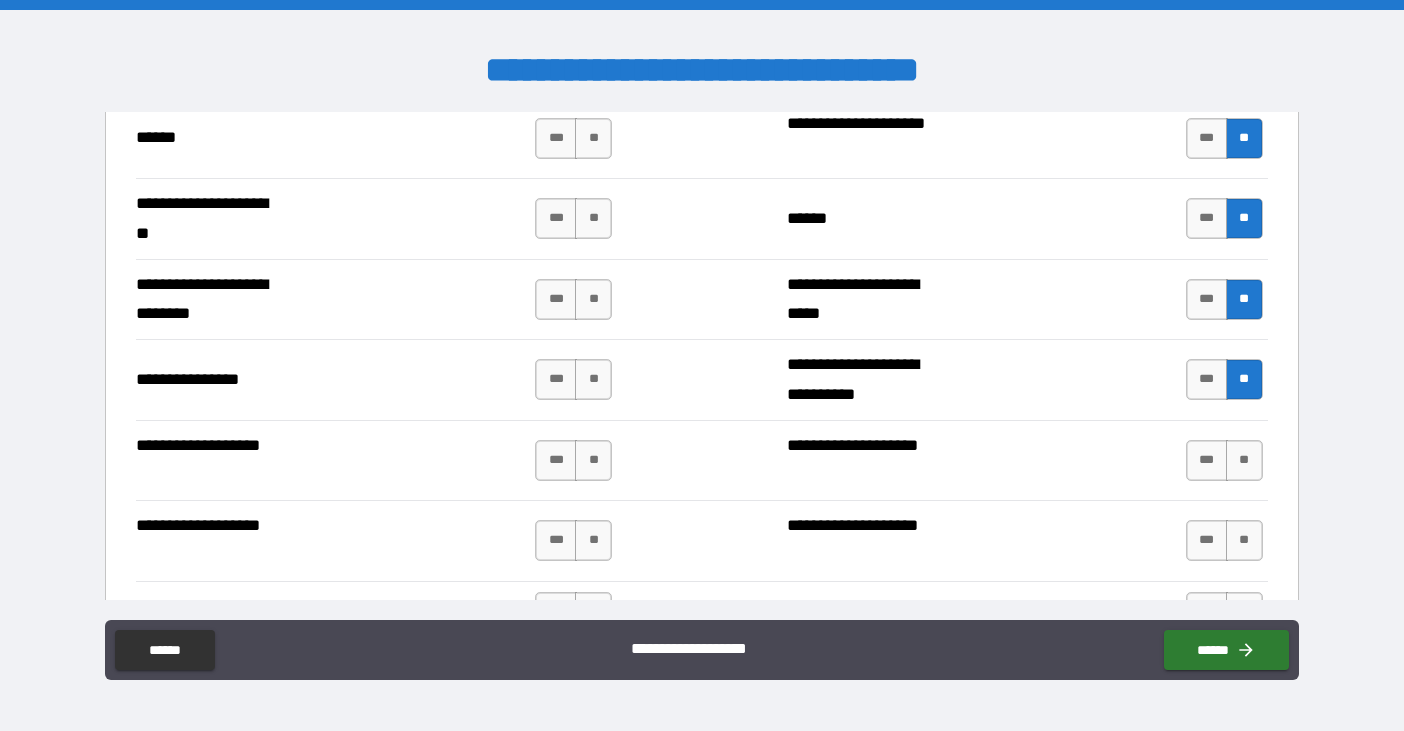 scroll, scrollTop: 3000, scrollLeft: 0, axis: vertical 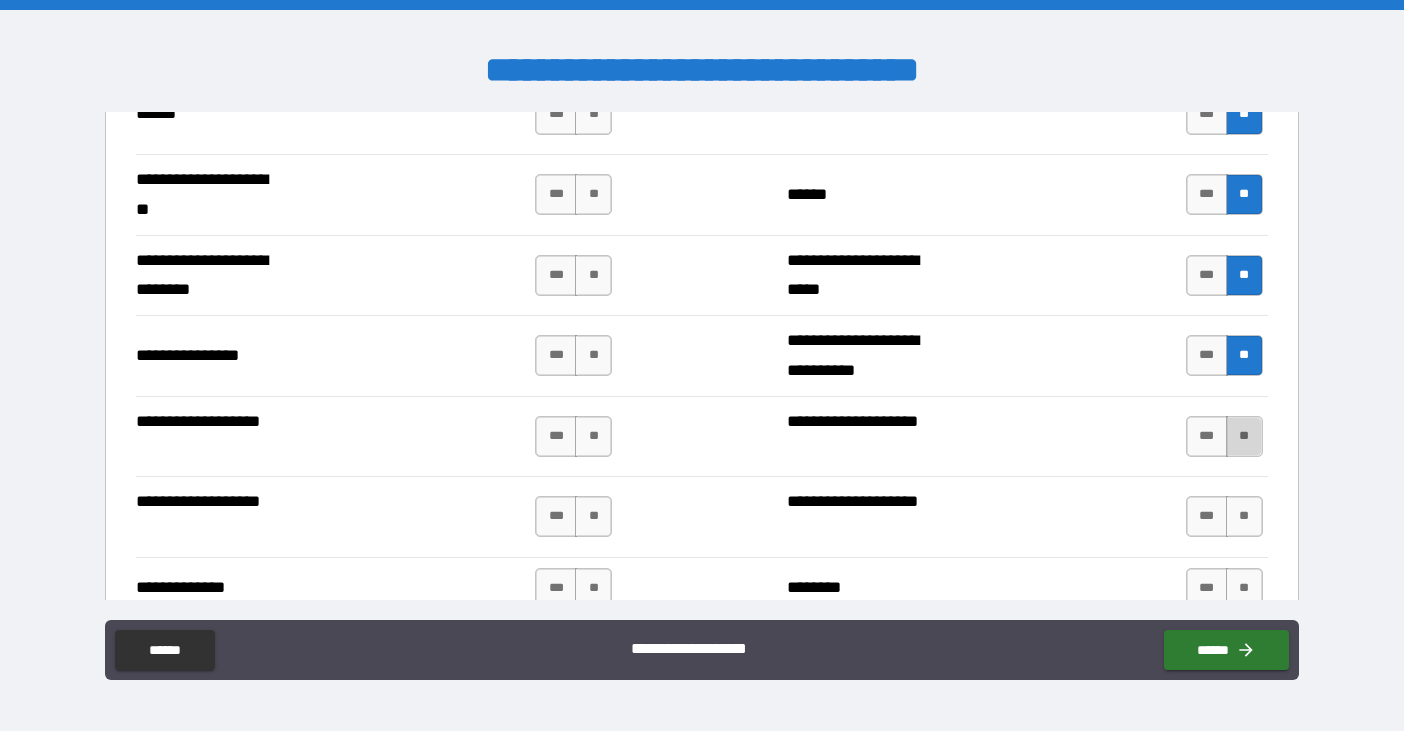 click on "**" at bounding box center (1244, 436) 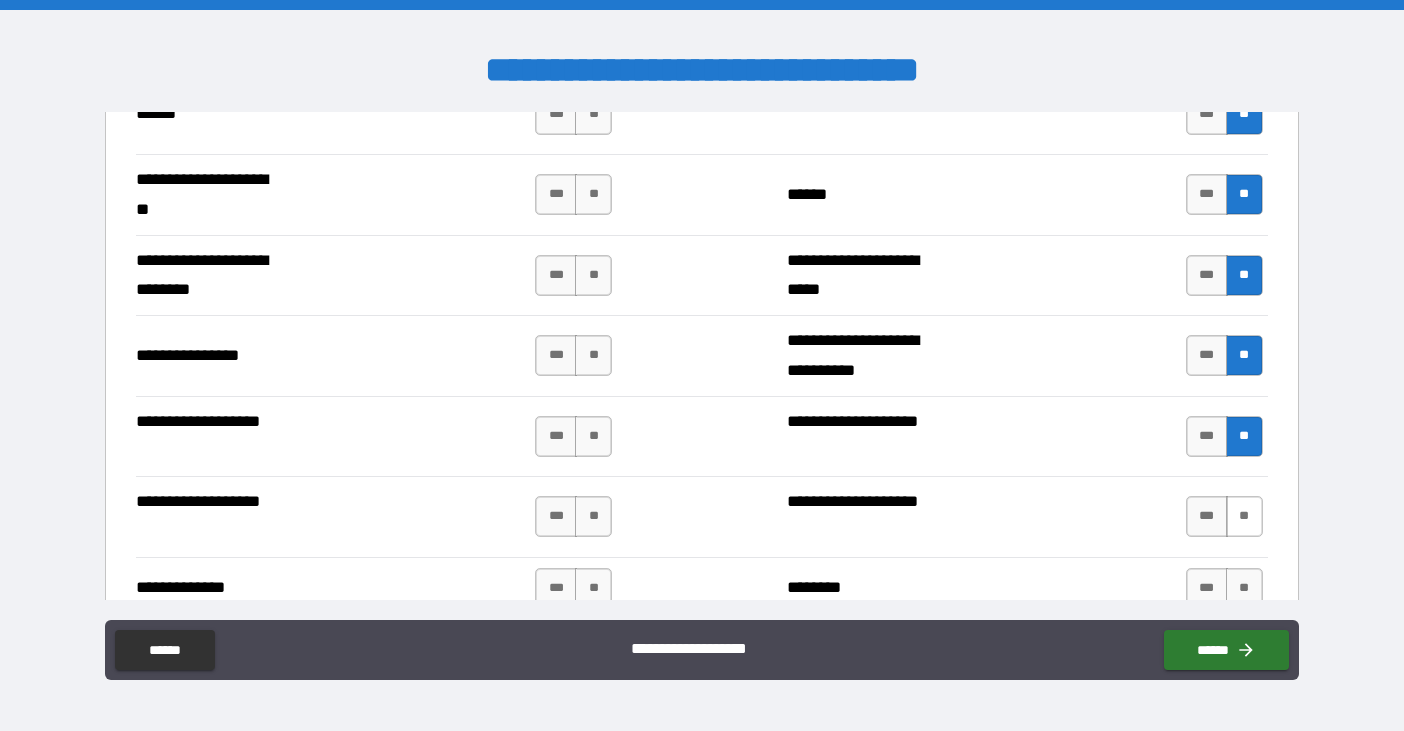 click on "**" at bounding box center [1244, 516] 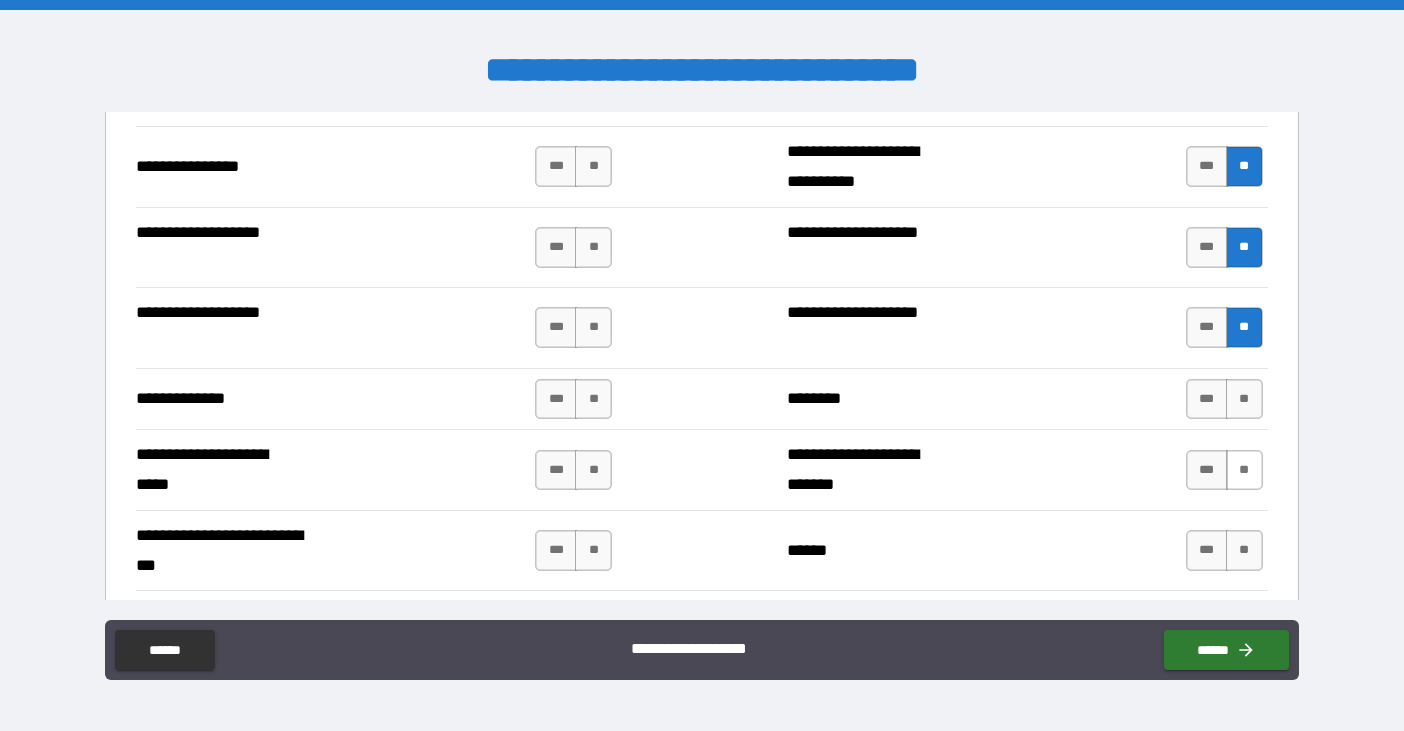 scroll, scrollTop: 3200, scrollLeft: 0, axis: vertical 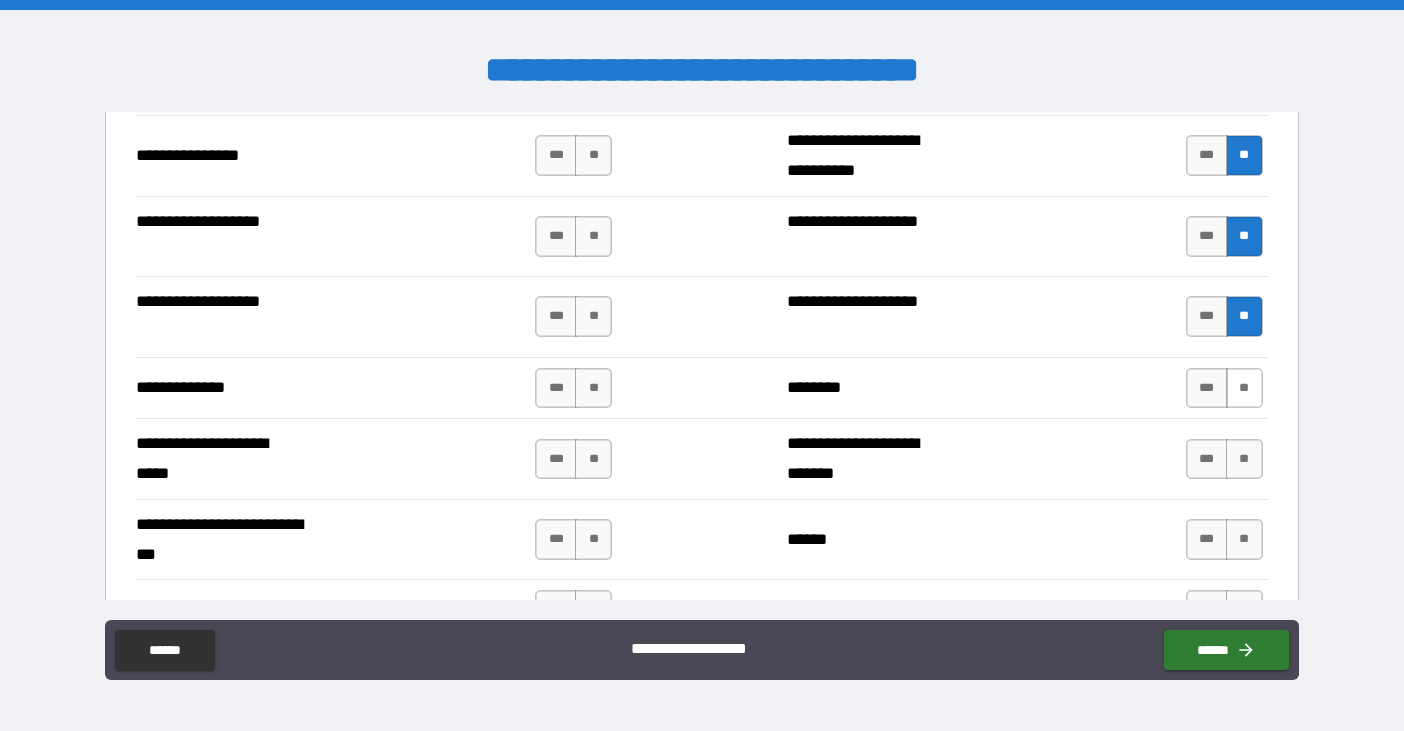 click on "**" at bounding box center (1244, 388) 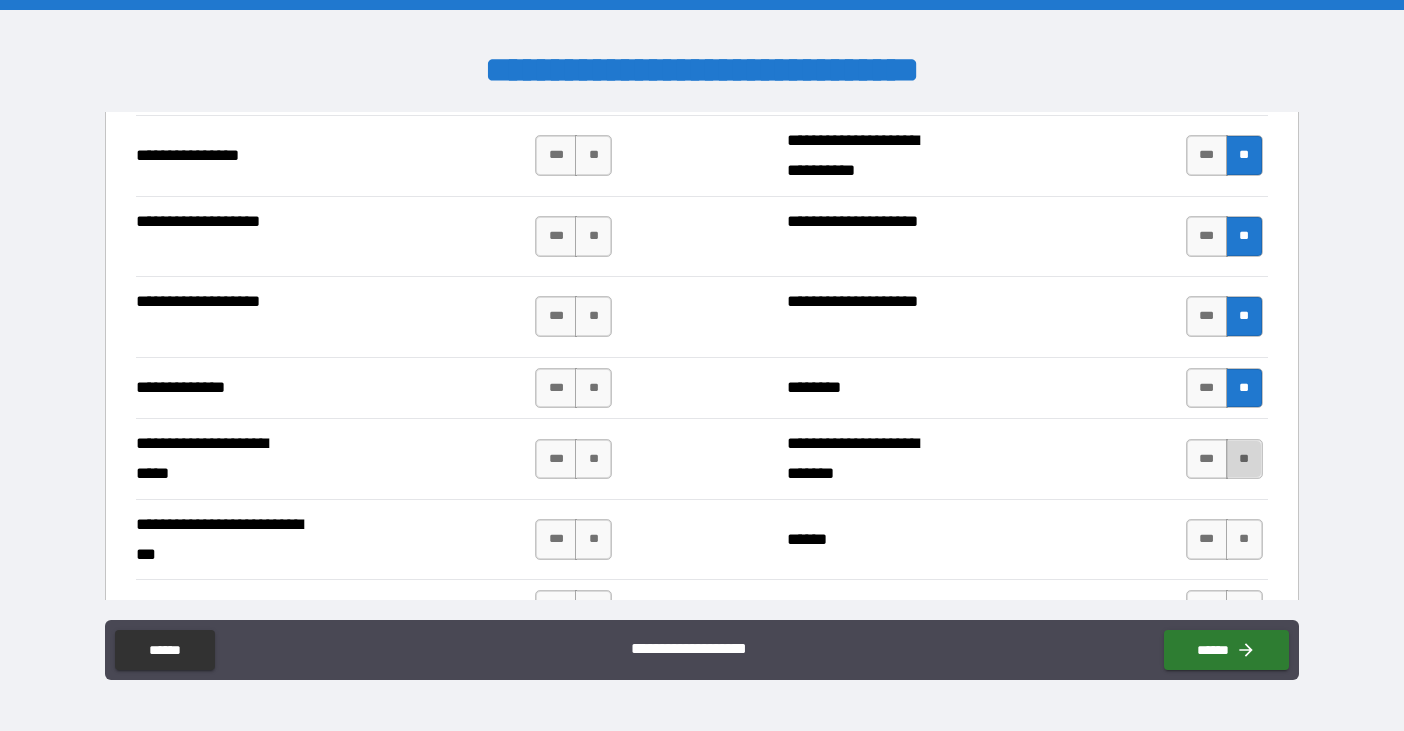 drag, startPoint x: 1222, startPoint y: 459, endPoint x: 1223, endPoint y: 504, distance: 45.01111 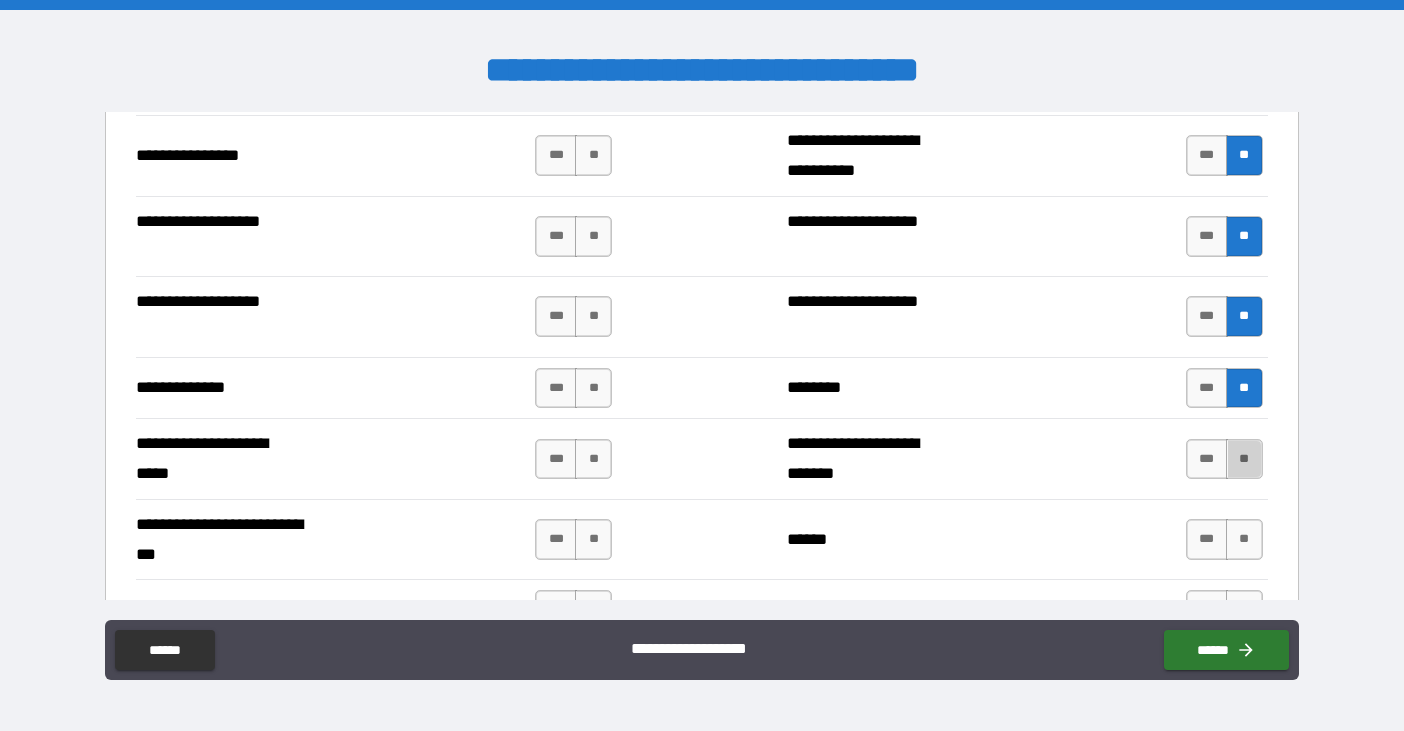 click on "**" at bounding box center [1244, 459] 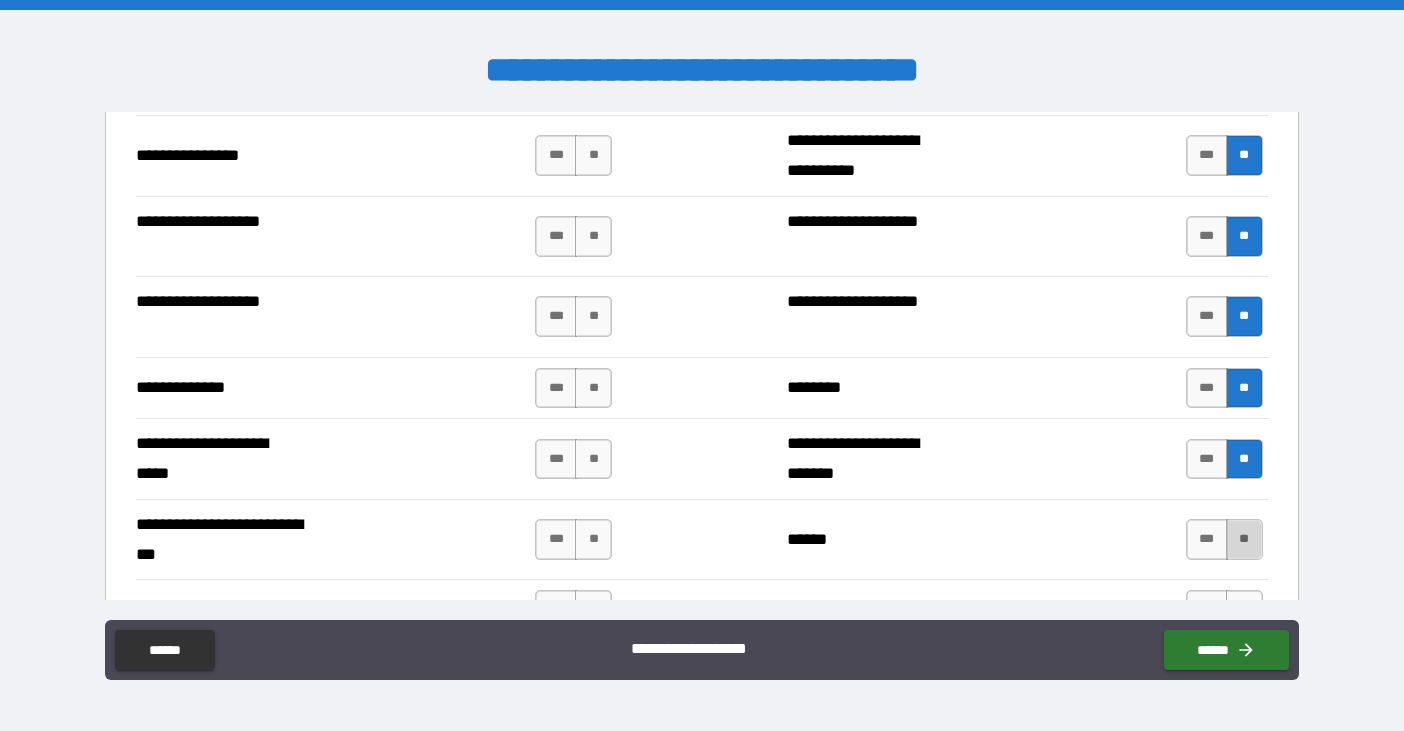 click on "**" at bounding box center [1244, 539] 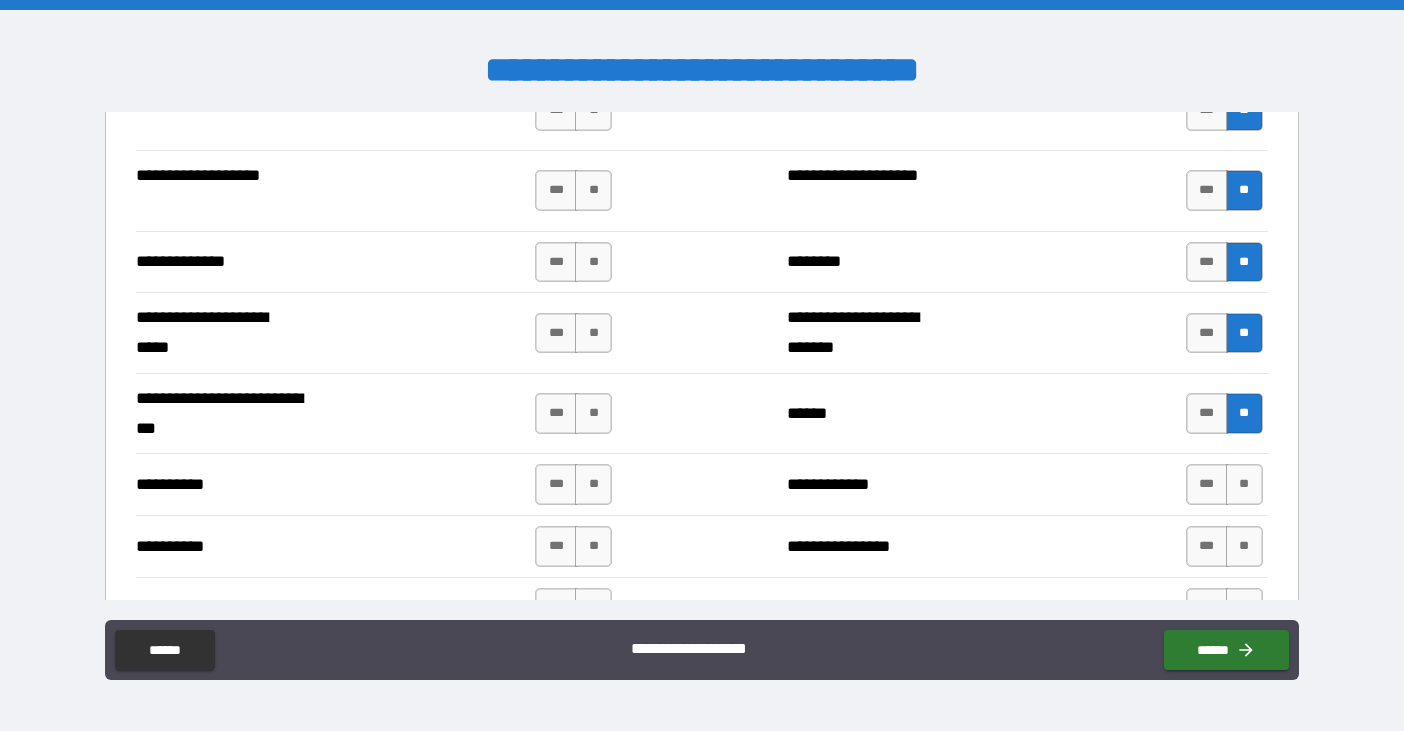 scroll, scrollTop: 3500, scrollLeft: 0, axis: vertical 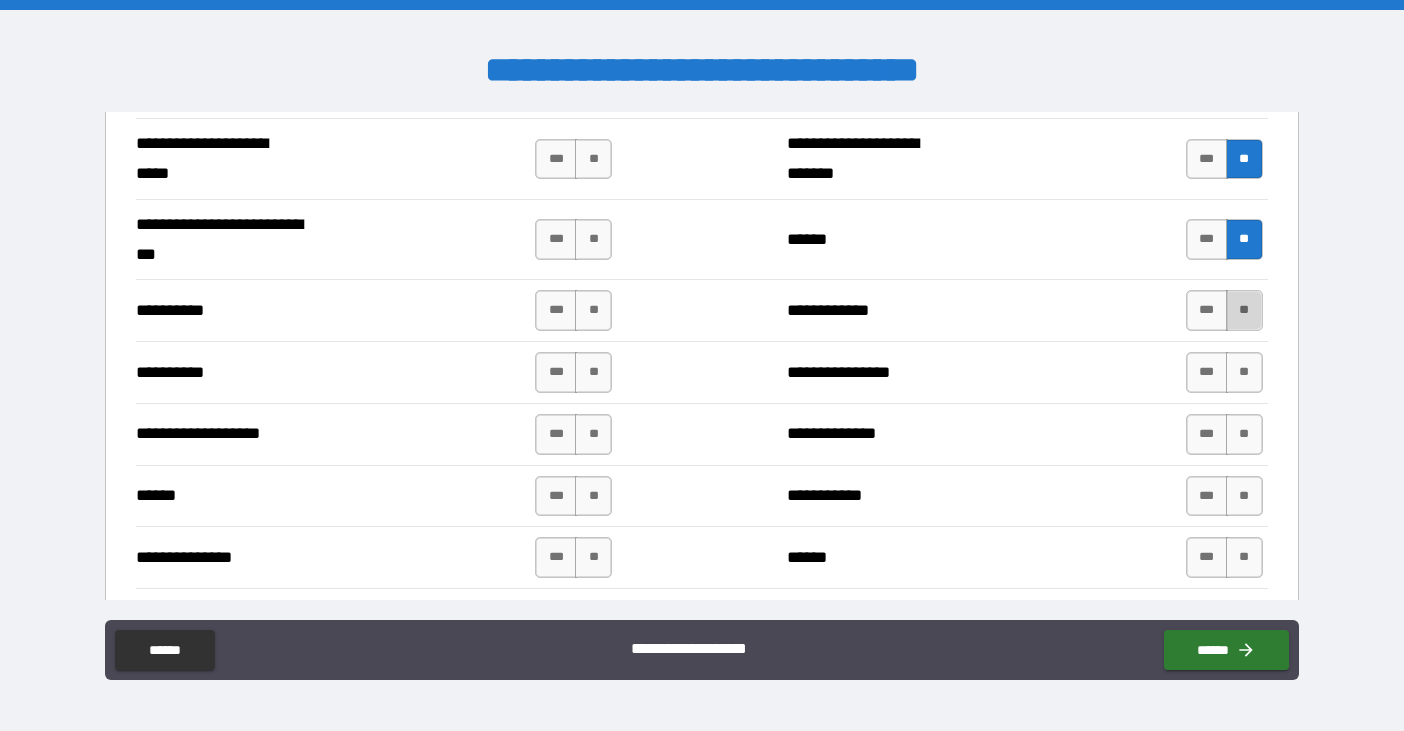 click on "**" at bounding box center [1244, 310] 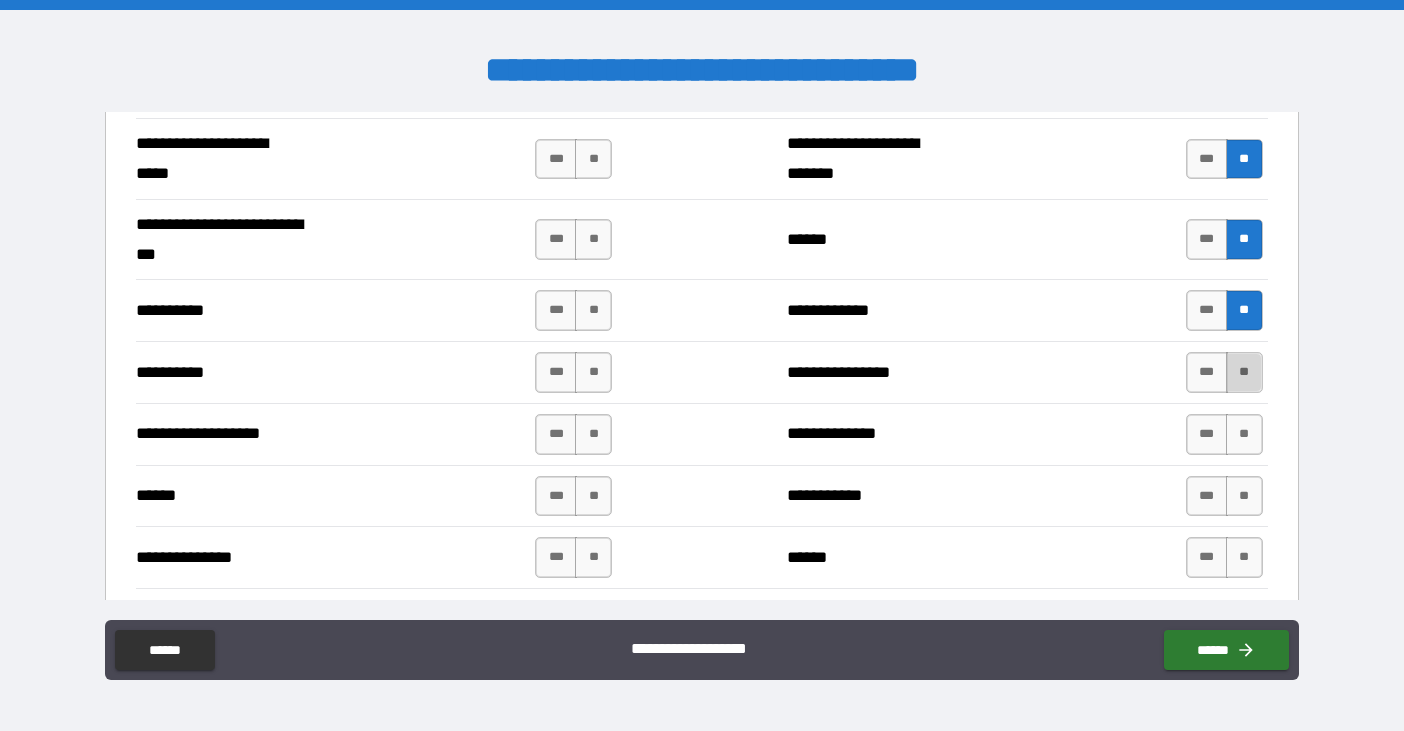 click on "**" at bounding box center [1244, 372] 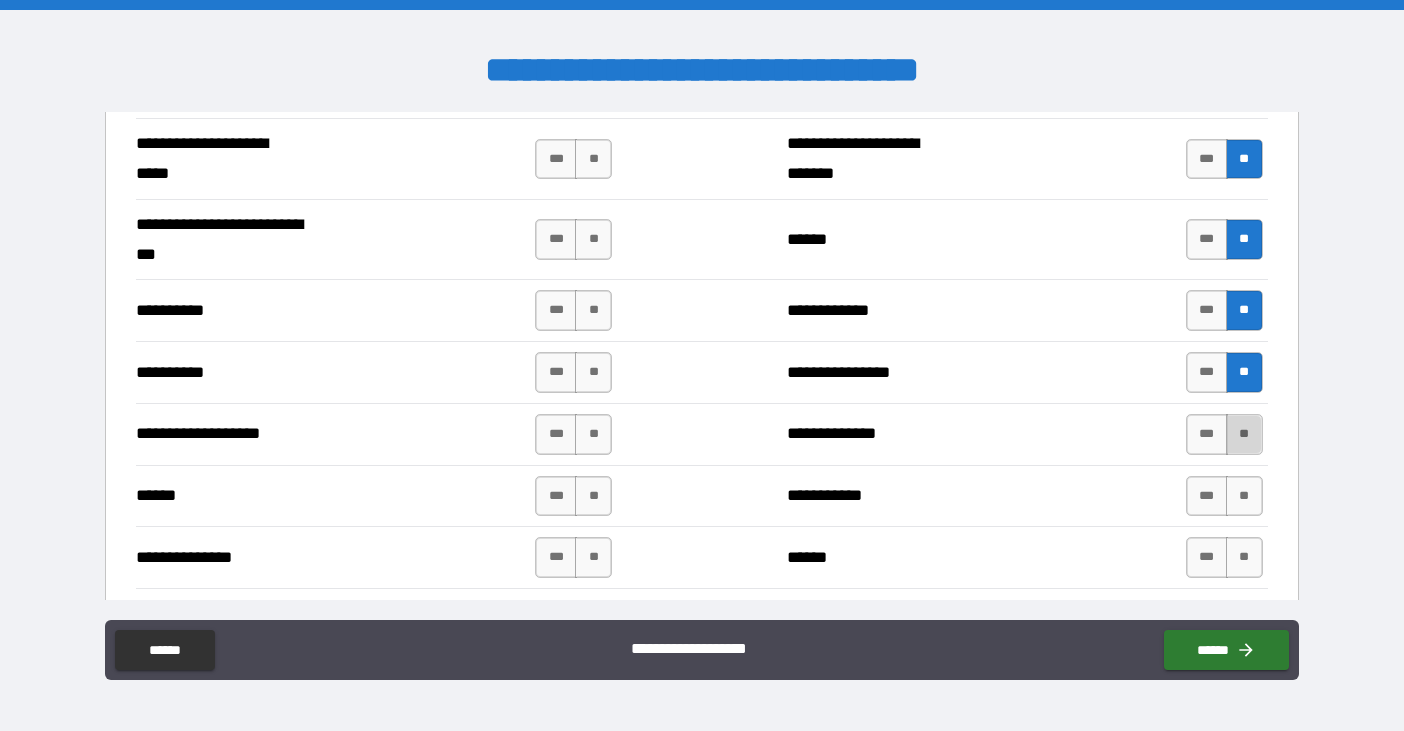 click on "**" at bounding box center (1244, 434) 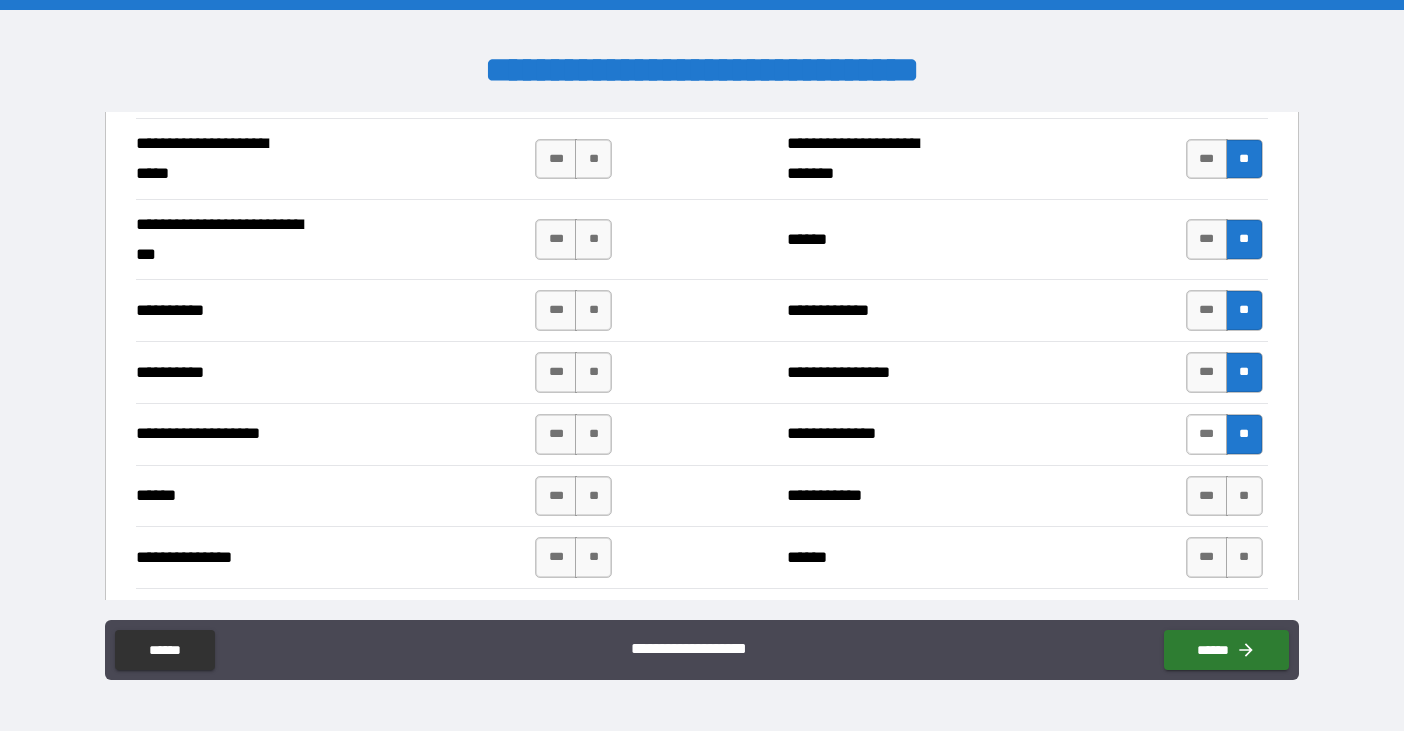 click on "***" at bounding box center (1207, 434) 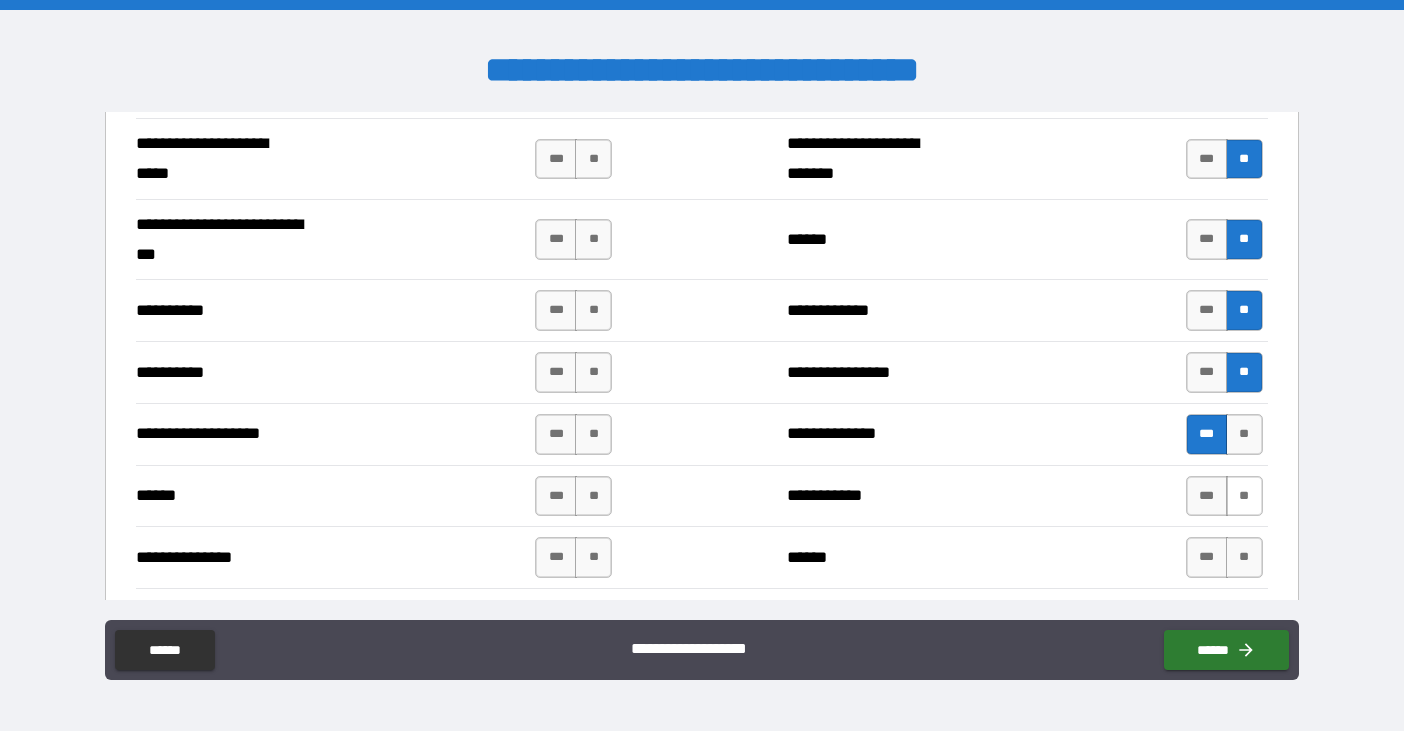 click on "**" at bounding box center [1244, 496] 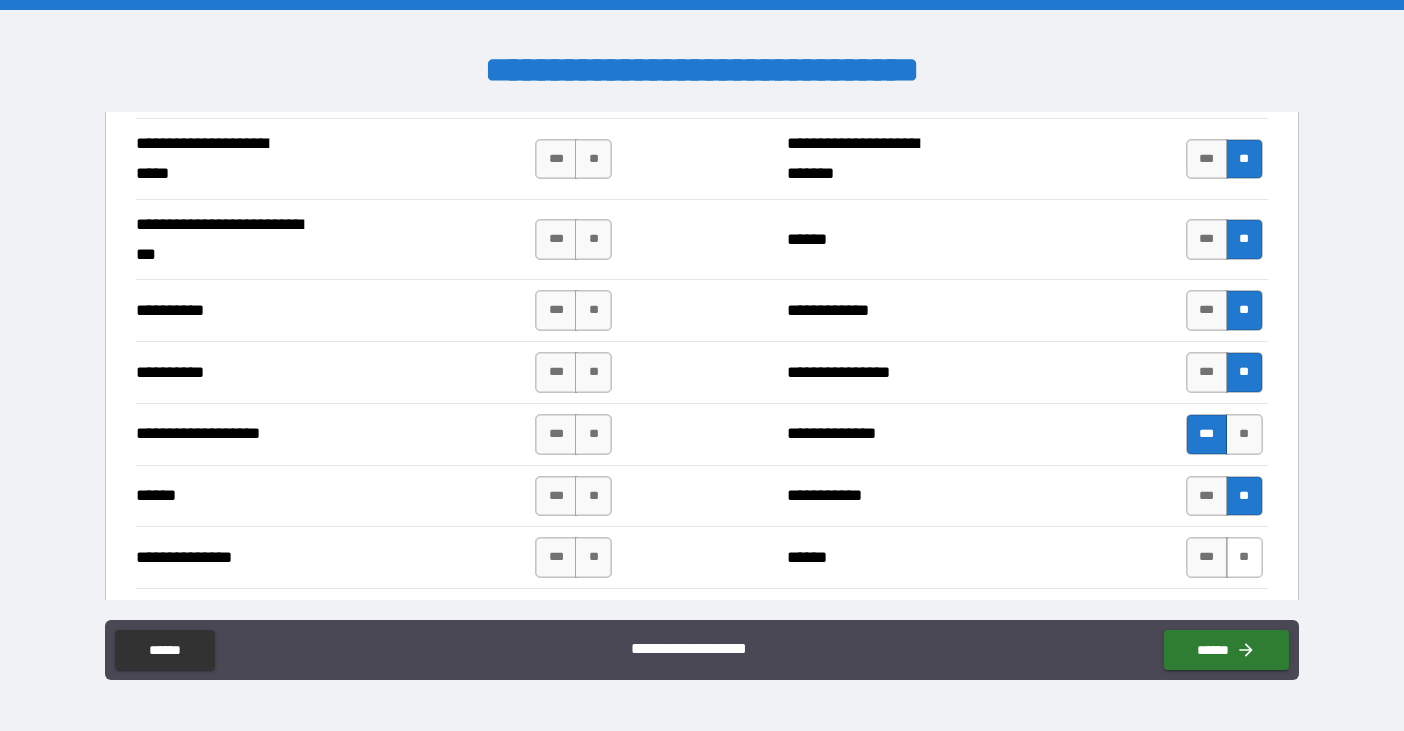 click on "**" at bounding box center (1244, 557) 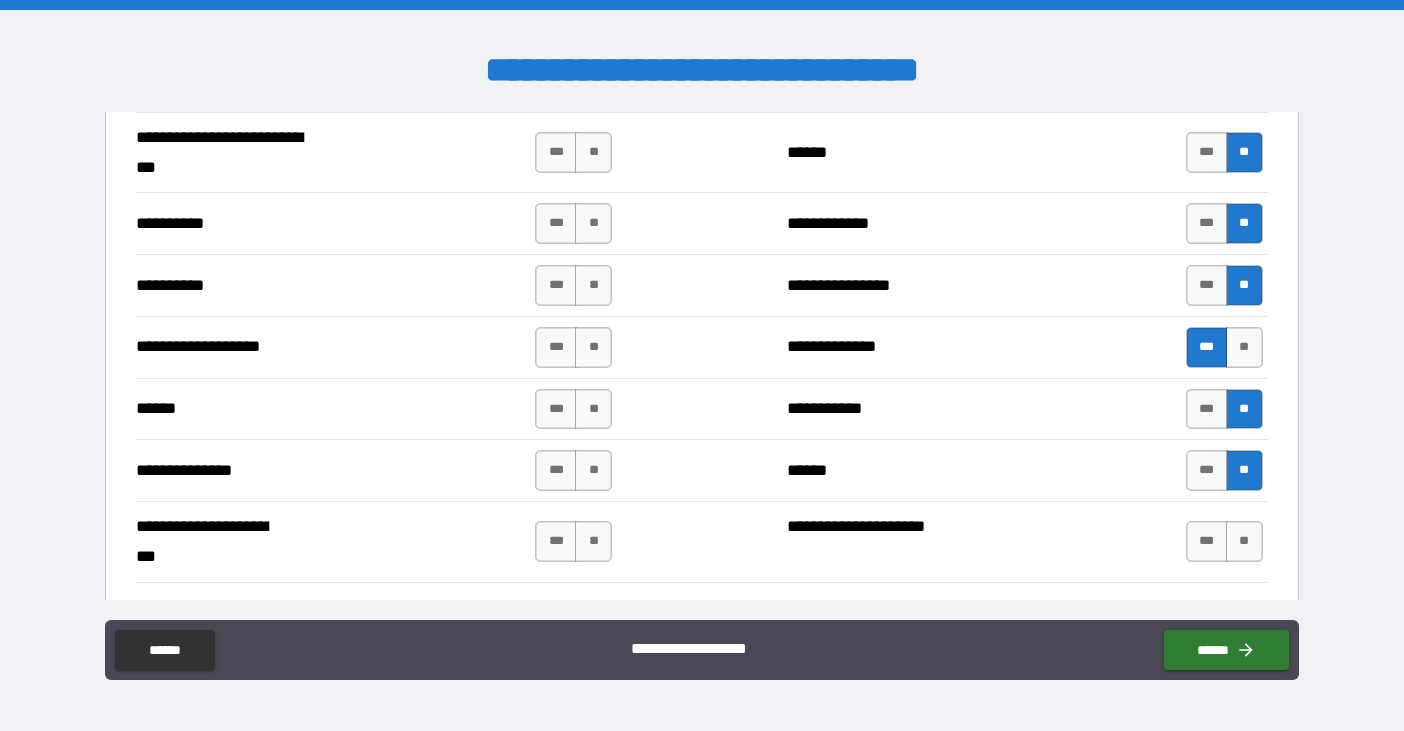 scroll, scrollTop: 3700, scrollLeft: 0, axis: vertical 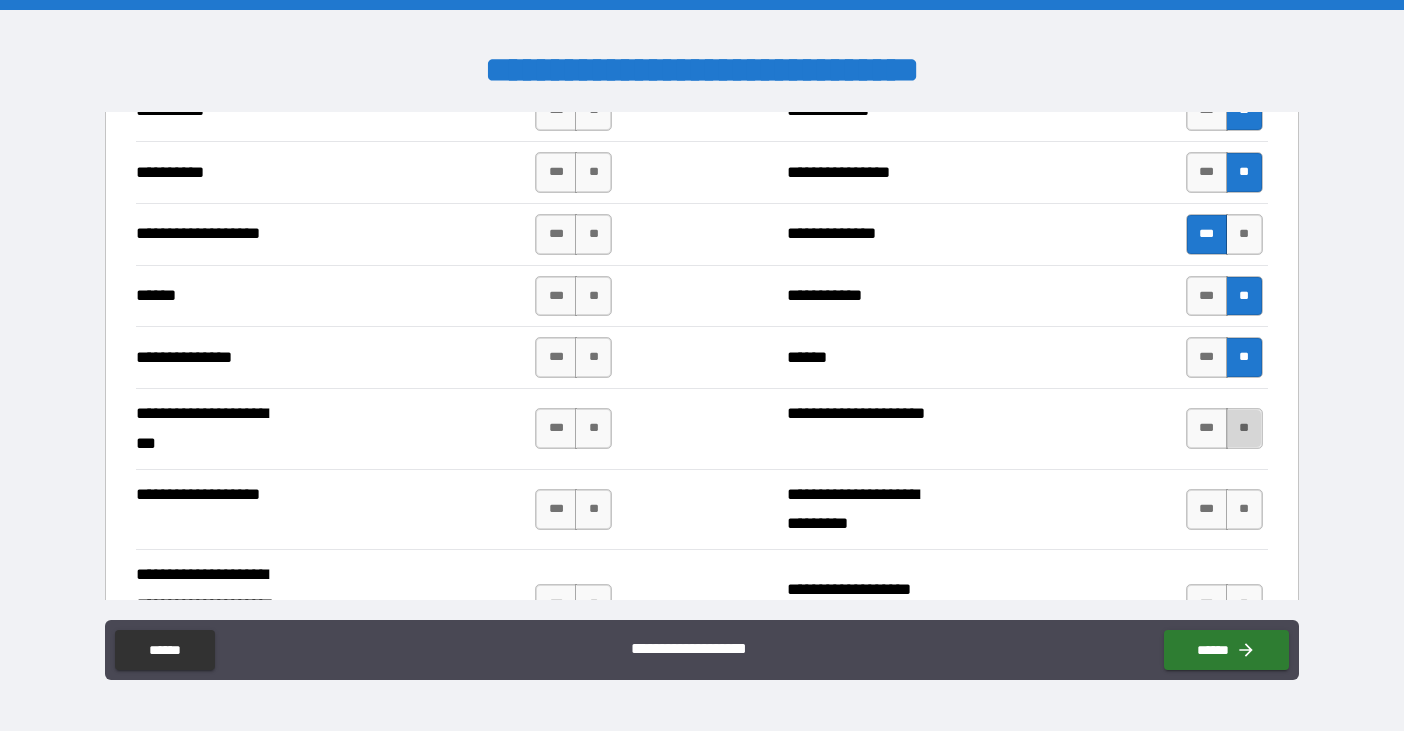 click on "**" at bounding box center (1244, 428) 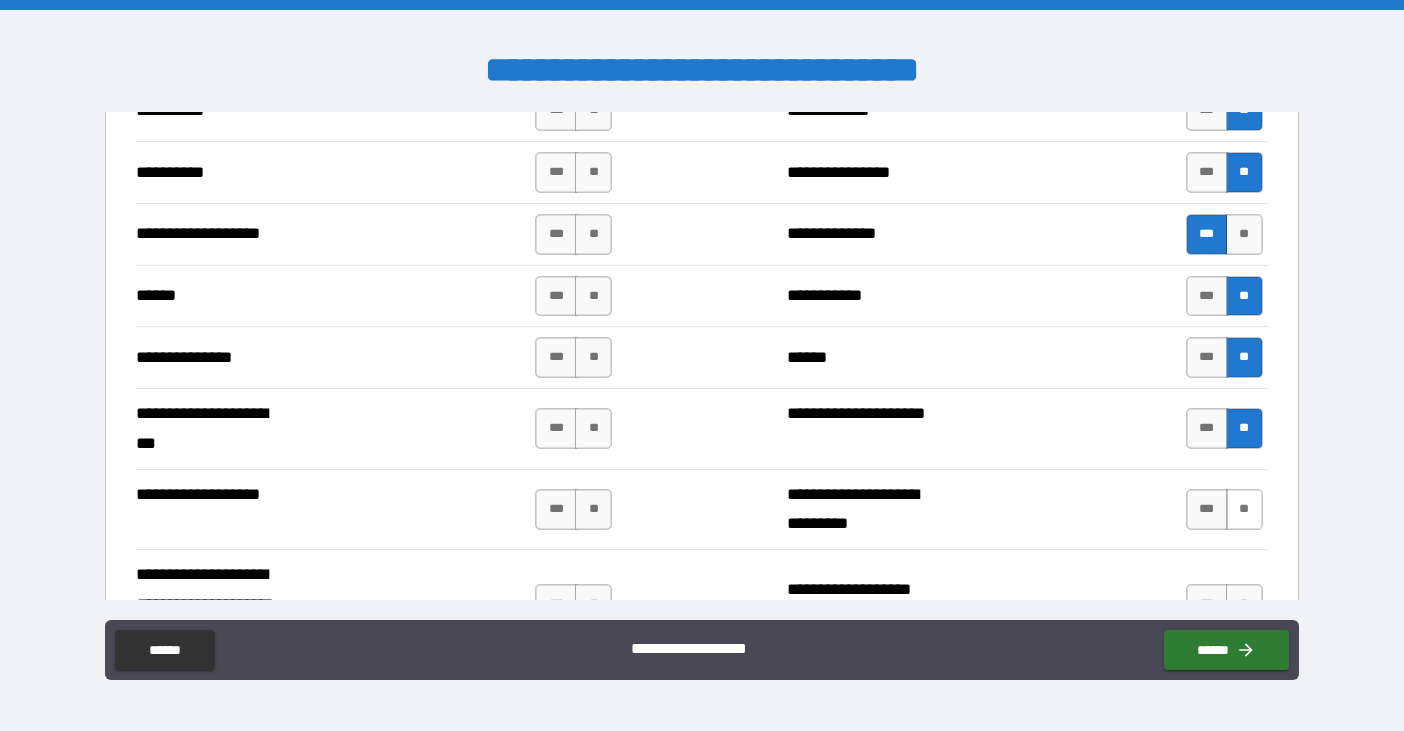 click on "**" at bounding box center [1244, 509] 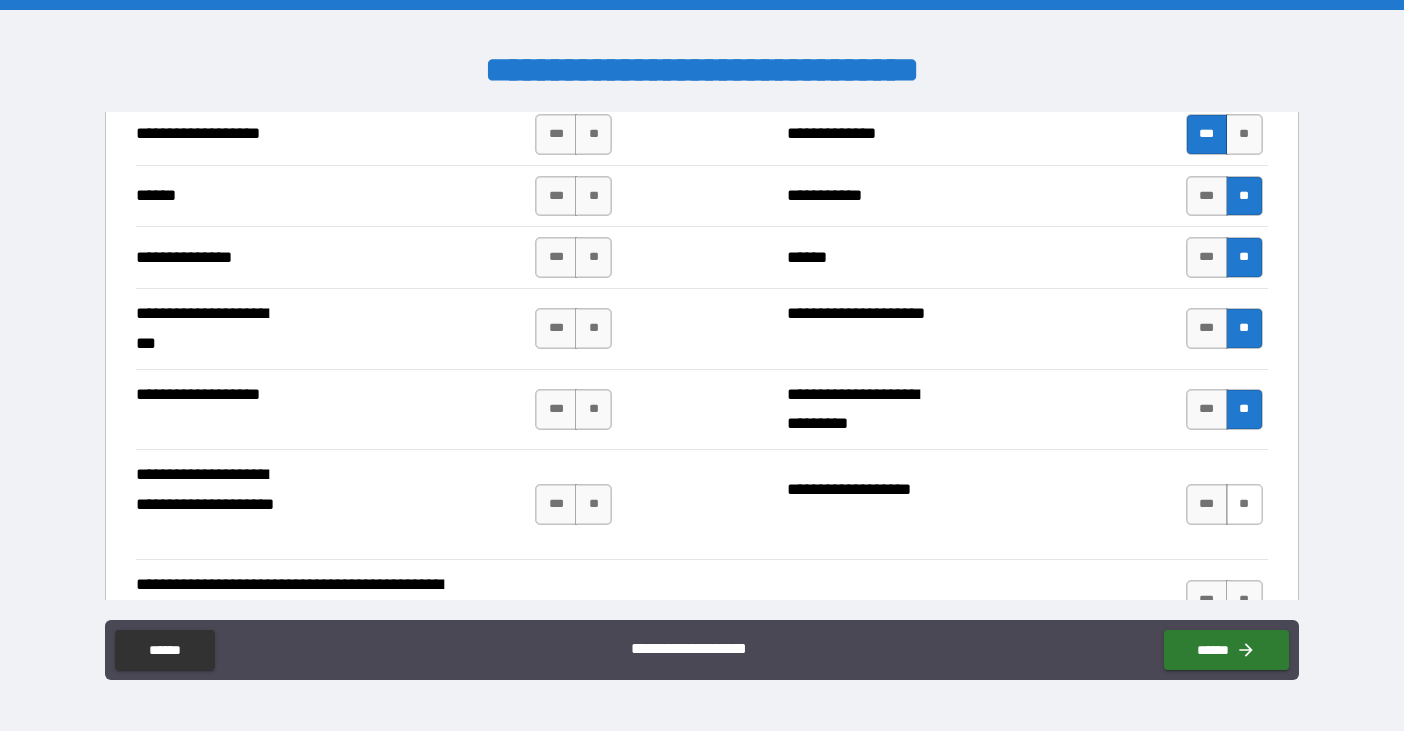 scroll, scrollTop: 3900, scrollLeft: 0, axis: vertical 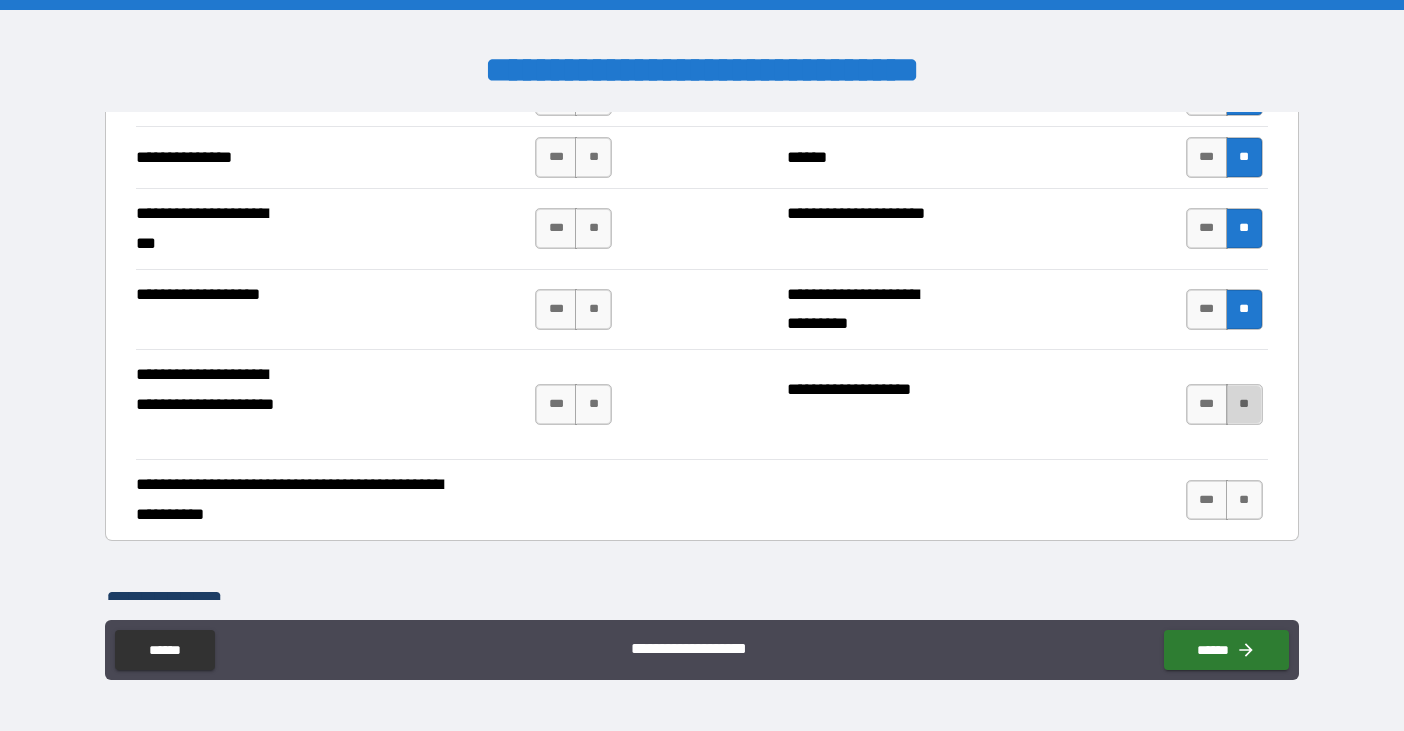 click on "**" at bounding box center (1244, 404) 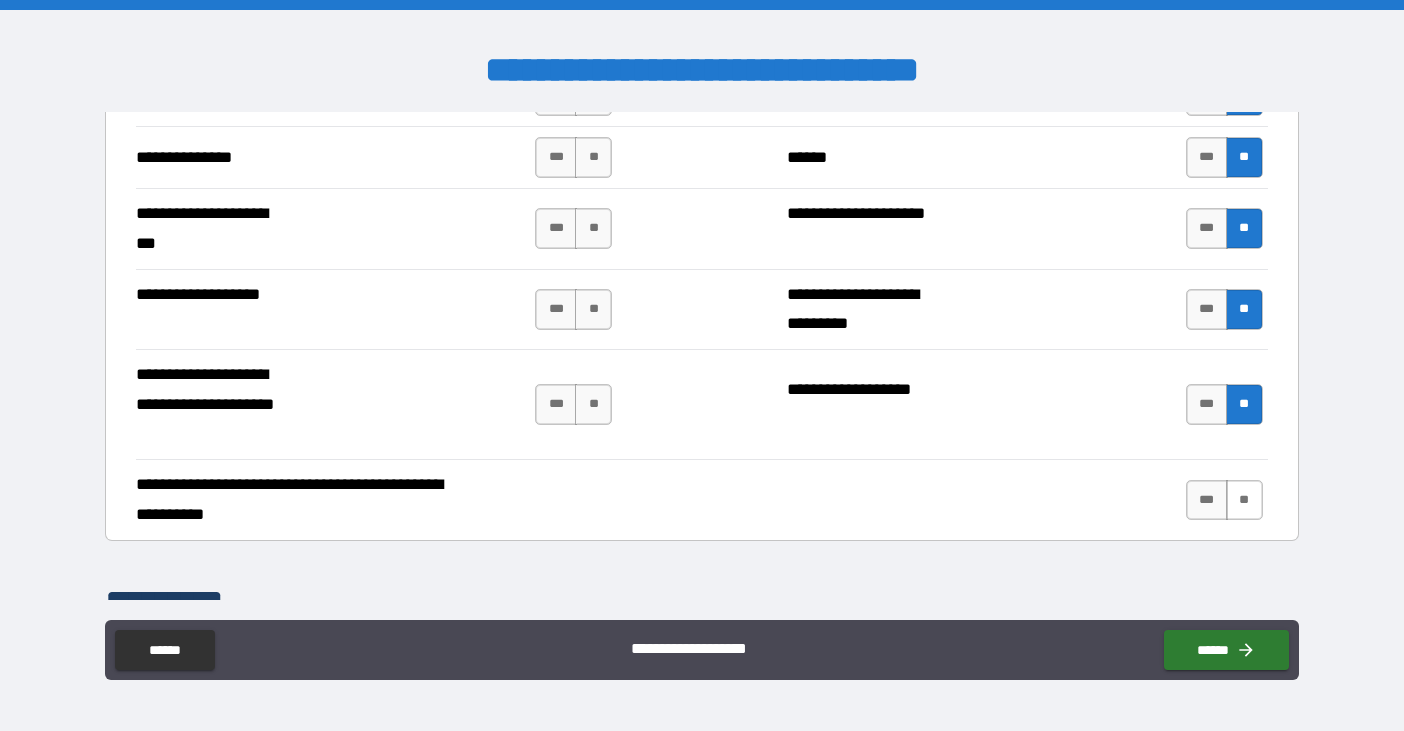 click on "**" at bounding box center [1244, 500] 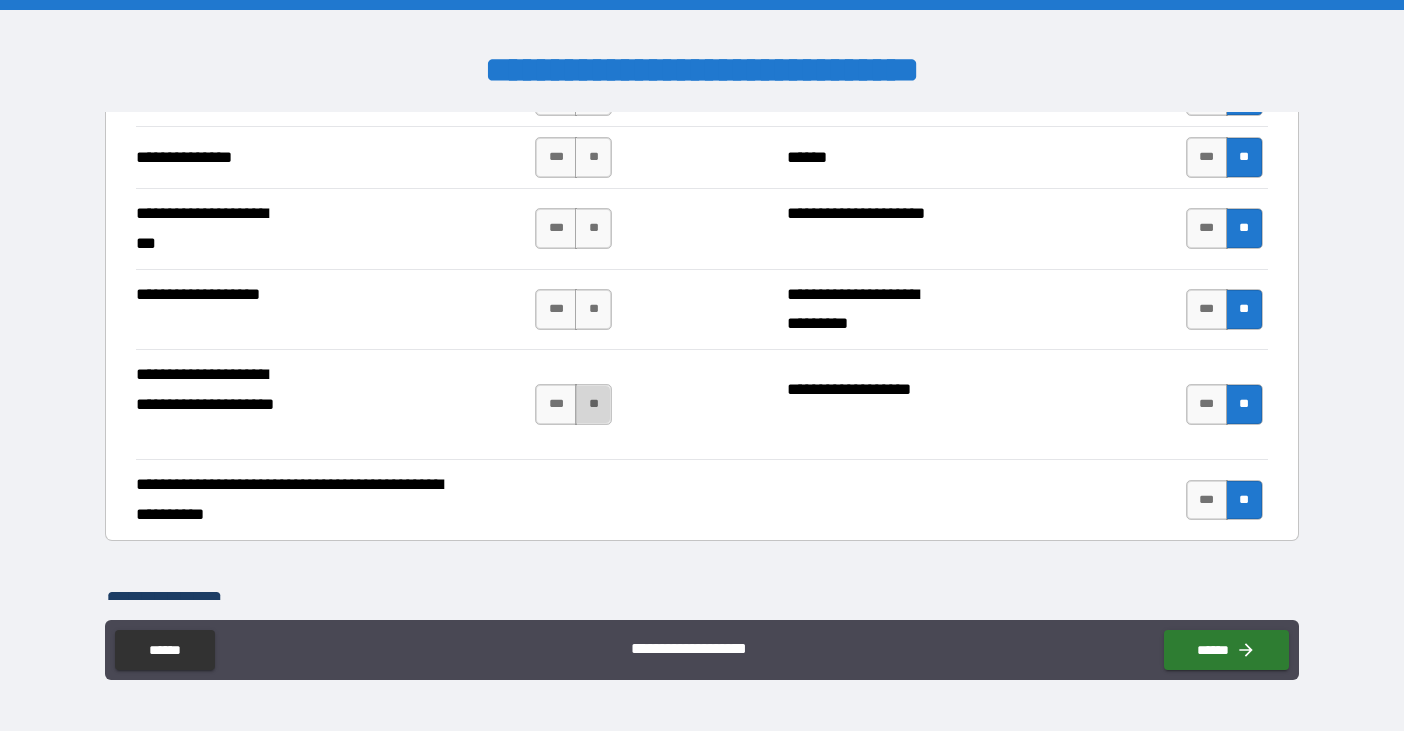 click on "**" at bounding box center (593, 404) 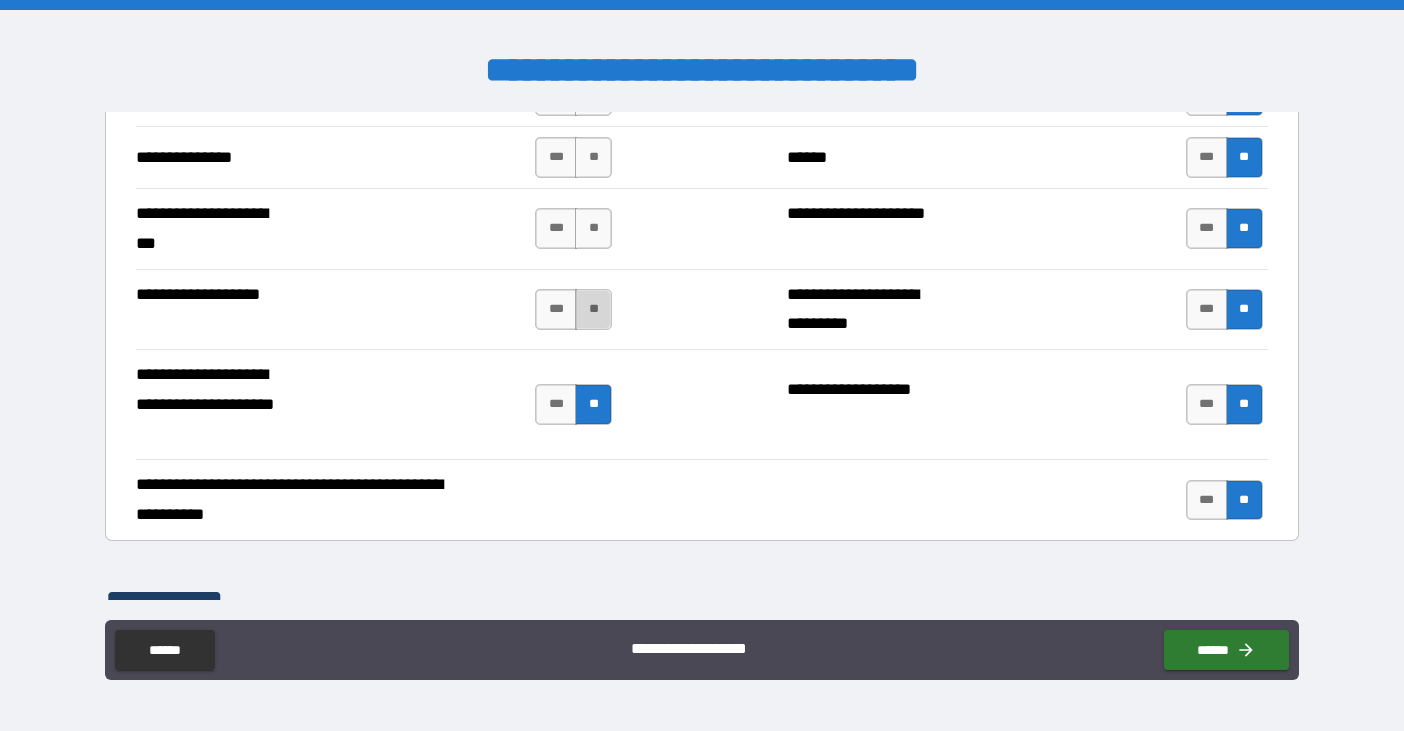 click on "**" at bounding box center (593, 309) 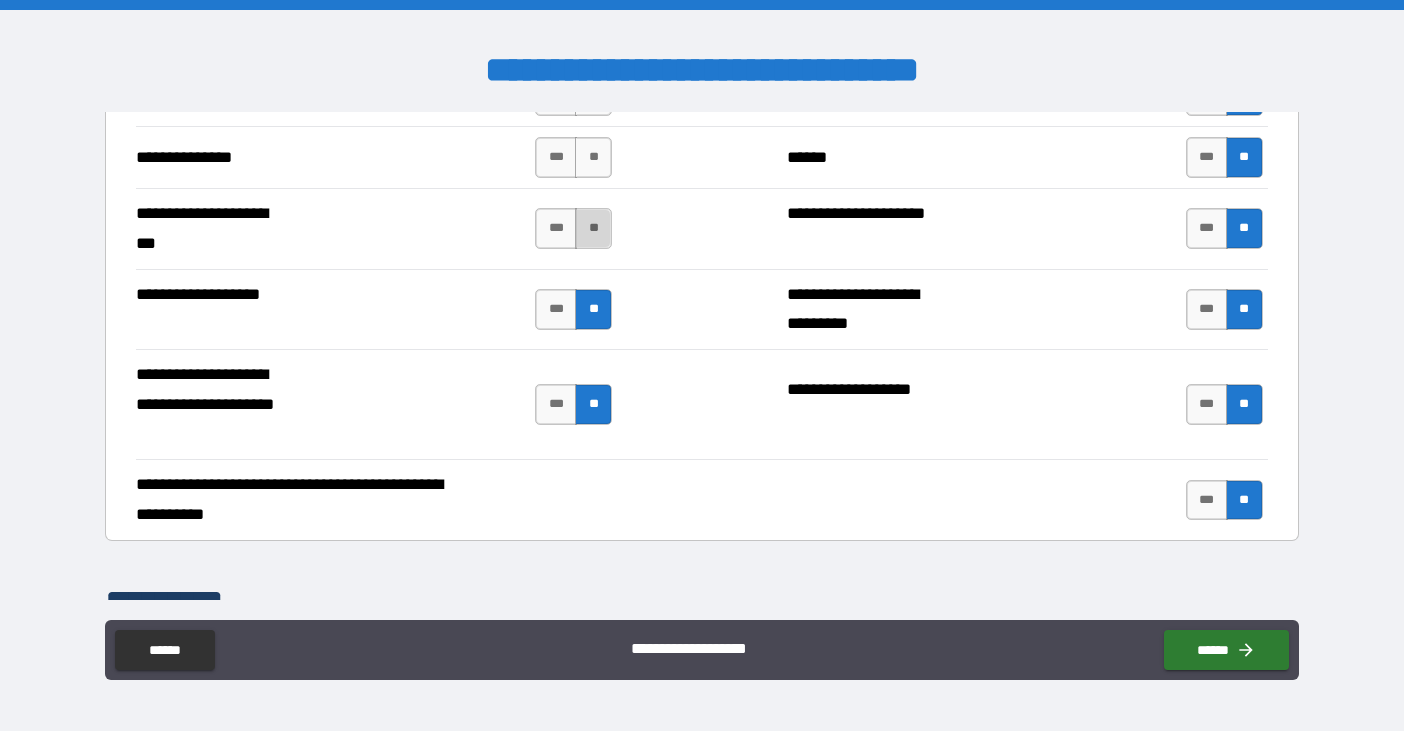 click on "**" at bounding box center [593, 228] 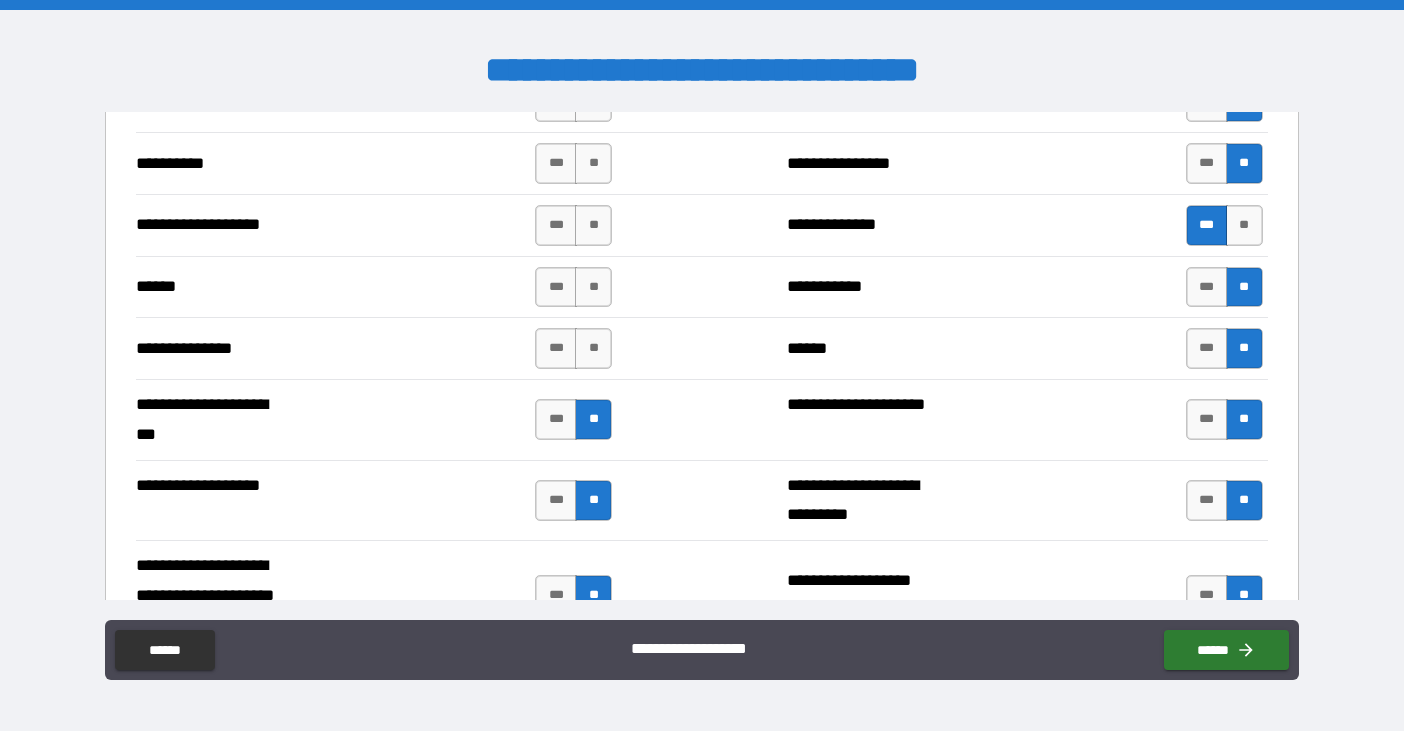 scroll, scrollTop: 3700, scrollLeft: 0, axis: vertical 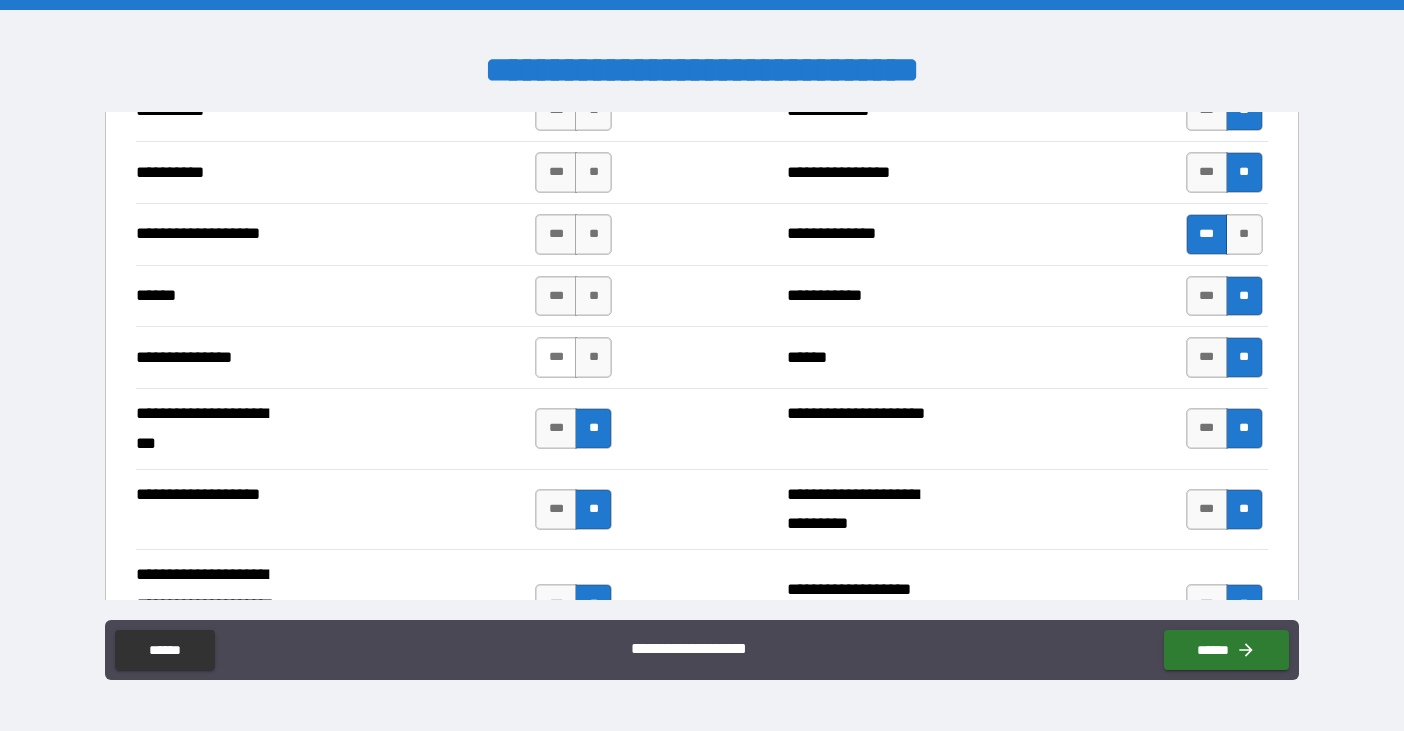 click on "***" at bounding box center (556, 357) 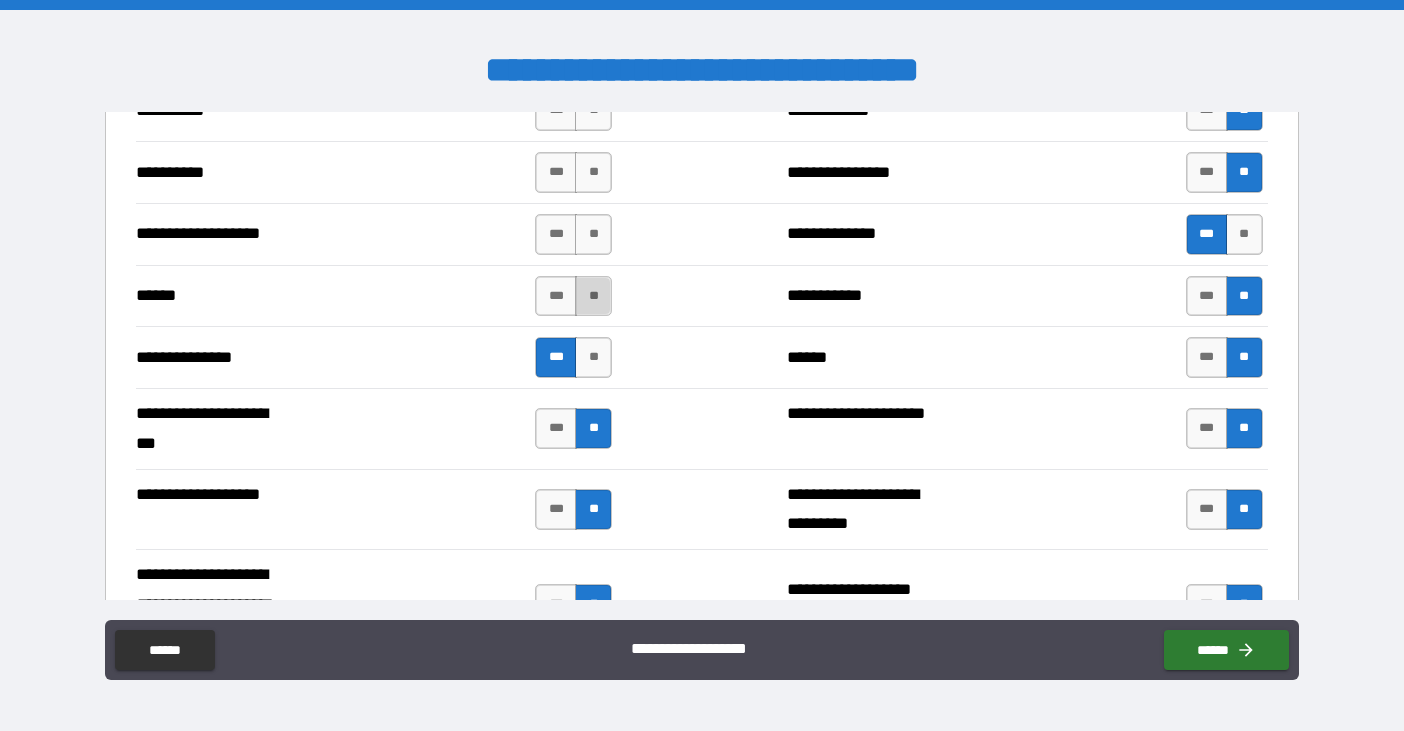 click on "**" at bounding box center [593, 296] 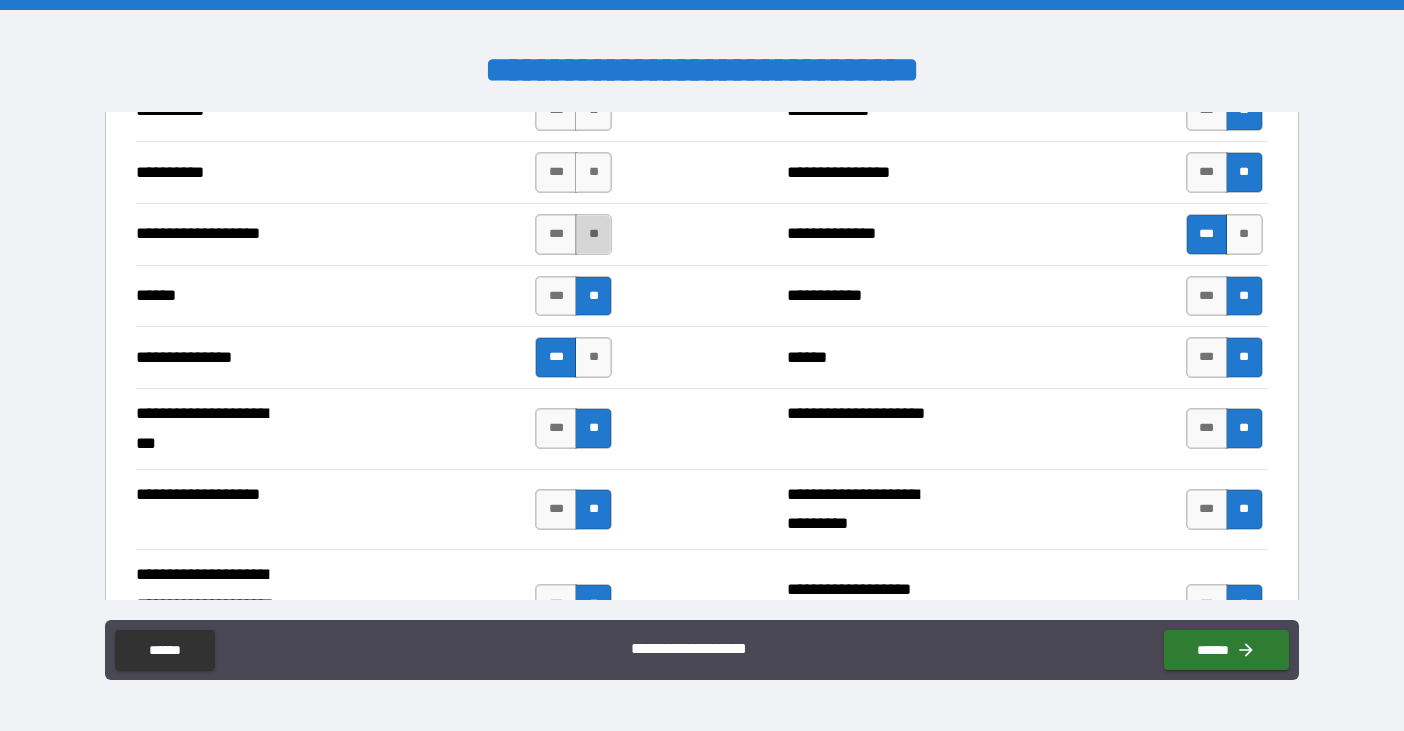 click on "**" at bounding box center (593, 234) 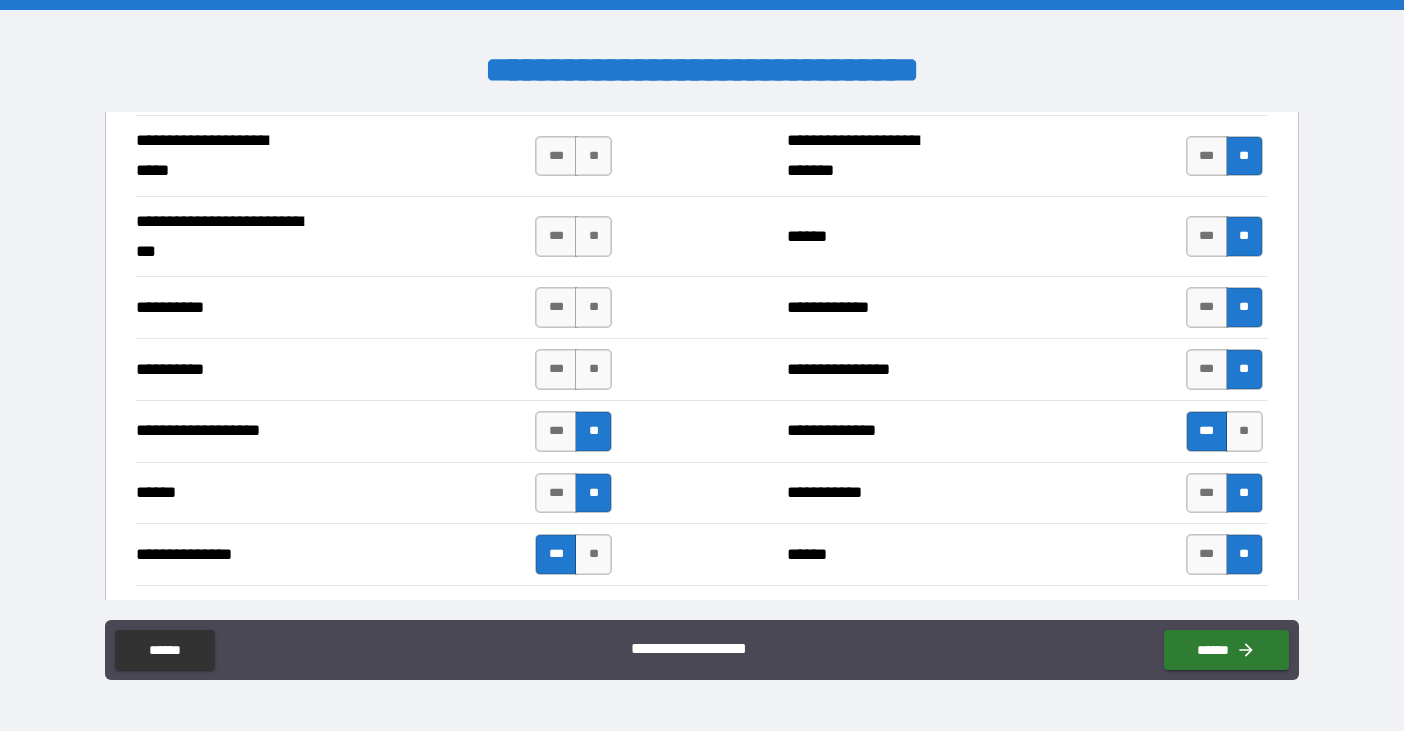 scroll, scrollTop: 3500, scrollLeft: 0, axis: vertical 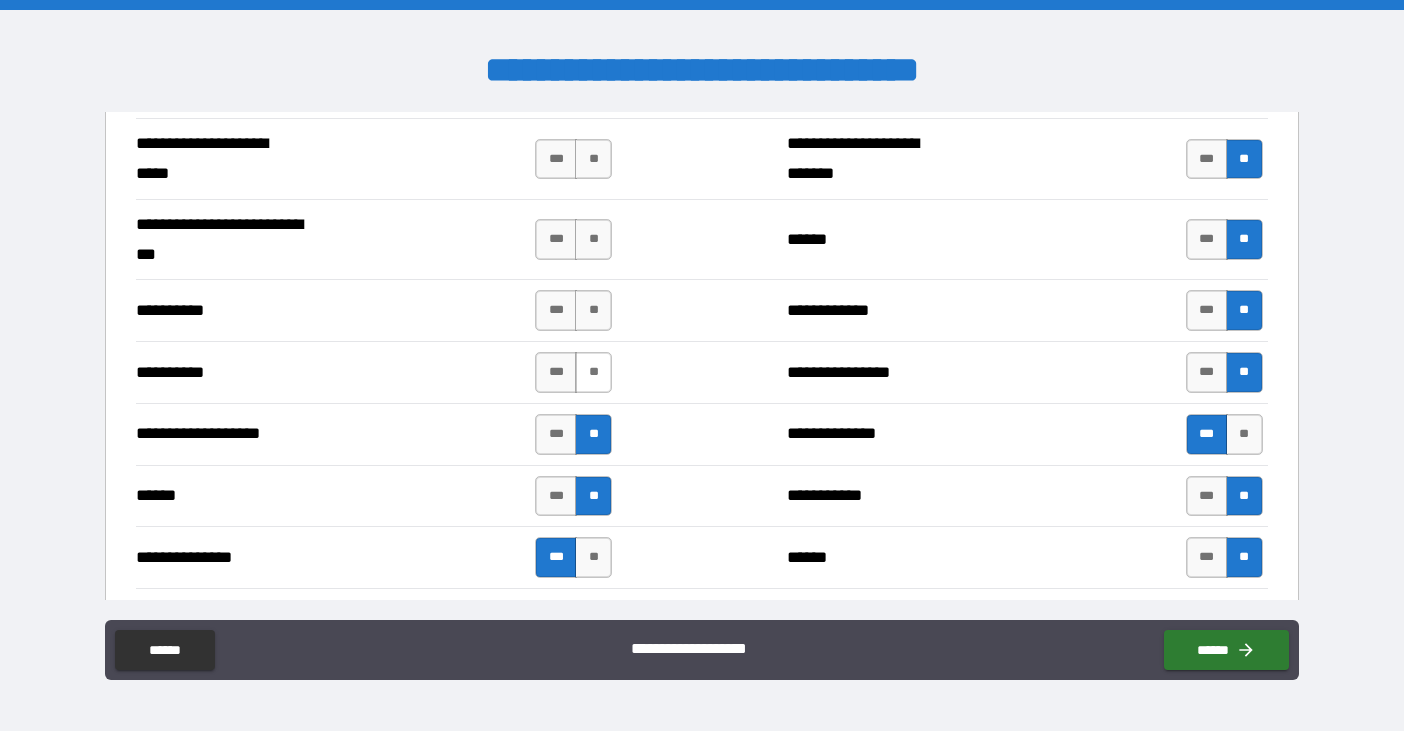 click on "**" at bounding box center (593, 372) 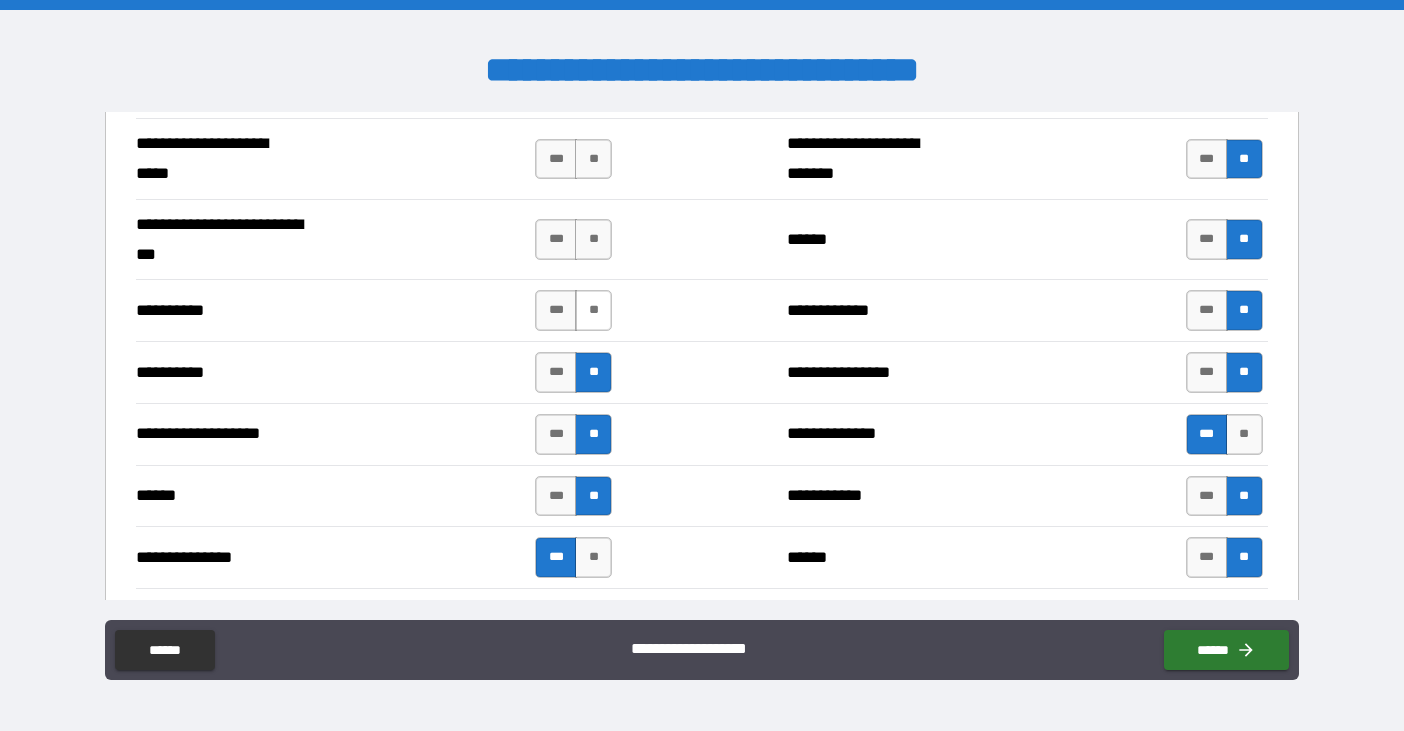 click on "**" at bounding box center [593, 310] 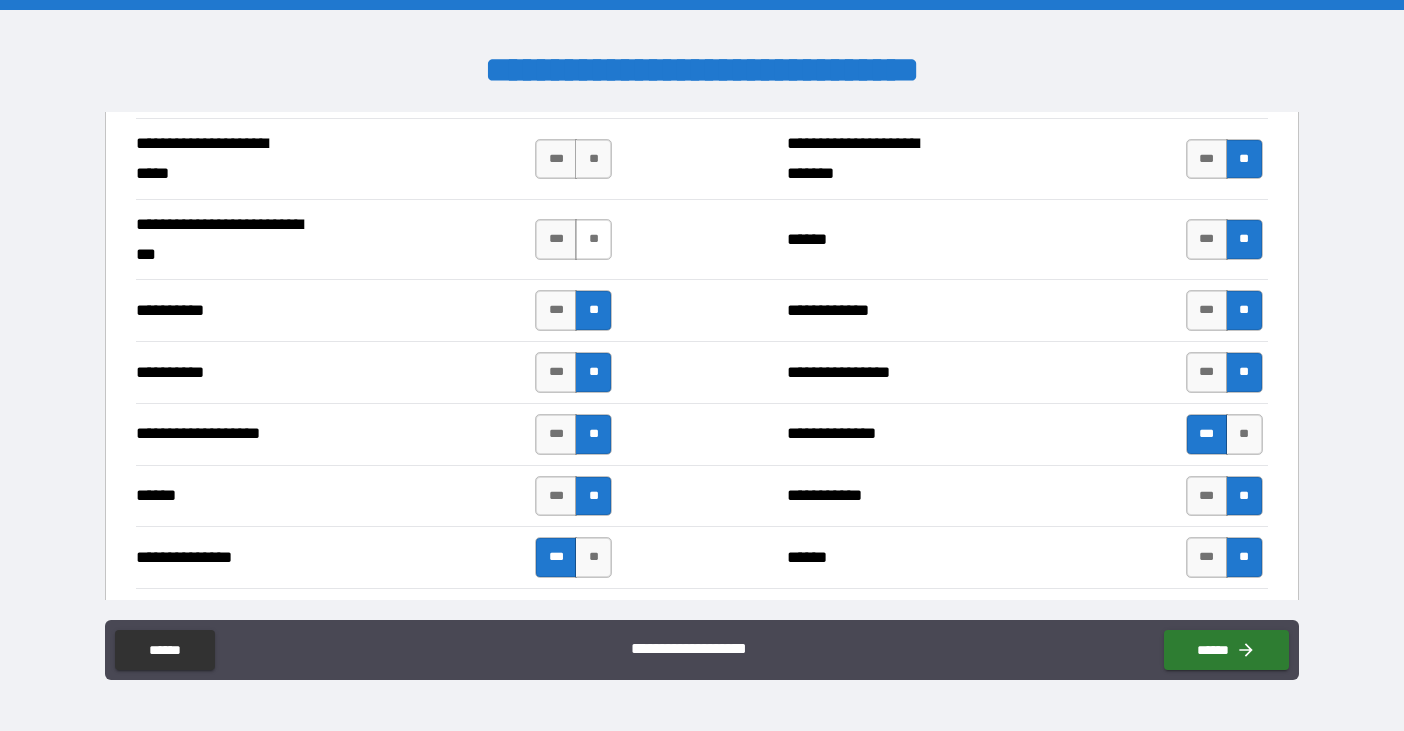 click on "**" at bounding box center (593, 239) 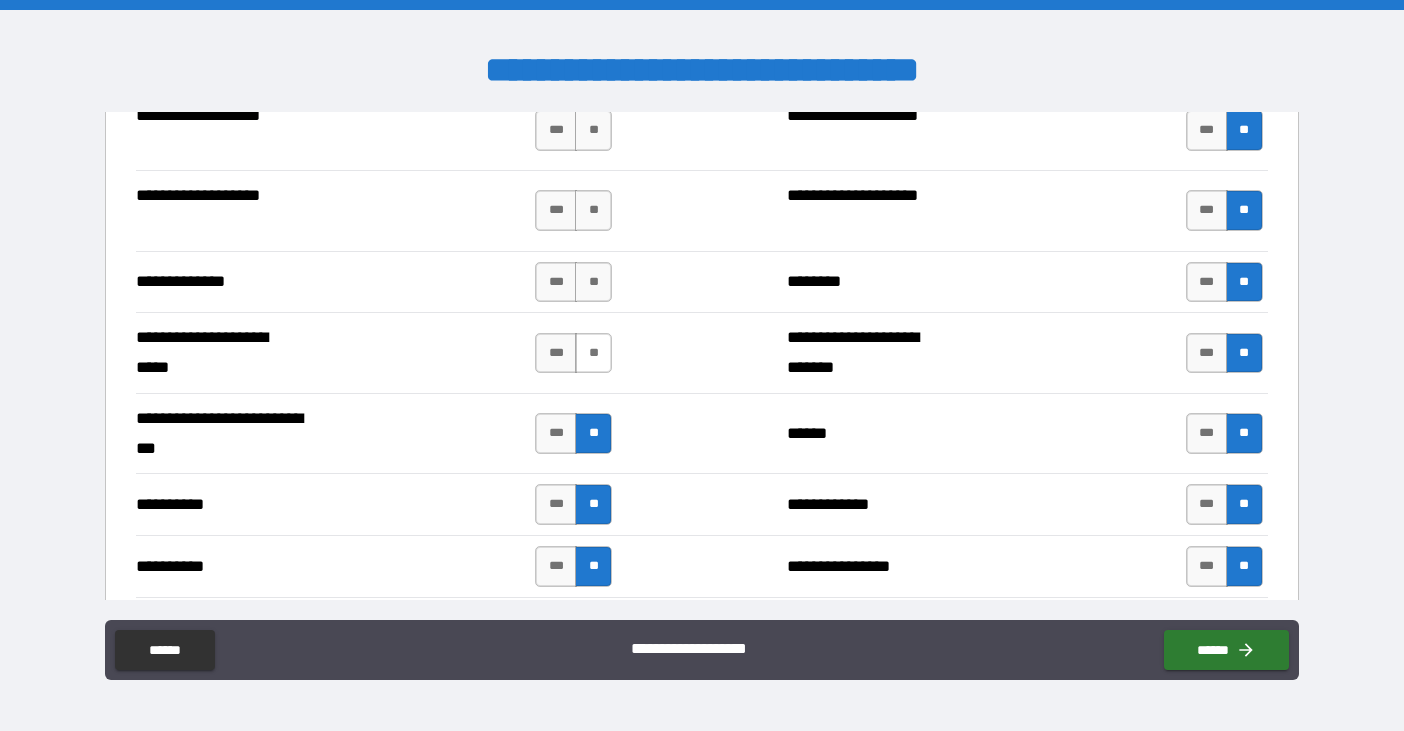 scroll, scrollTop: 3300, scrollLeft: 0, axis: vertical 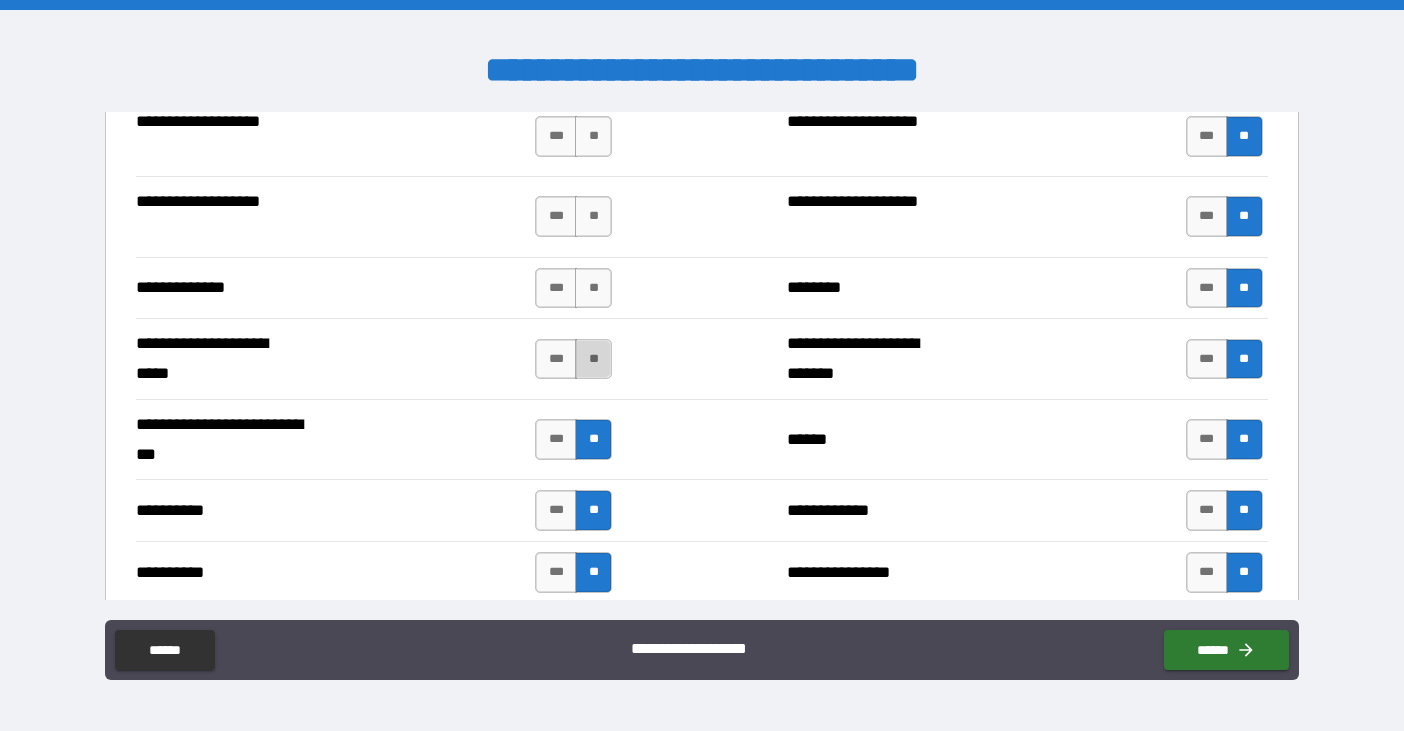 click on "**" at bounding box center [593, 359] 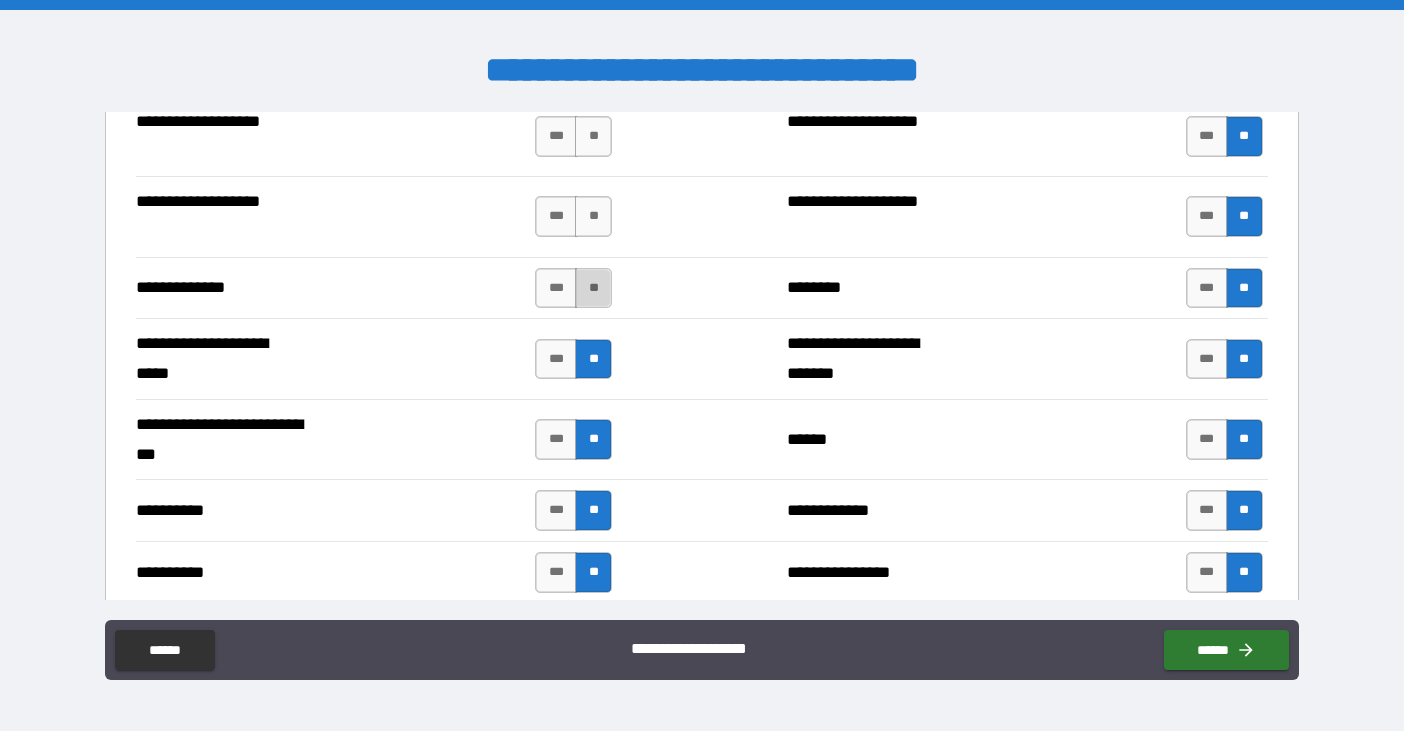 click on "**" at bounding box center (593, 288) 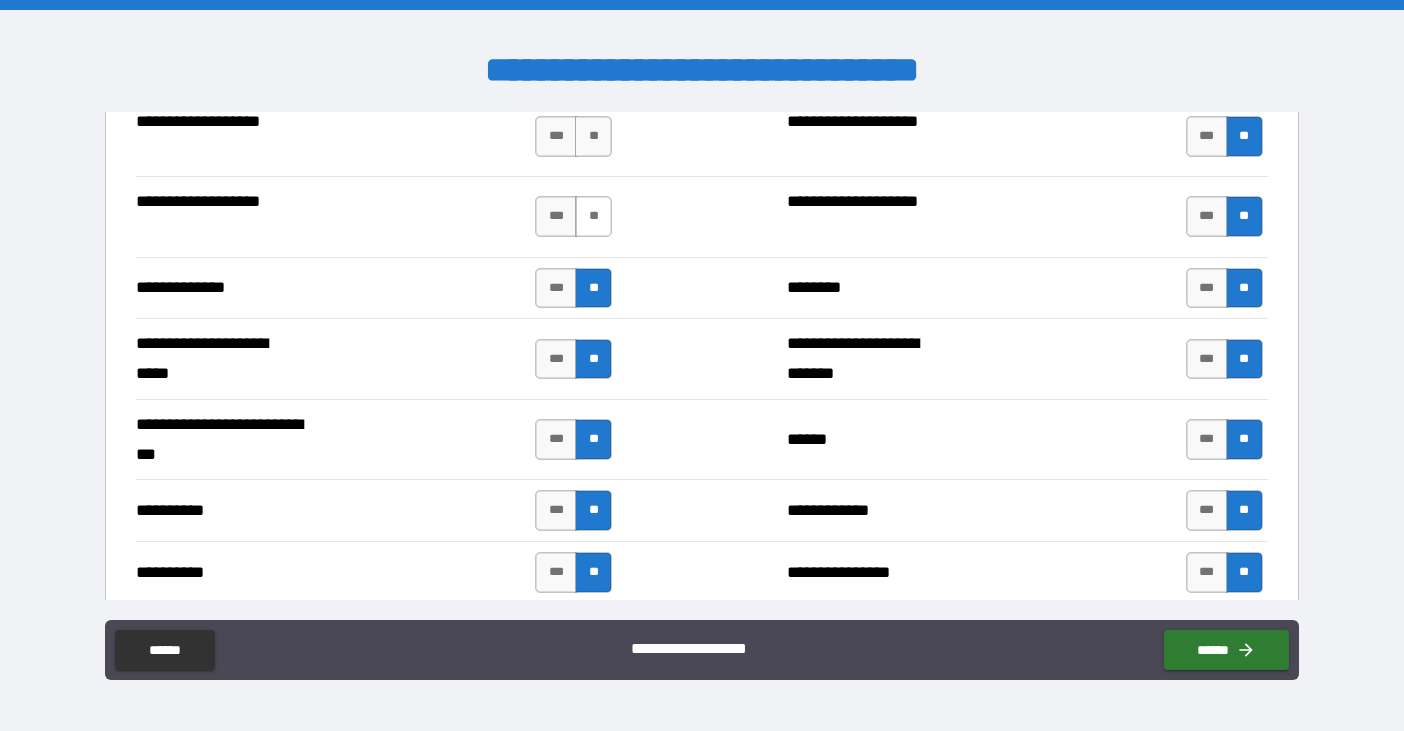 click on "**" at bounding box center [593, 216] 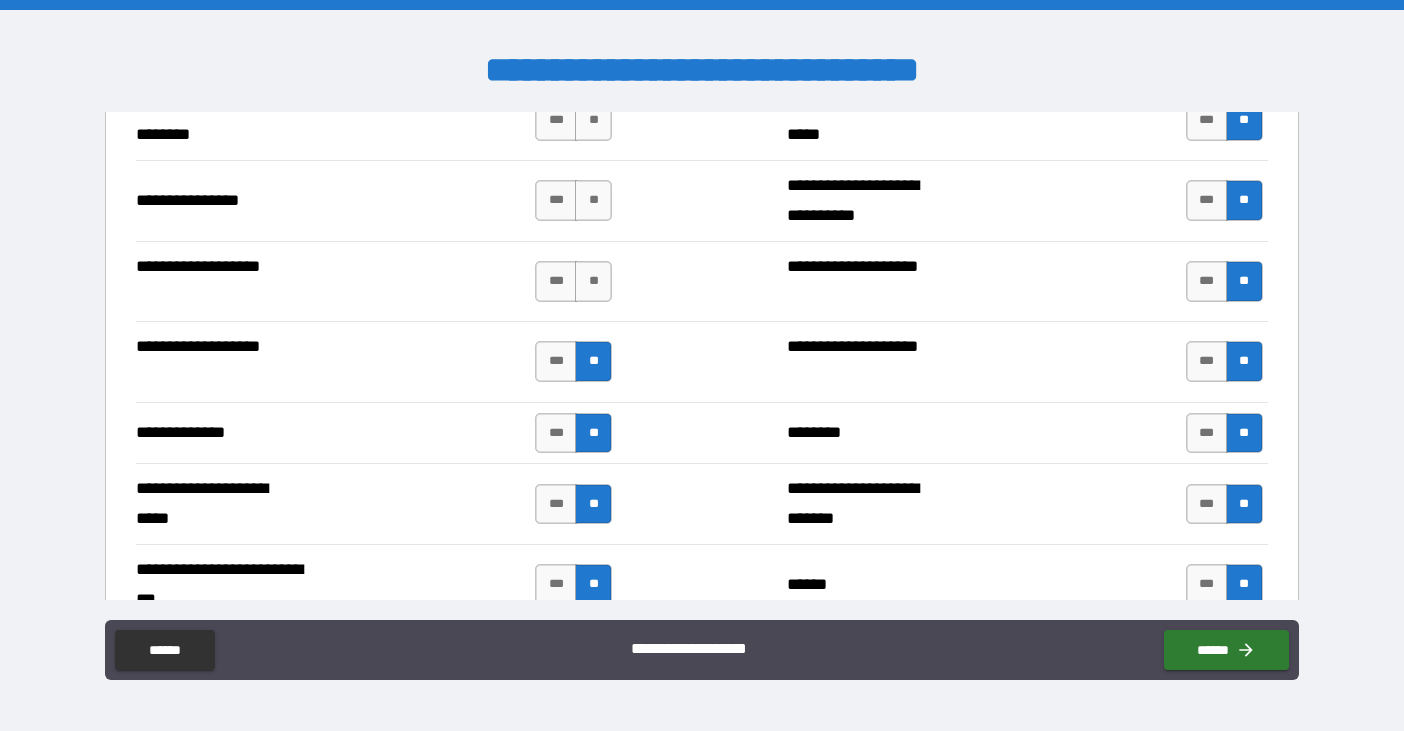 scroll, scrollTop: 3000, scrollLeft: 0, axis: vertical 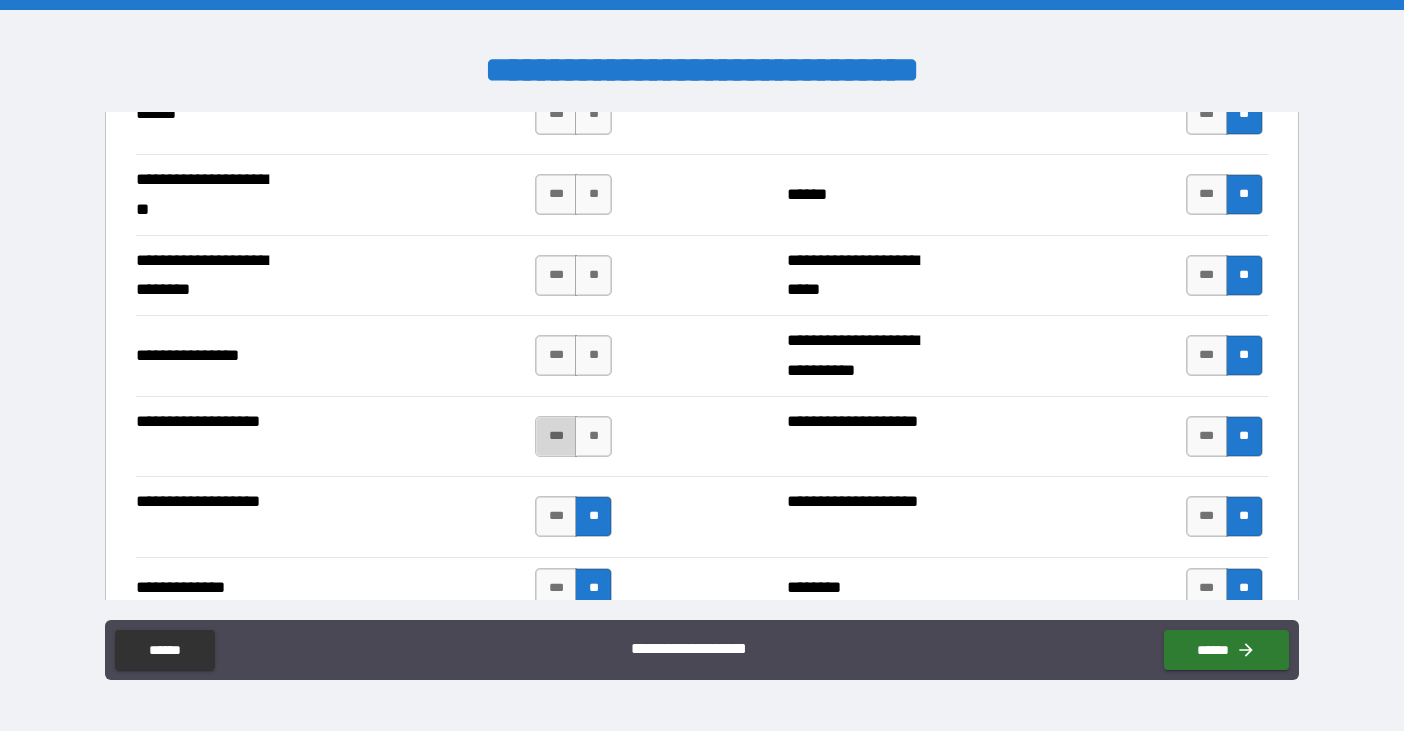 click on "***" at bounding box center (556, 436) 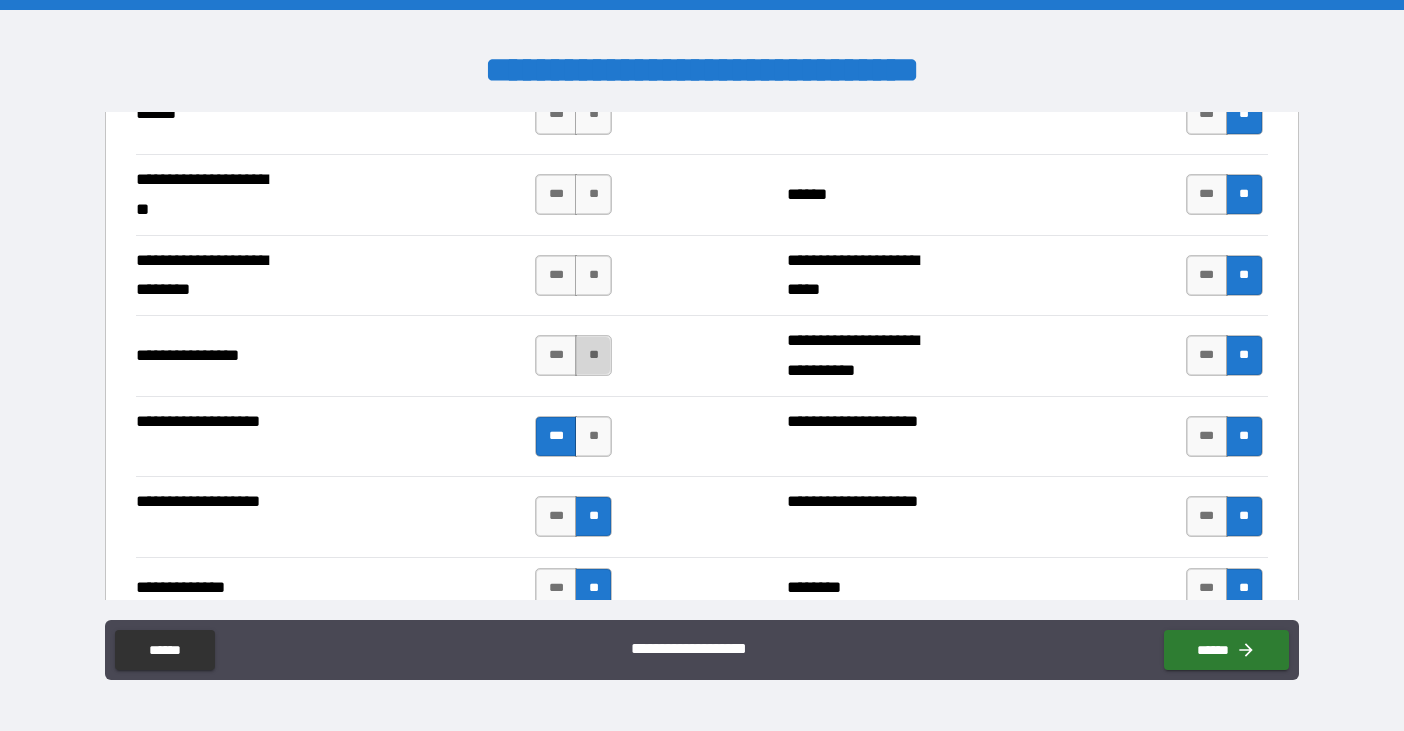 click on "**" at bounding box center [593, 355] 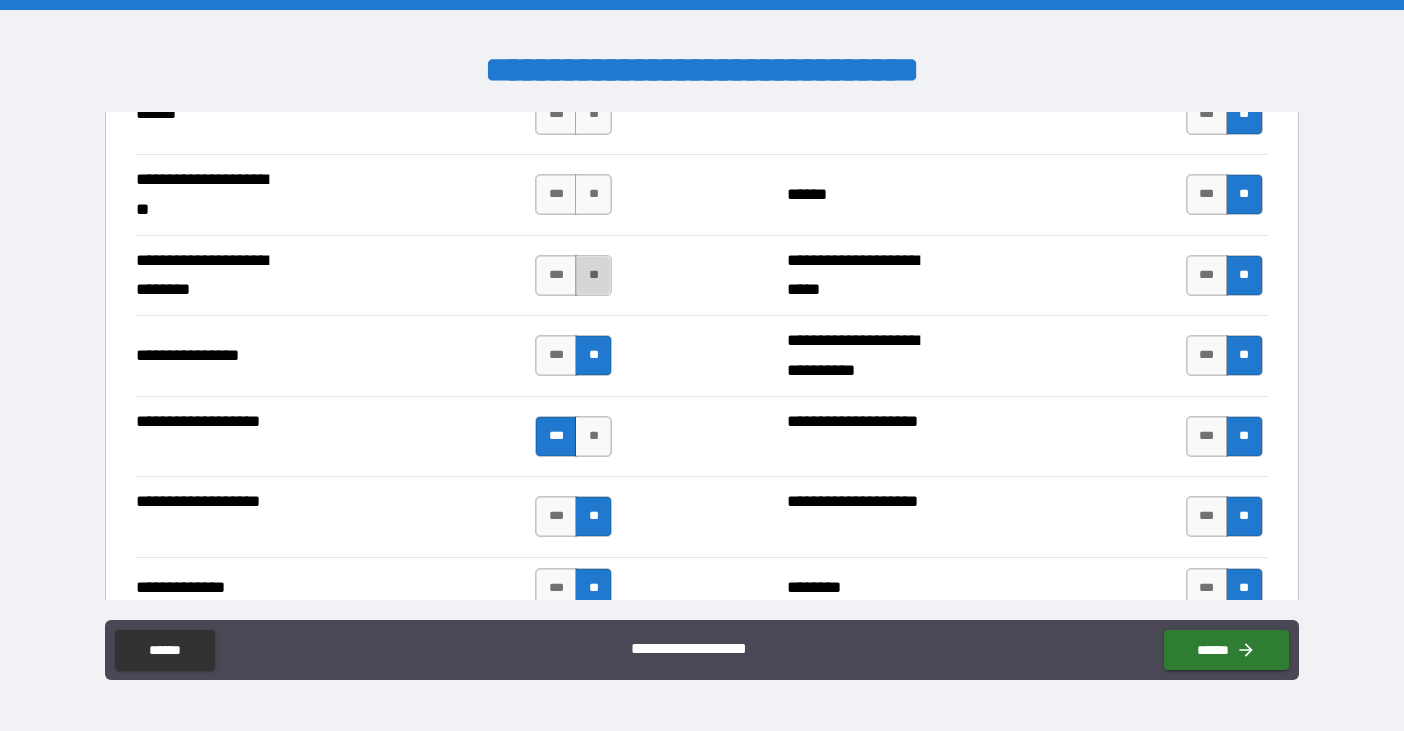 click on "**" at bounding box center (593, 275) 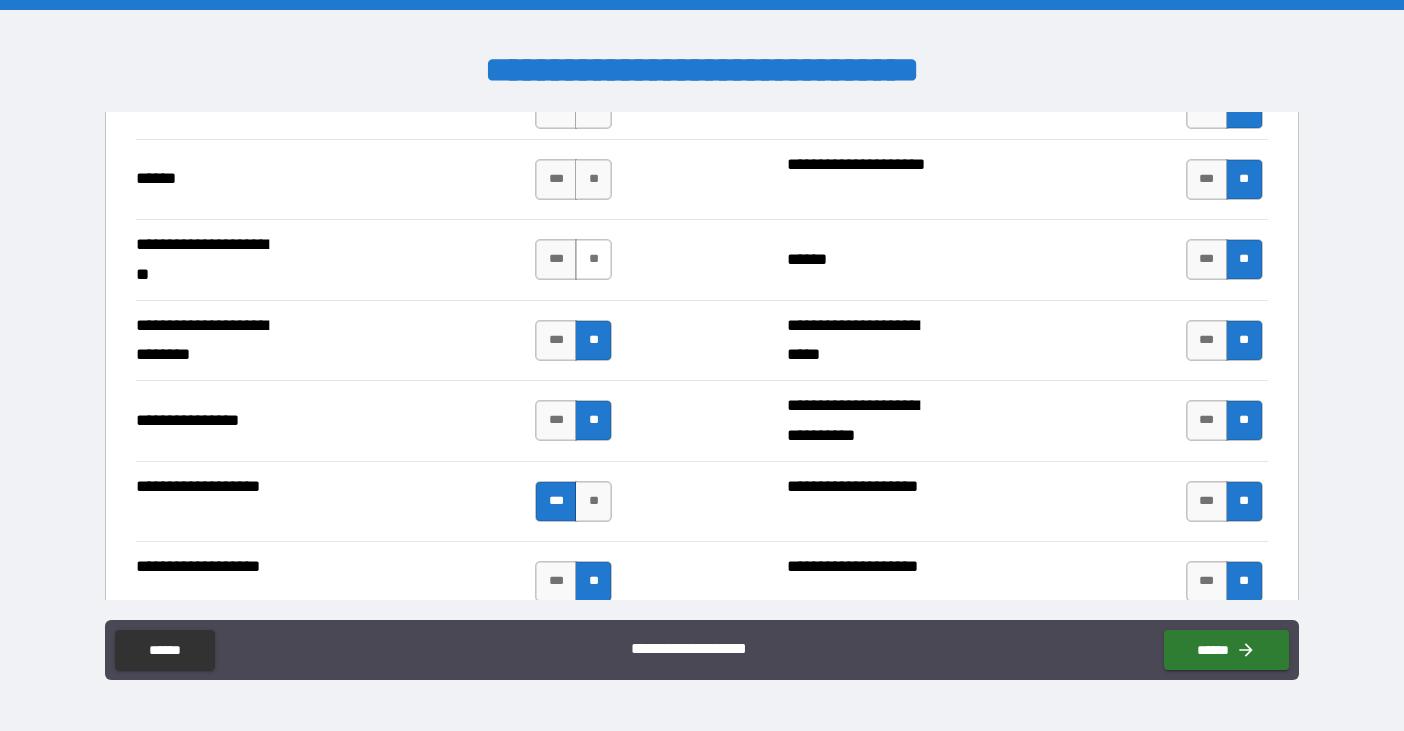 scroll, scrollTop: 2800, scrollLeft: 0, axis: vertical 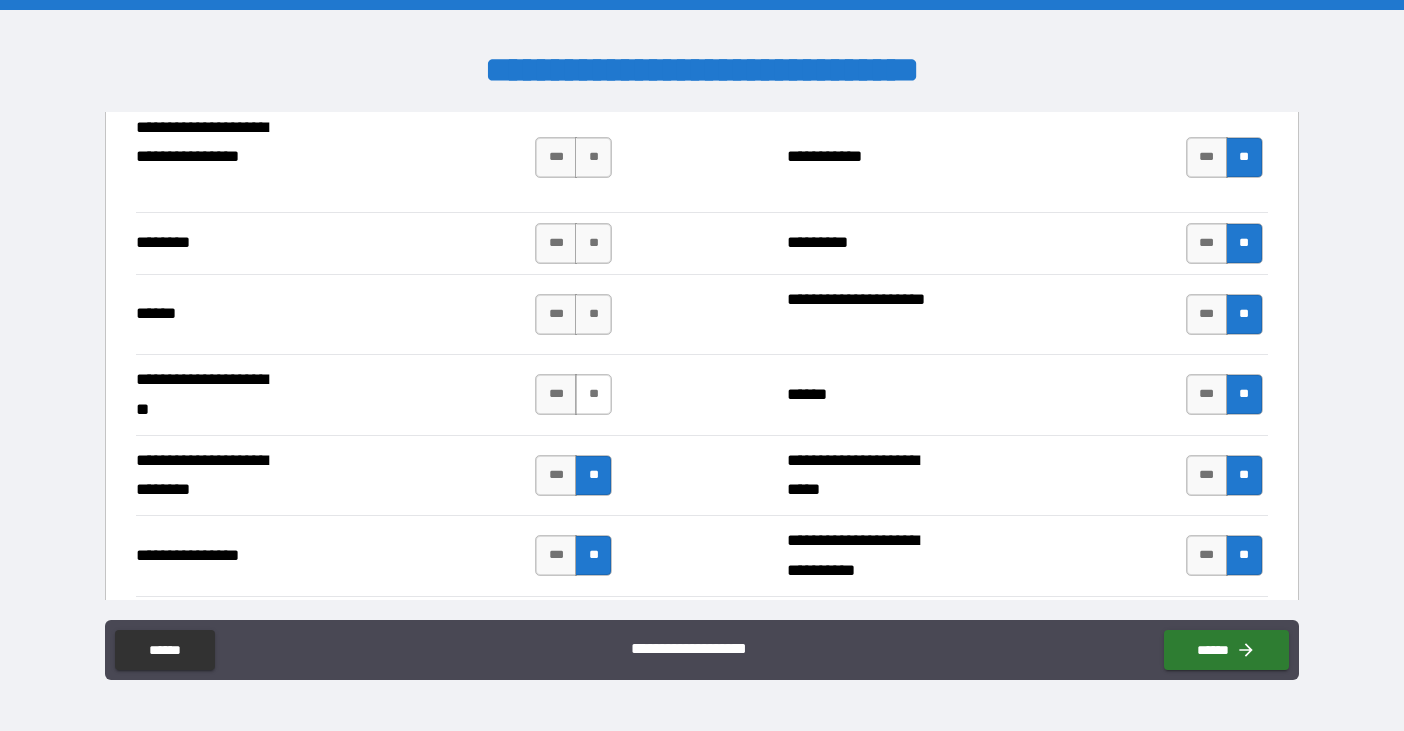 click on "**" at bounding box center (593, 394) 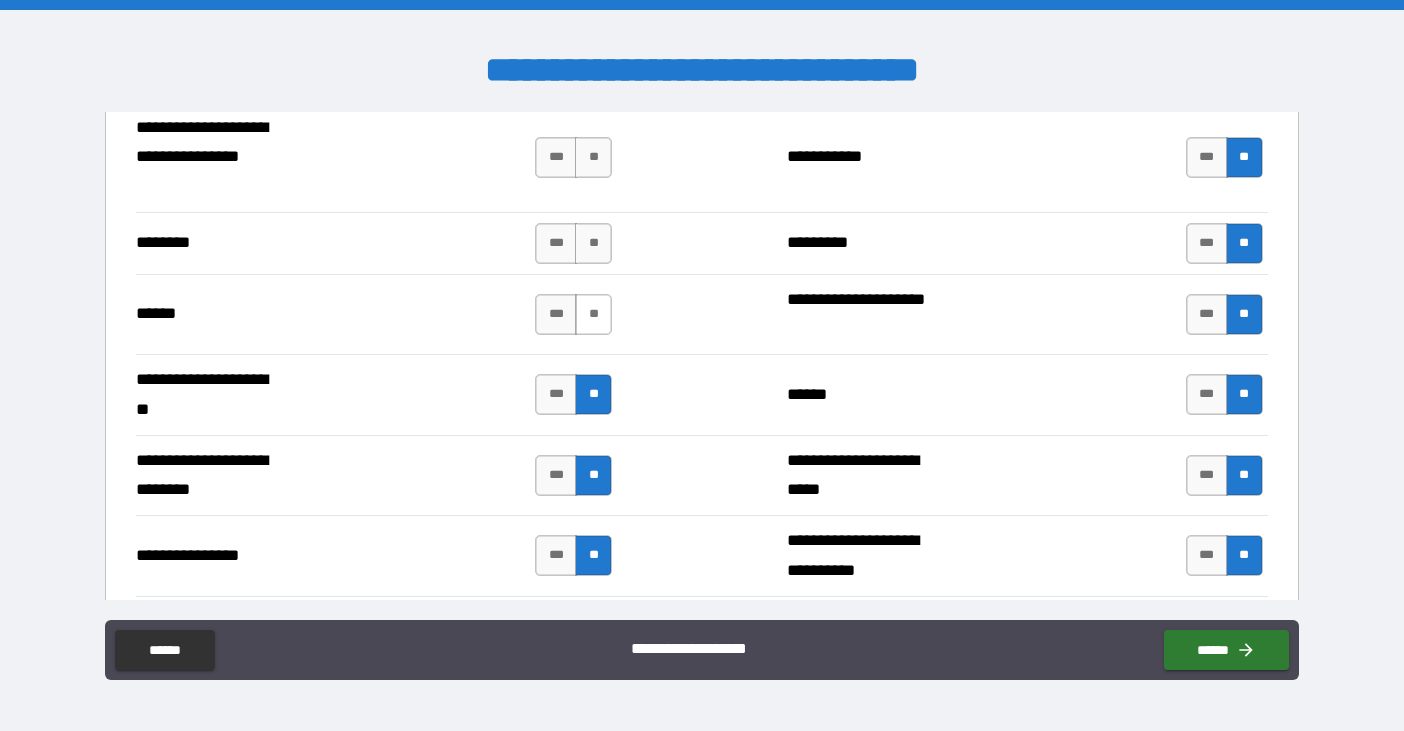 click on "**" at bounding box center [593, 314] 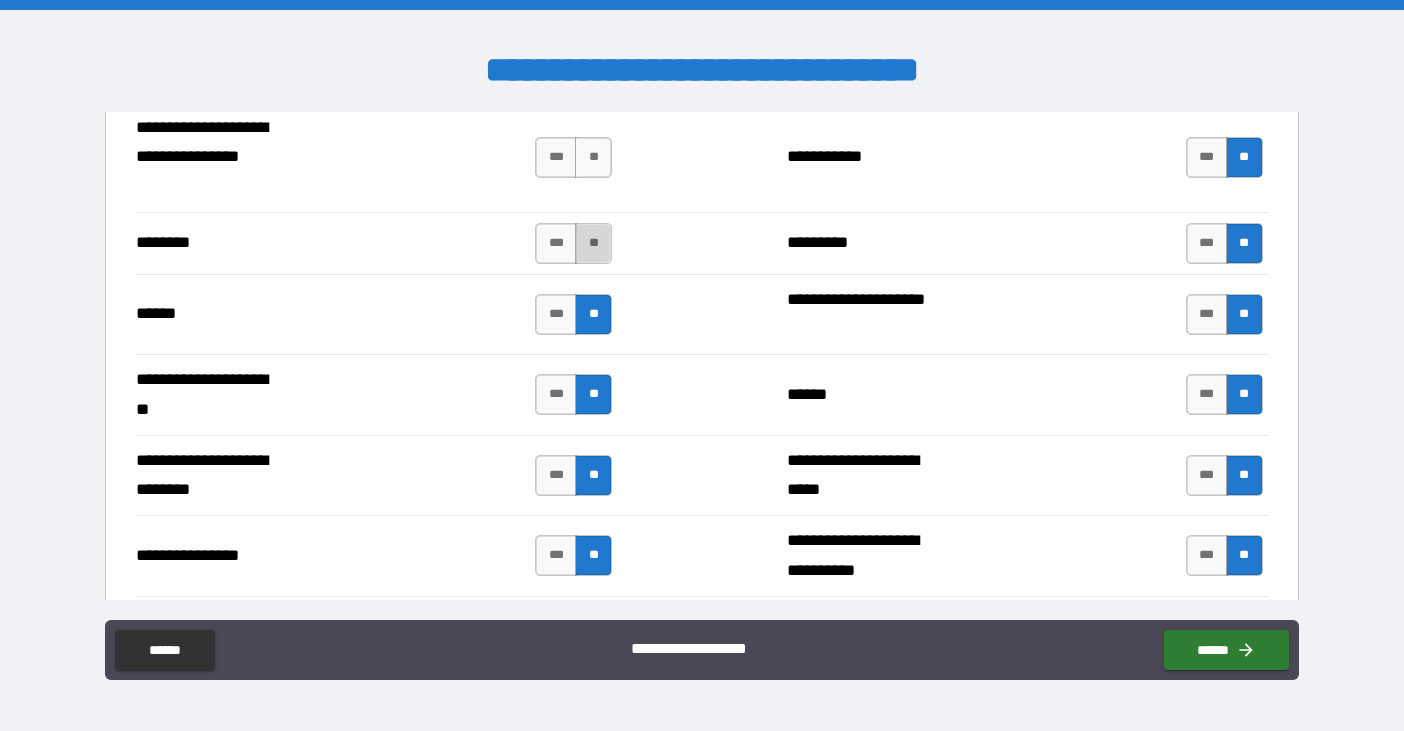 click on "**" at bounding box center [593, 243] 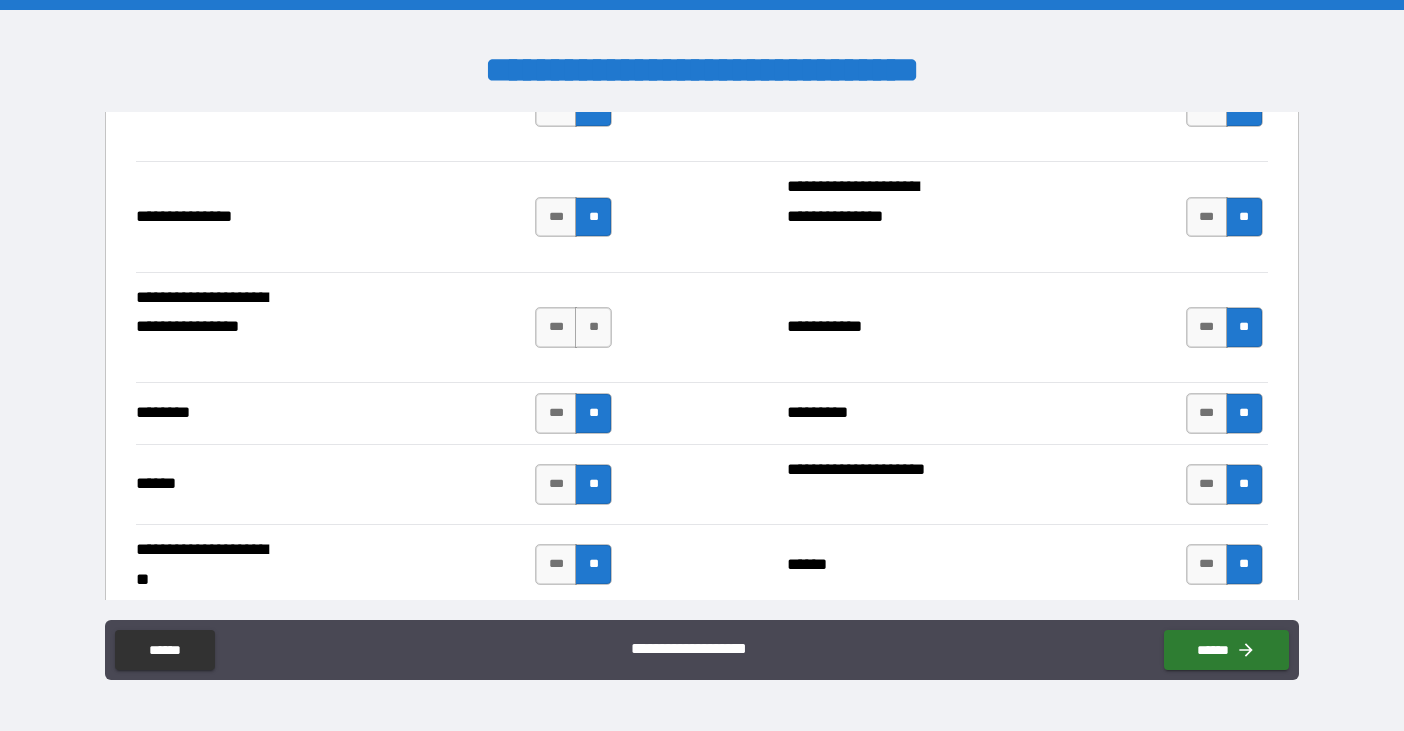 scroll, scrollTop: 2600, scrollLeft: 0, axis: vertical 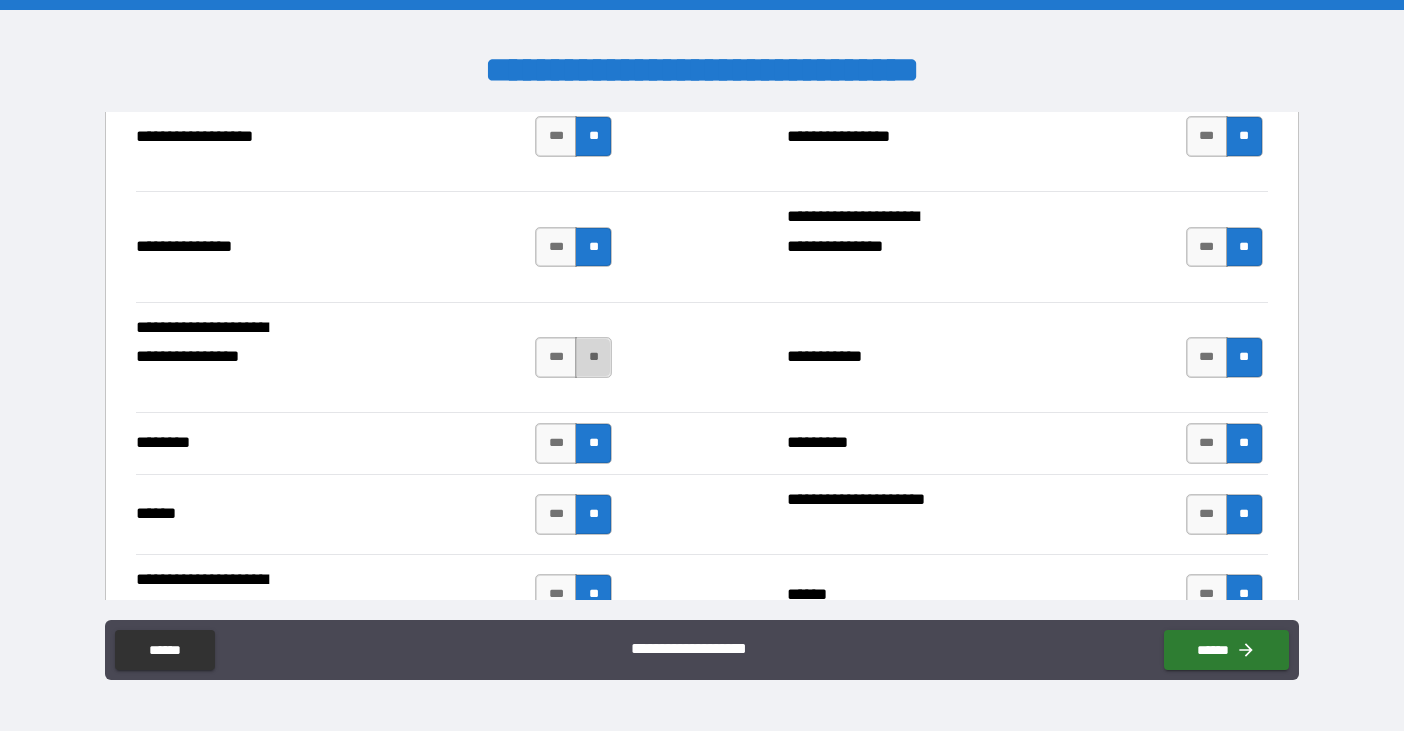 click on "**" at bounding box center (593, 357) 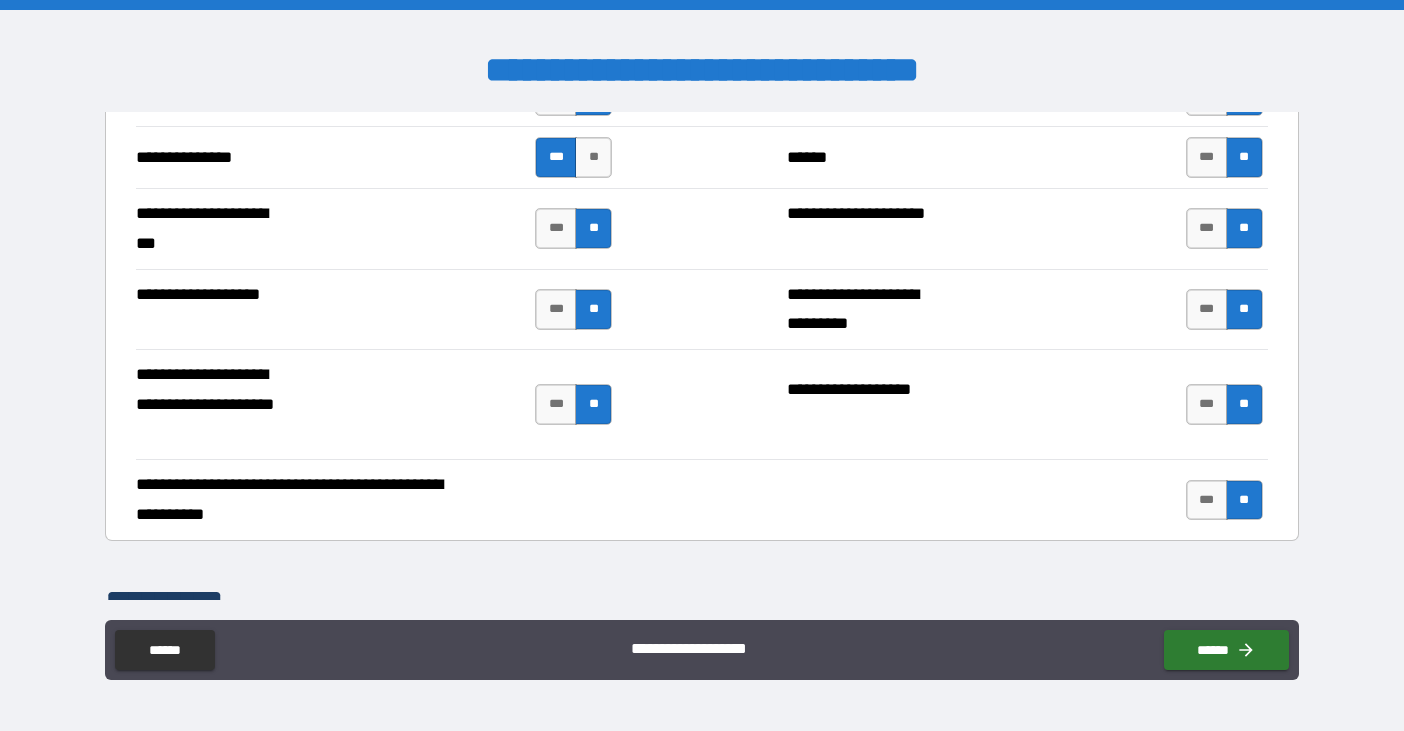 scroll, scrollTop: 4301, scrollLeft: 0, axis: vertical 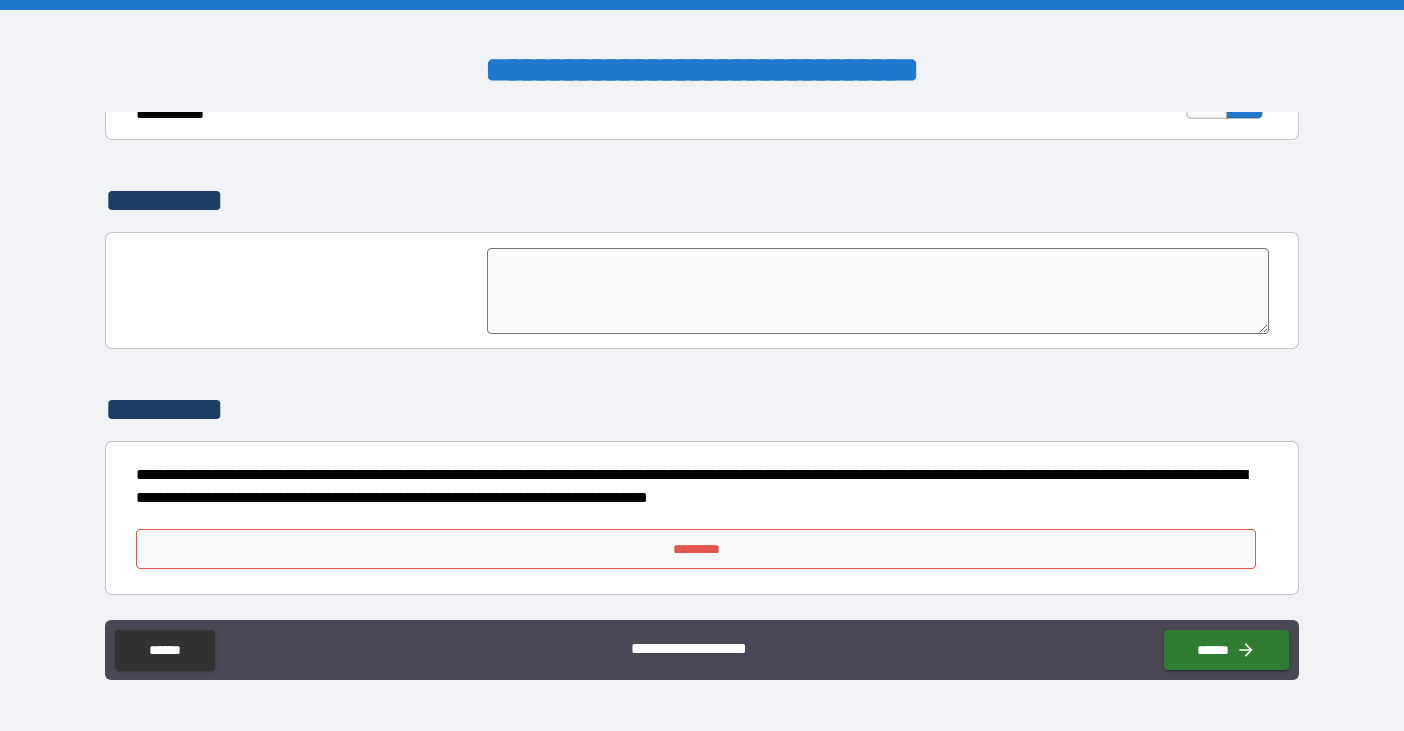 click on "*********" at bounding box center [696, 549] 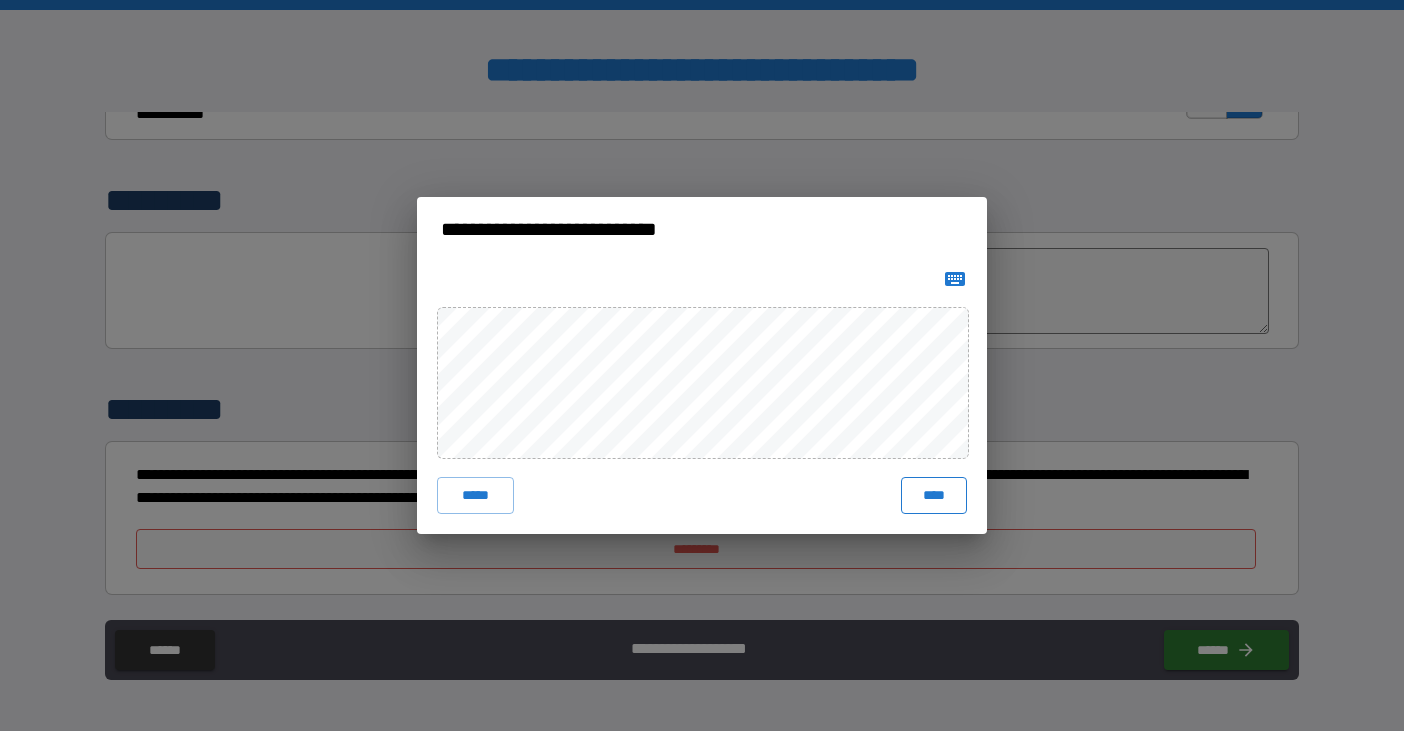 click on "****" at bounding box center [934, 495] 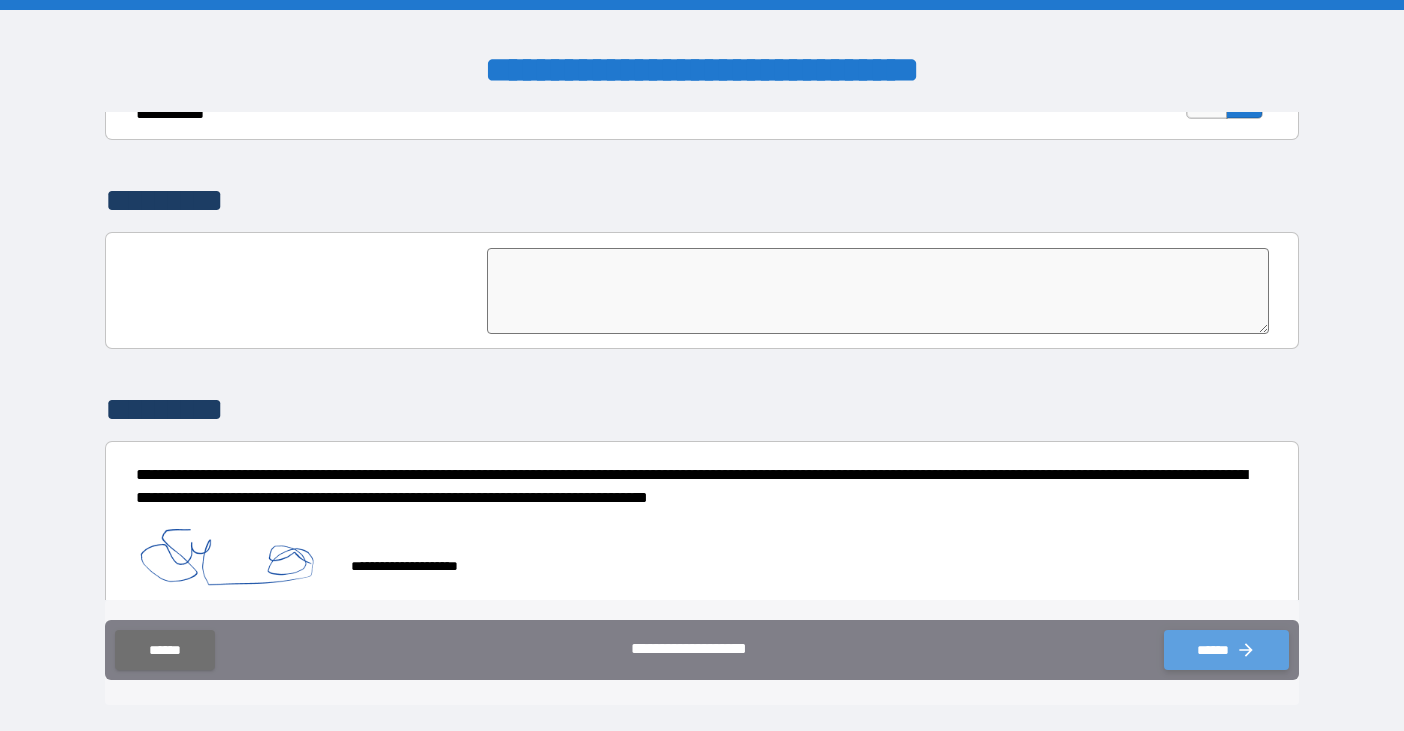 click 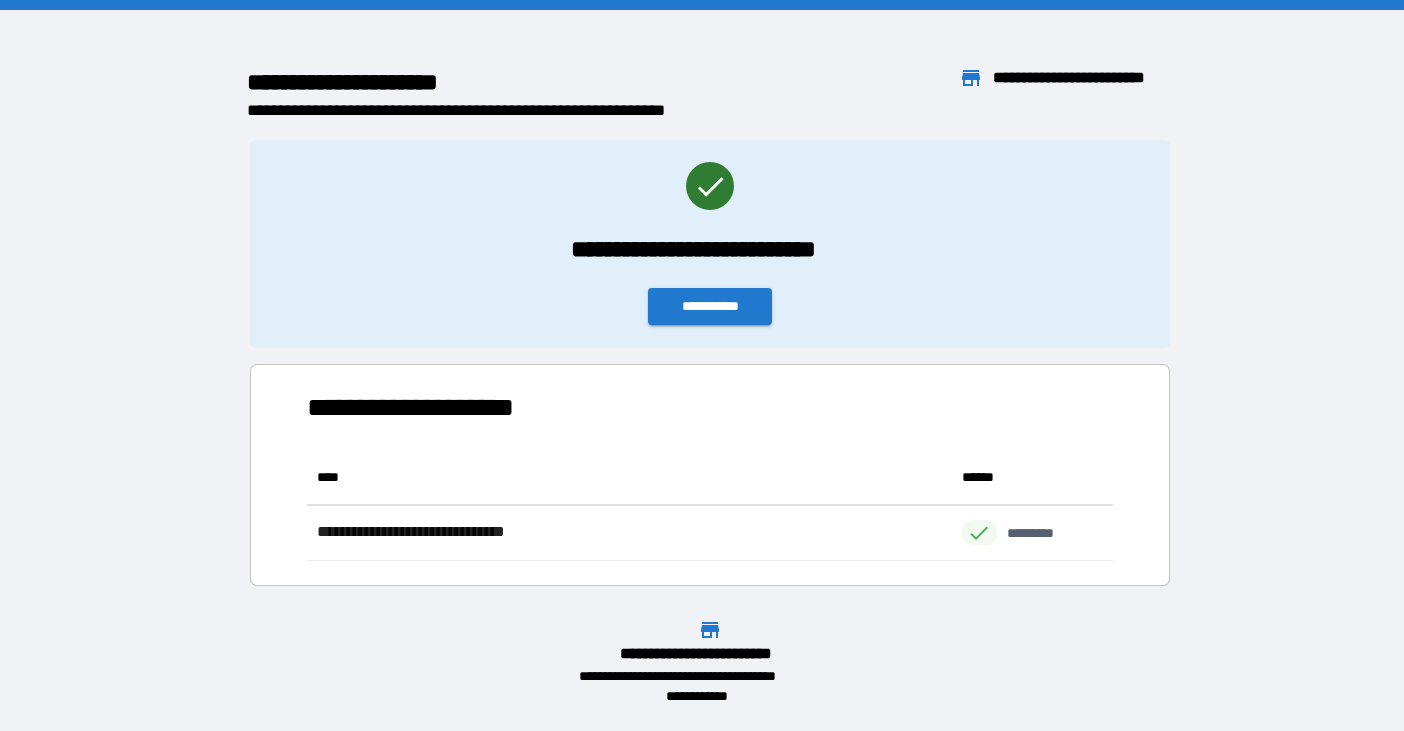 scroll, scrollTop: 16, scrollLeft: 16, axis: both 